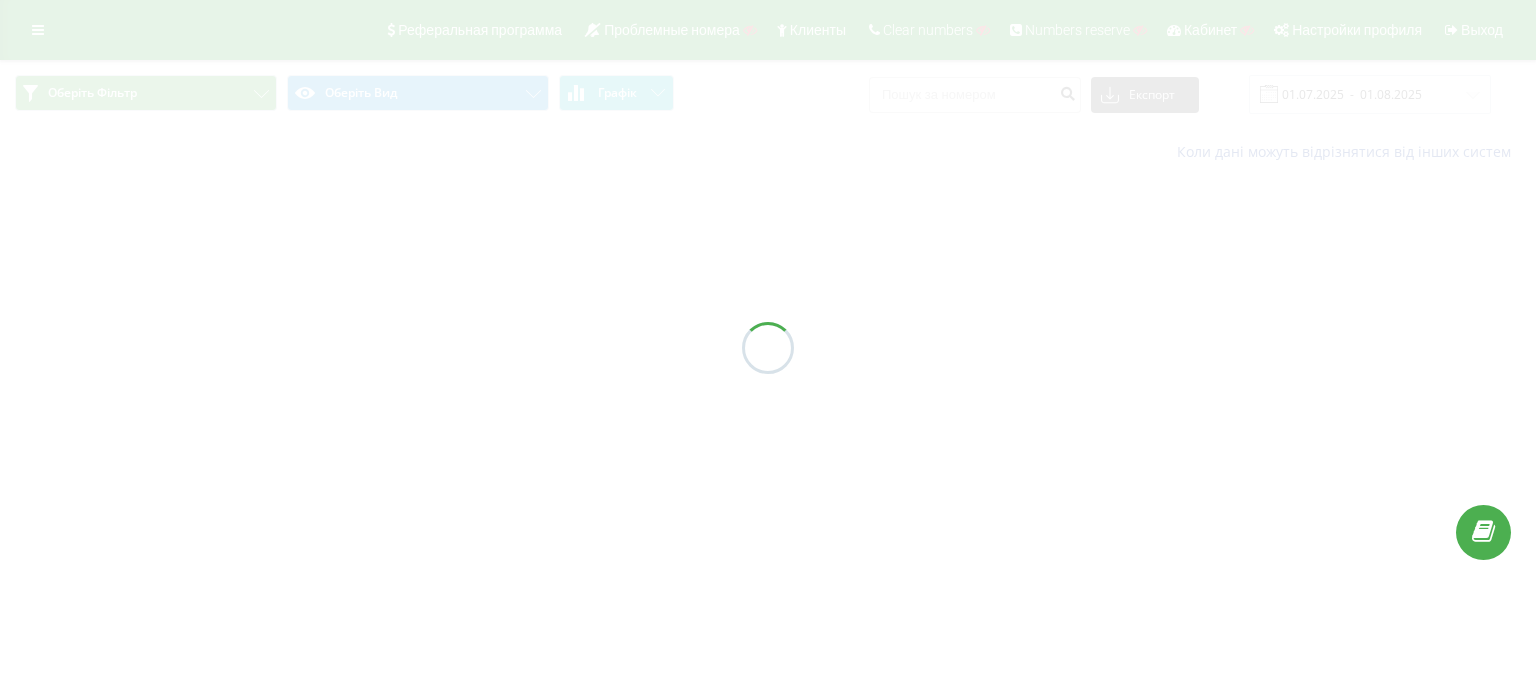 scroll, scrollTop: 0, scrollLeft: 0, axis: both 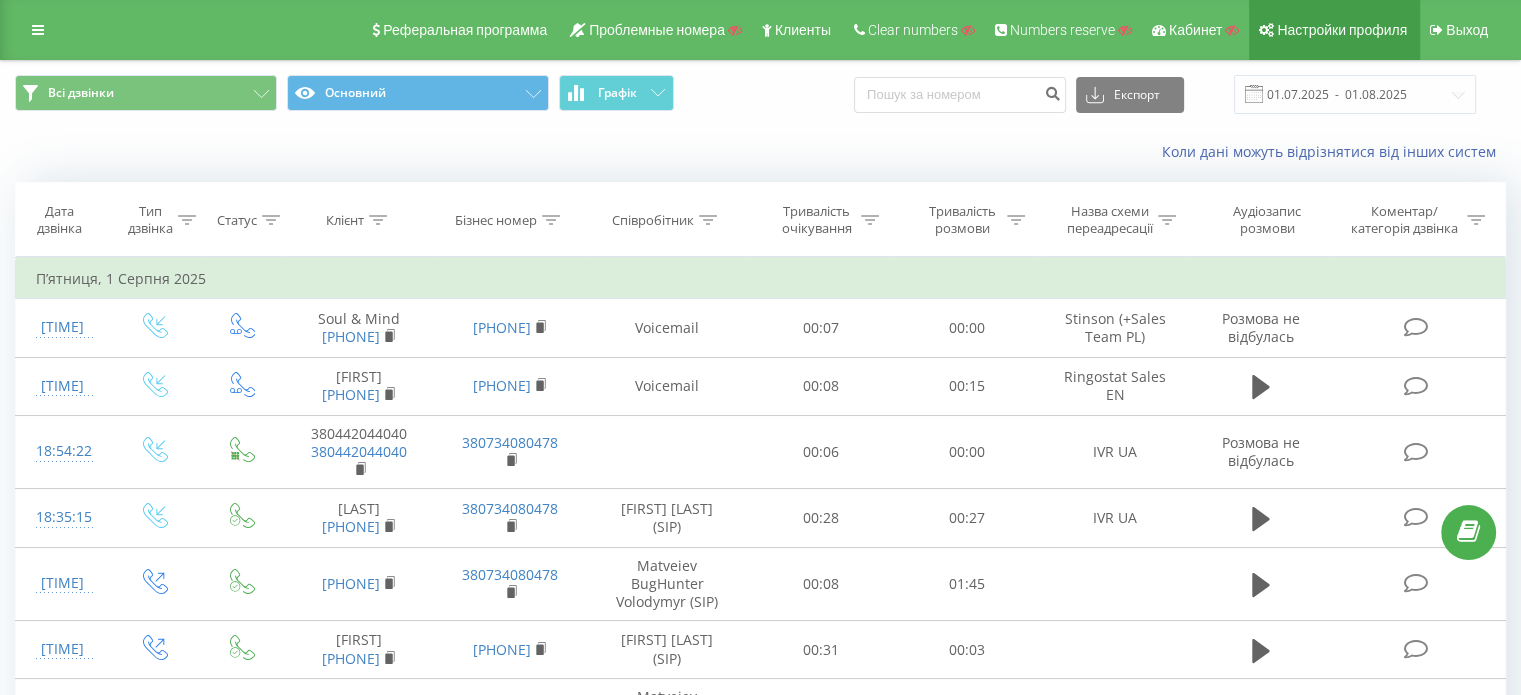 click on "Настройки профиля" at bounding box center (1342, 30) 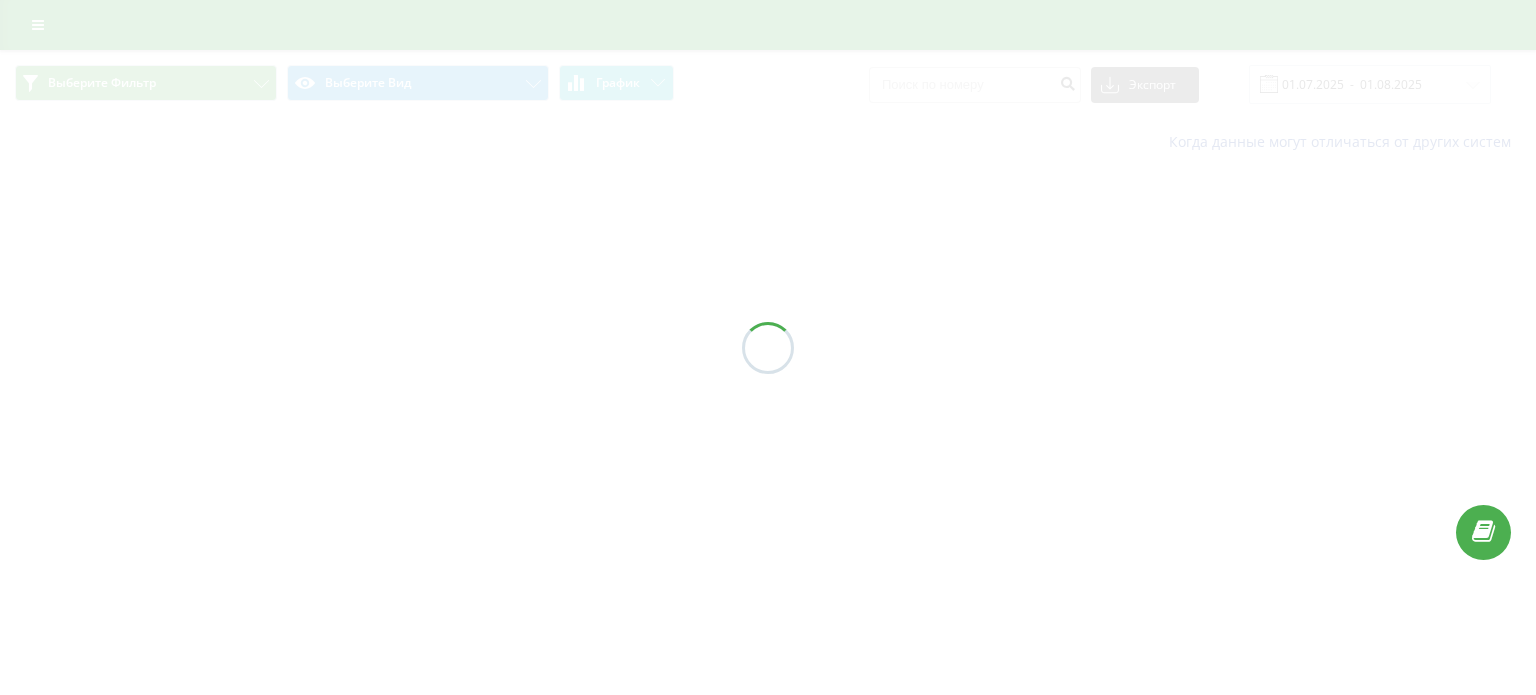 scroll, scrollTop: 0, scrollLeft: 0, axis: both 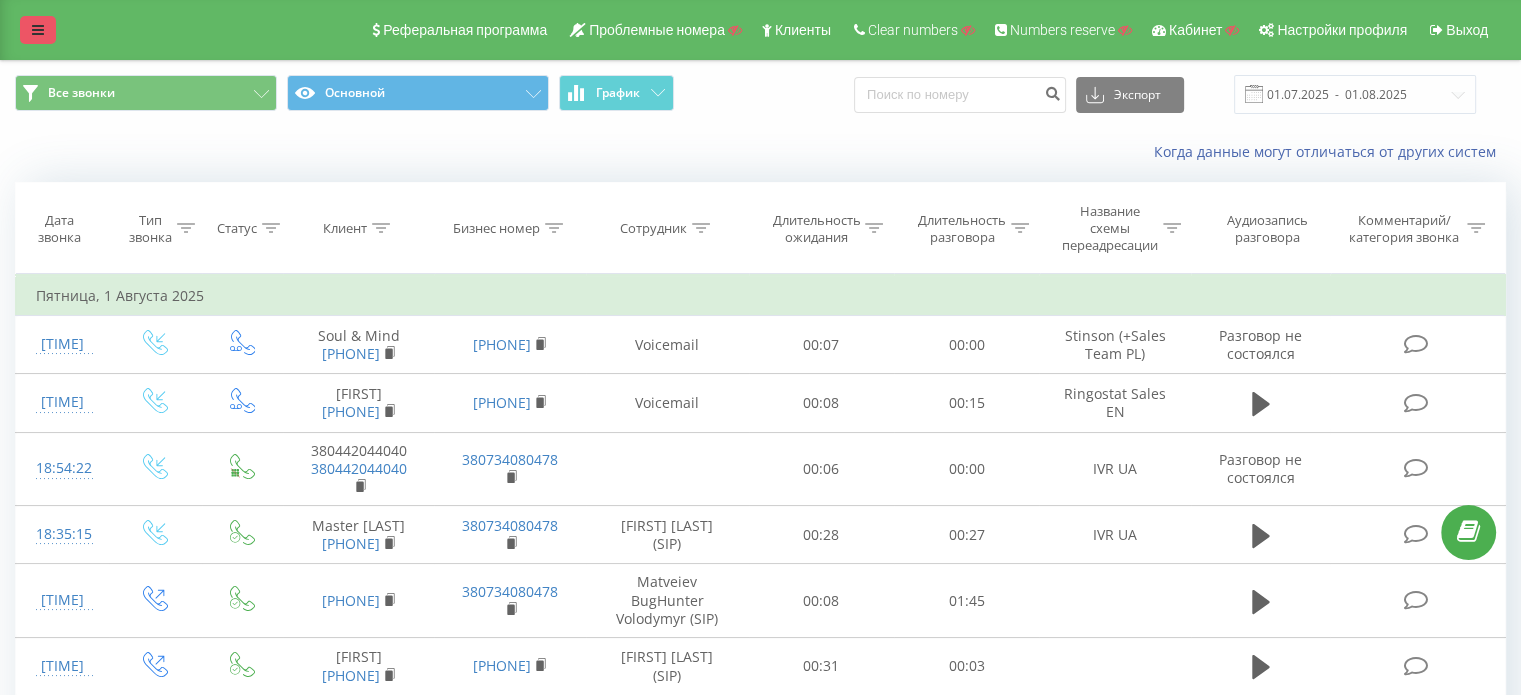 click at bounding box center [38, 30] 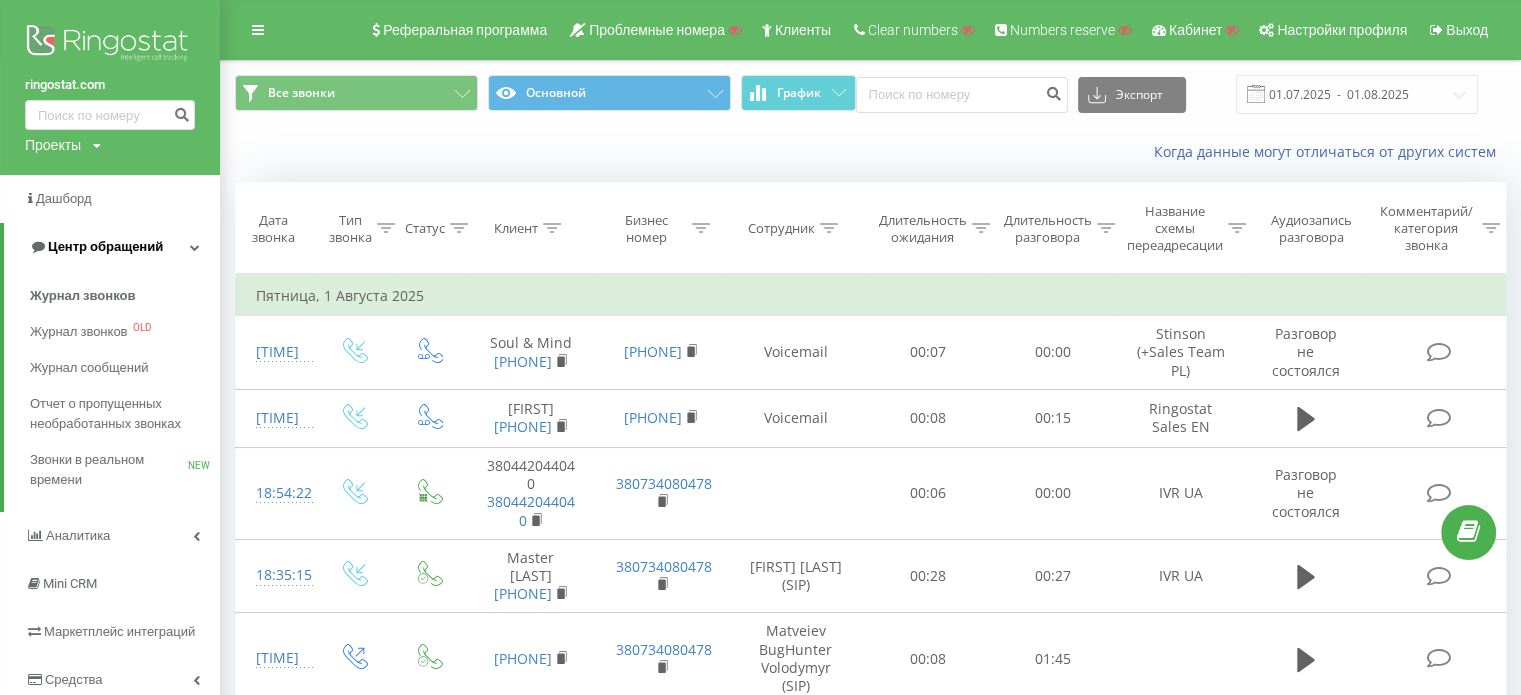 click on "Центр обращений" at bounding box center [105, 246] 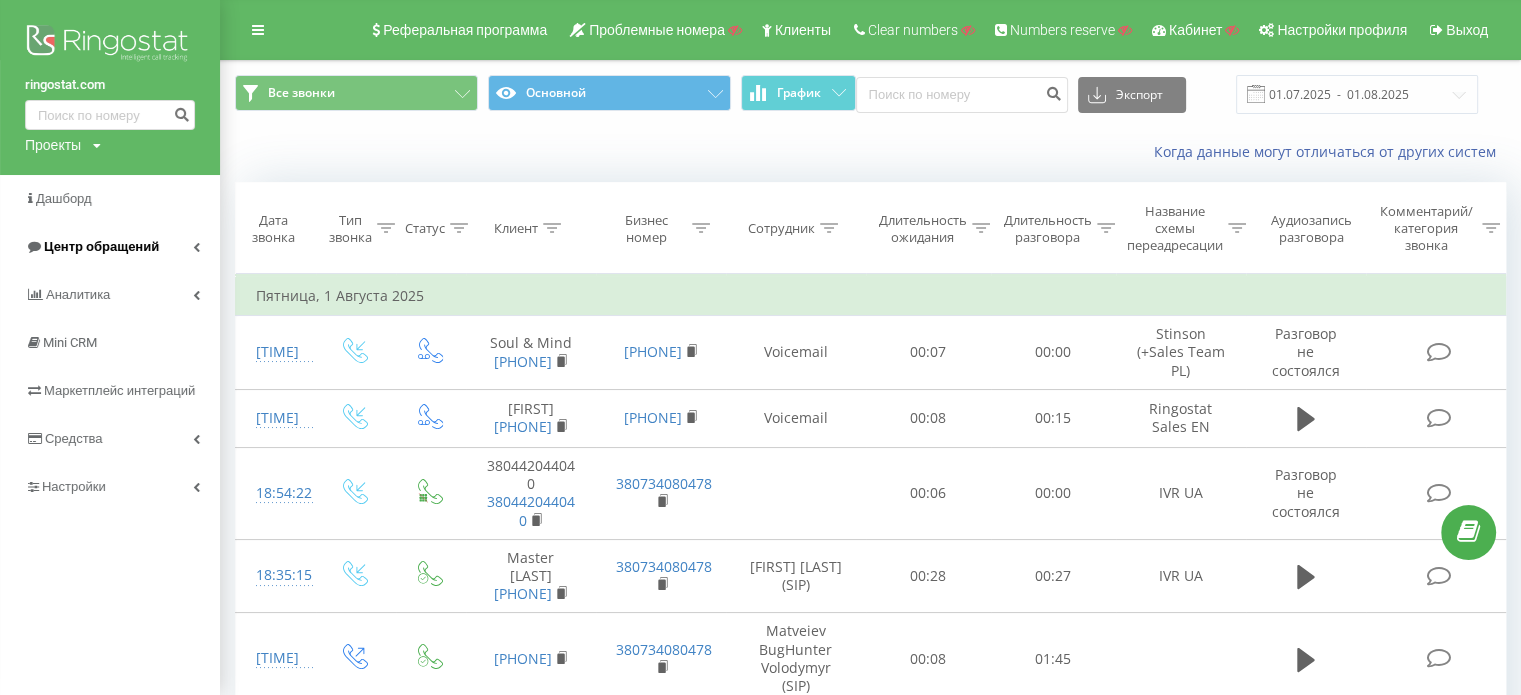 click on "Центр обращений" at bounding box center [101, 246] 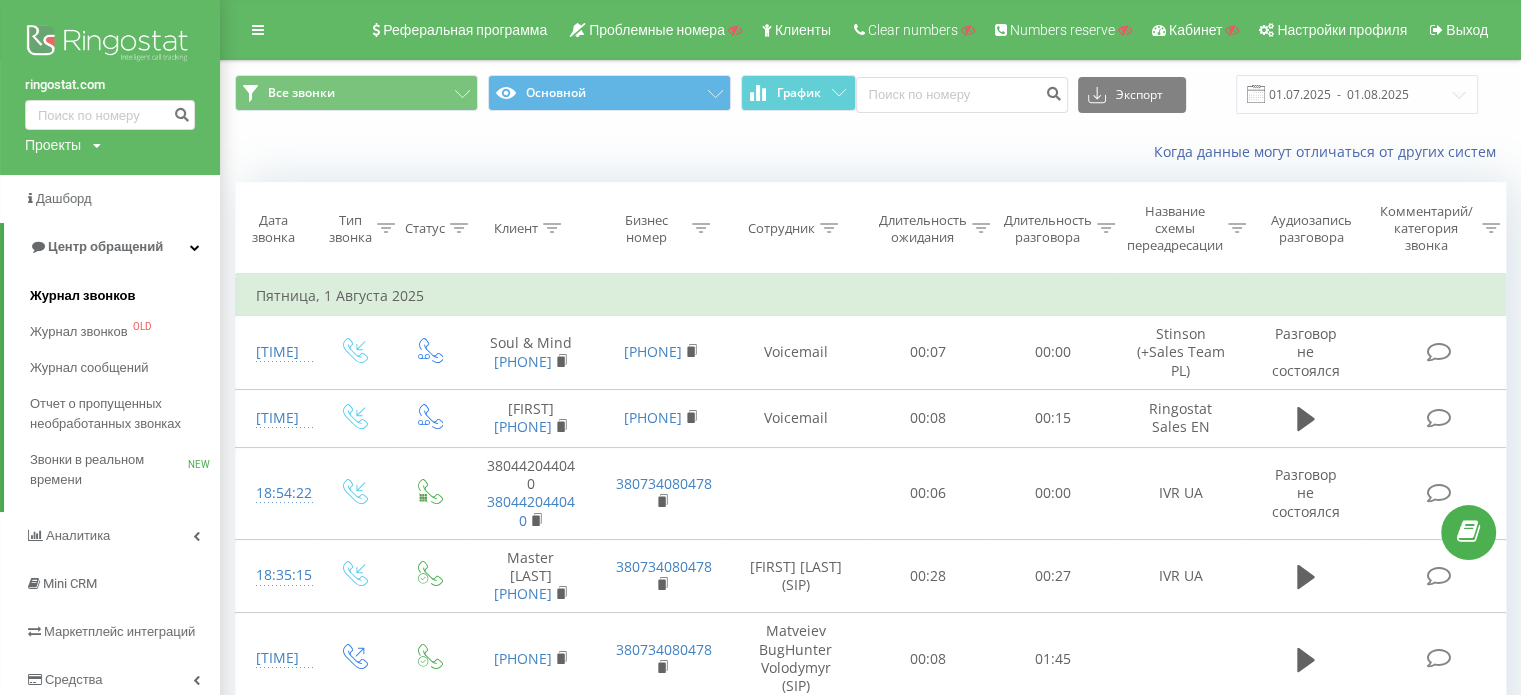 click on "Журнал звонков" at bounding box center (82, 296) 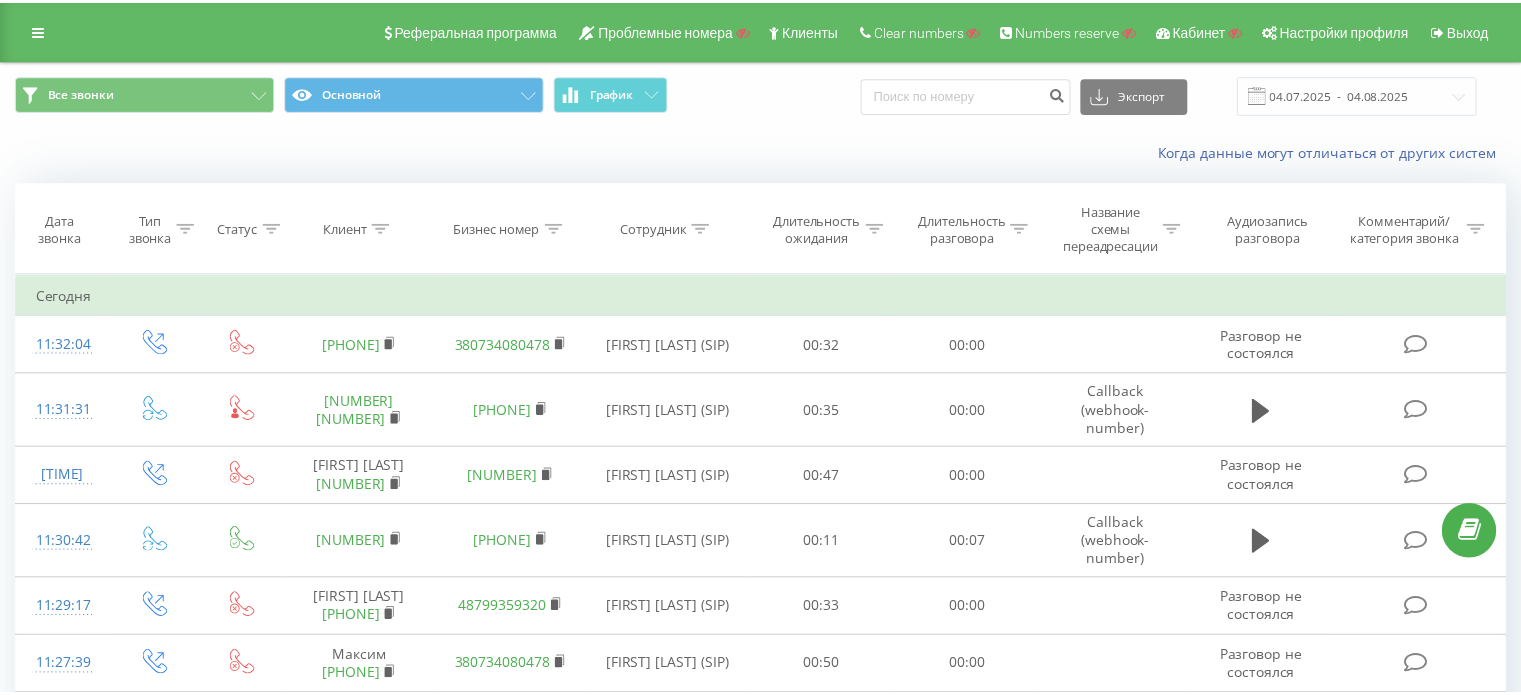 scroll, scrollTop: 0, scrollLeft: 0, axis: both 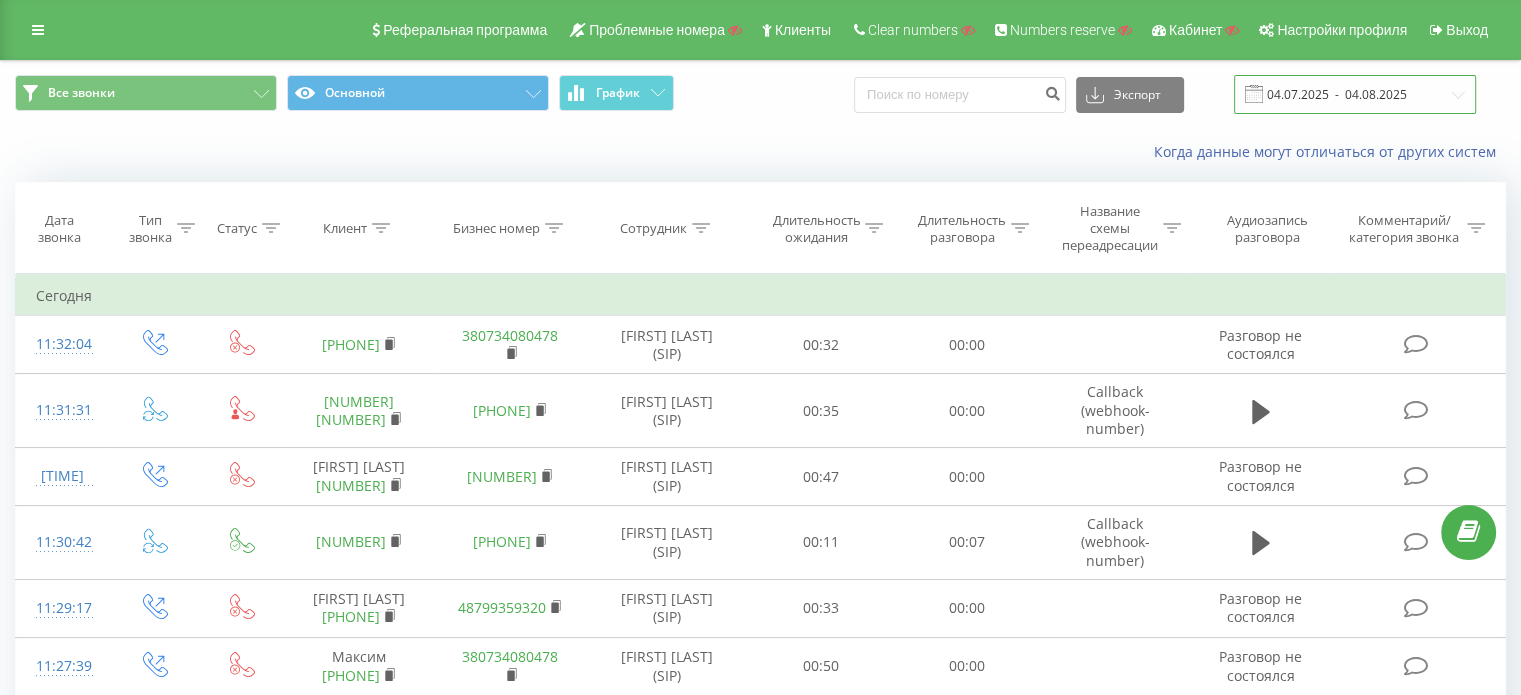 click on "04.07.2025  -  04.08.2025" at bounding box center [1355, 94] 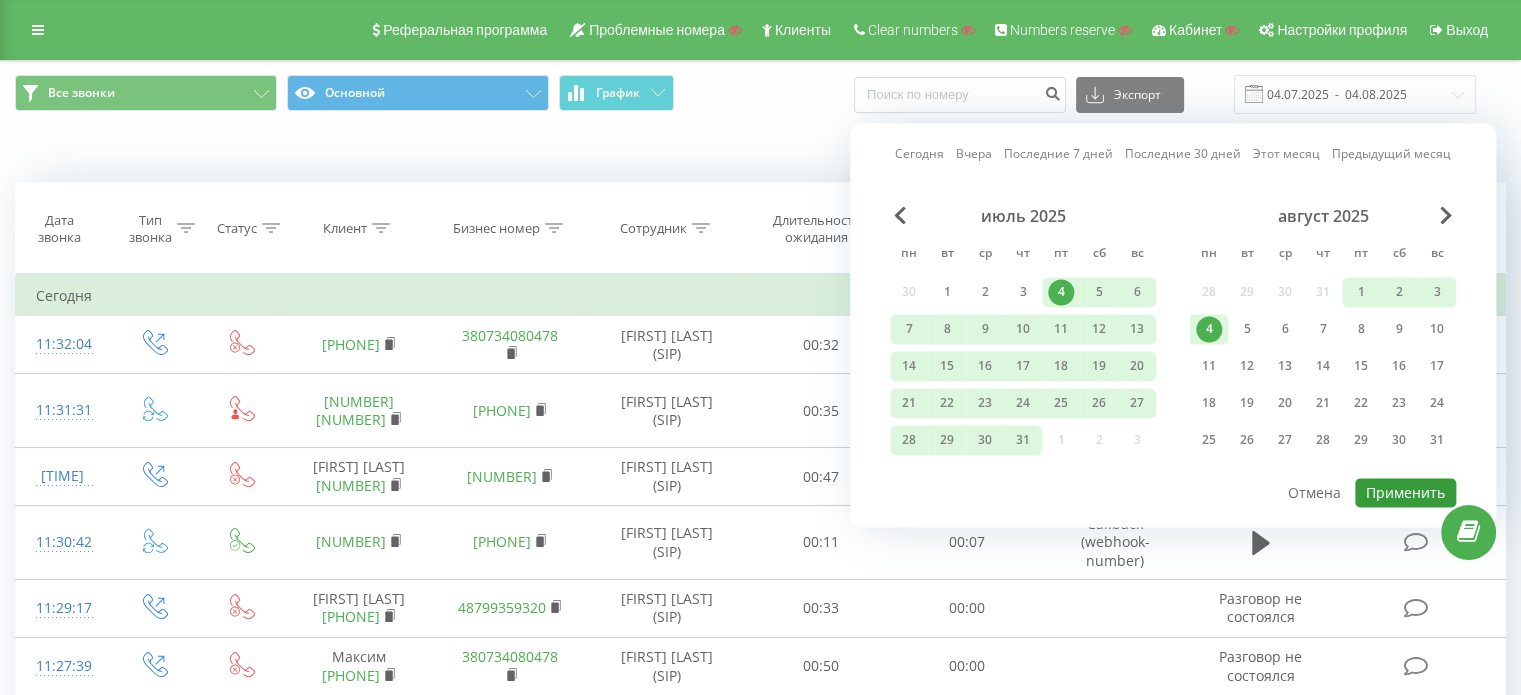 click on "Применить" at bounding box center [1405, 492] 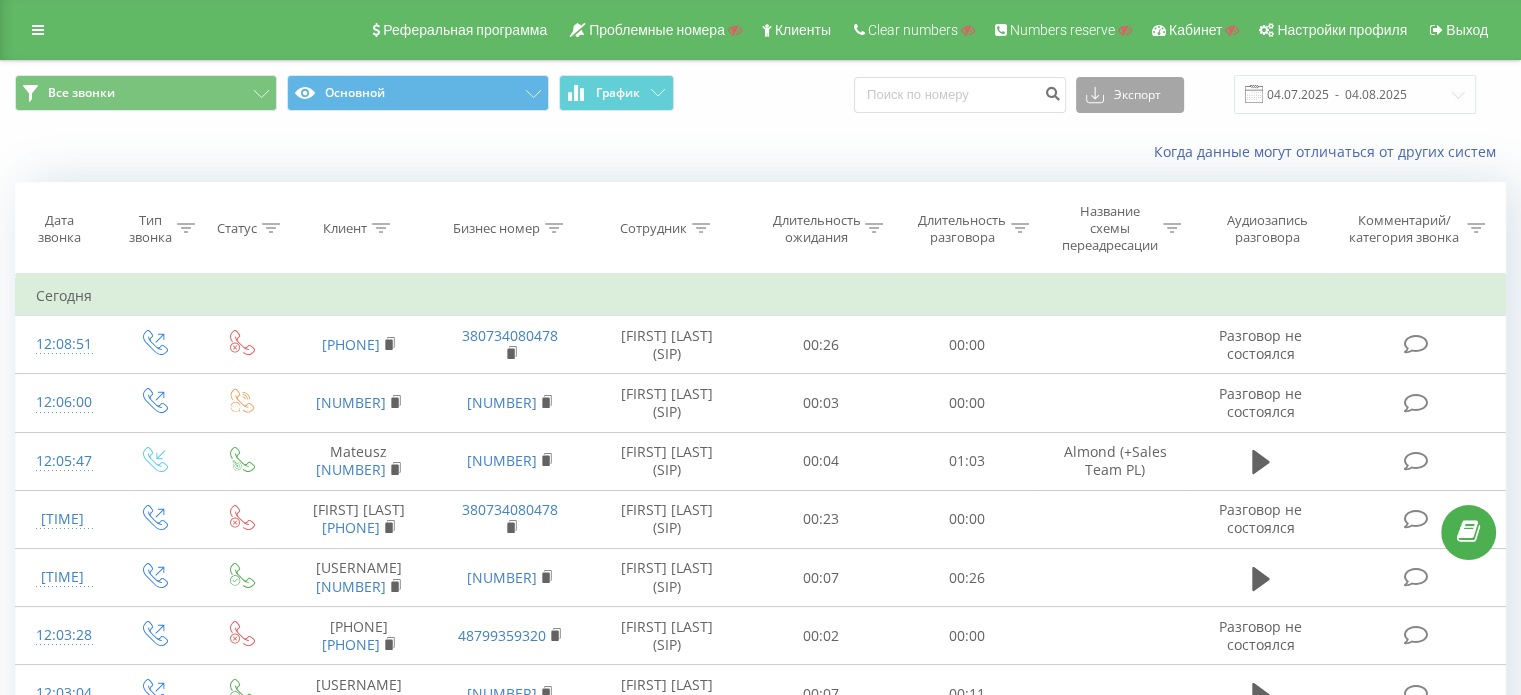 click on "Экспорт" at bounding box center [1130, 95] 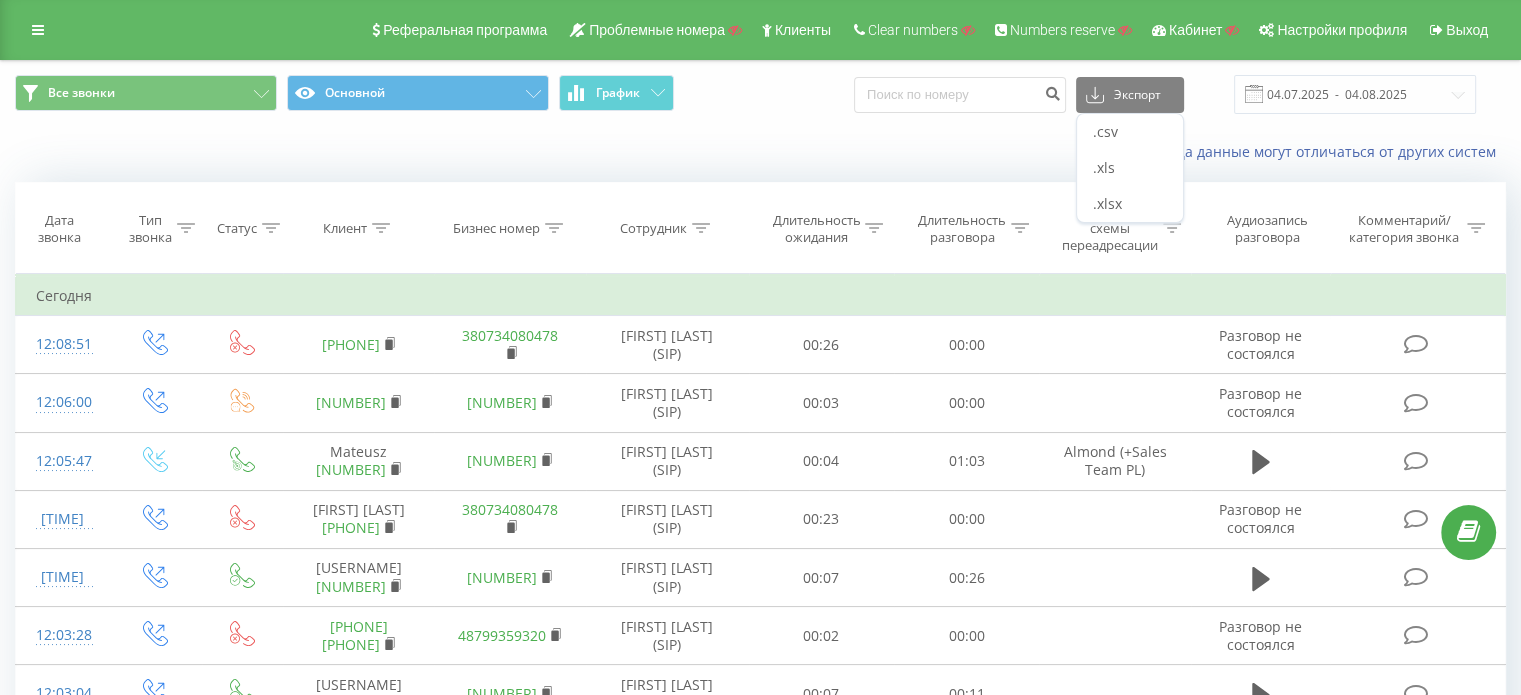 click on "Все звонки Основной График Экспорт .csv .xls .xlsx 04.07.2025  -  04.08.2025" at bounding box center [760, 94] 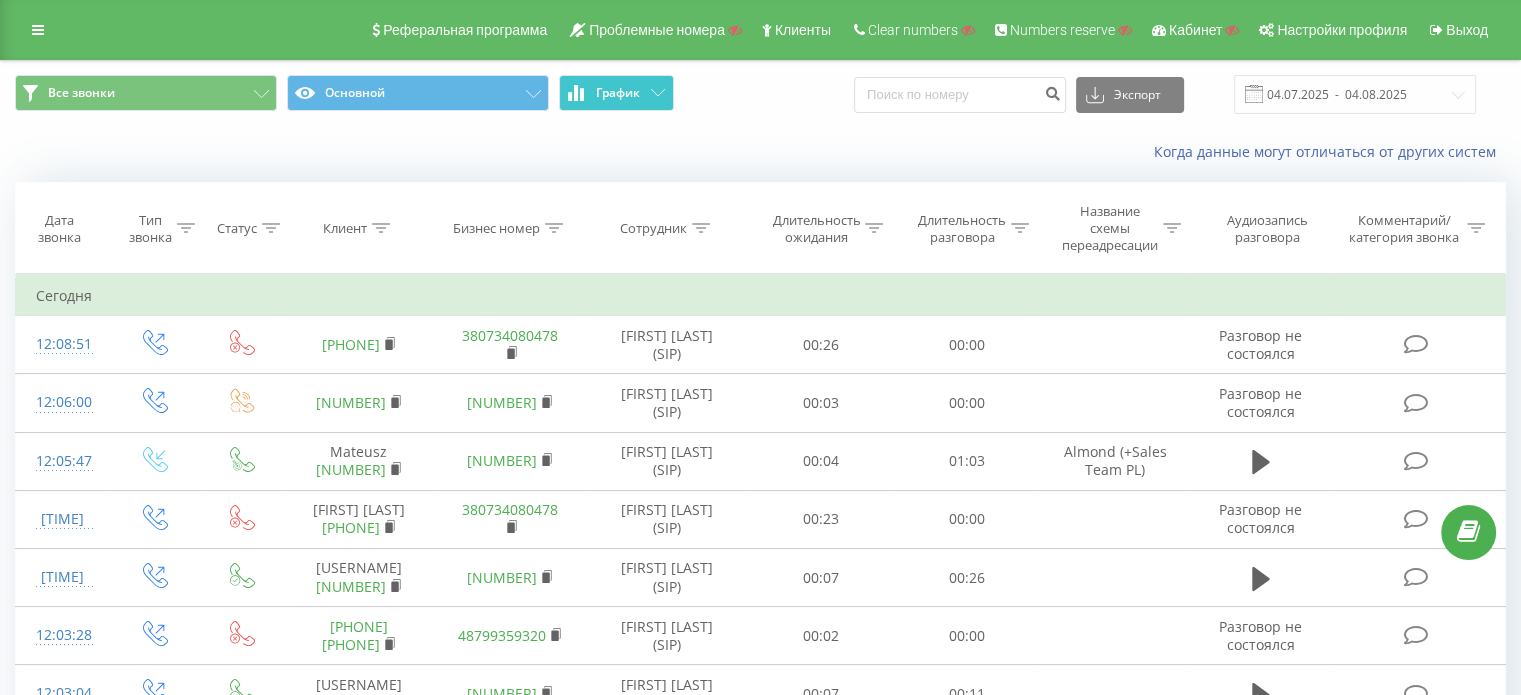 click on "График" at bounding box center (616, 93) 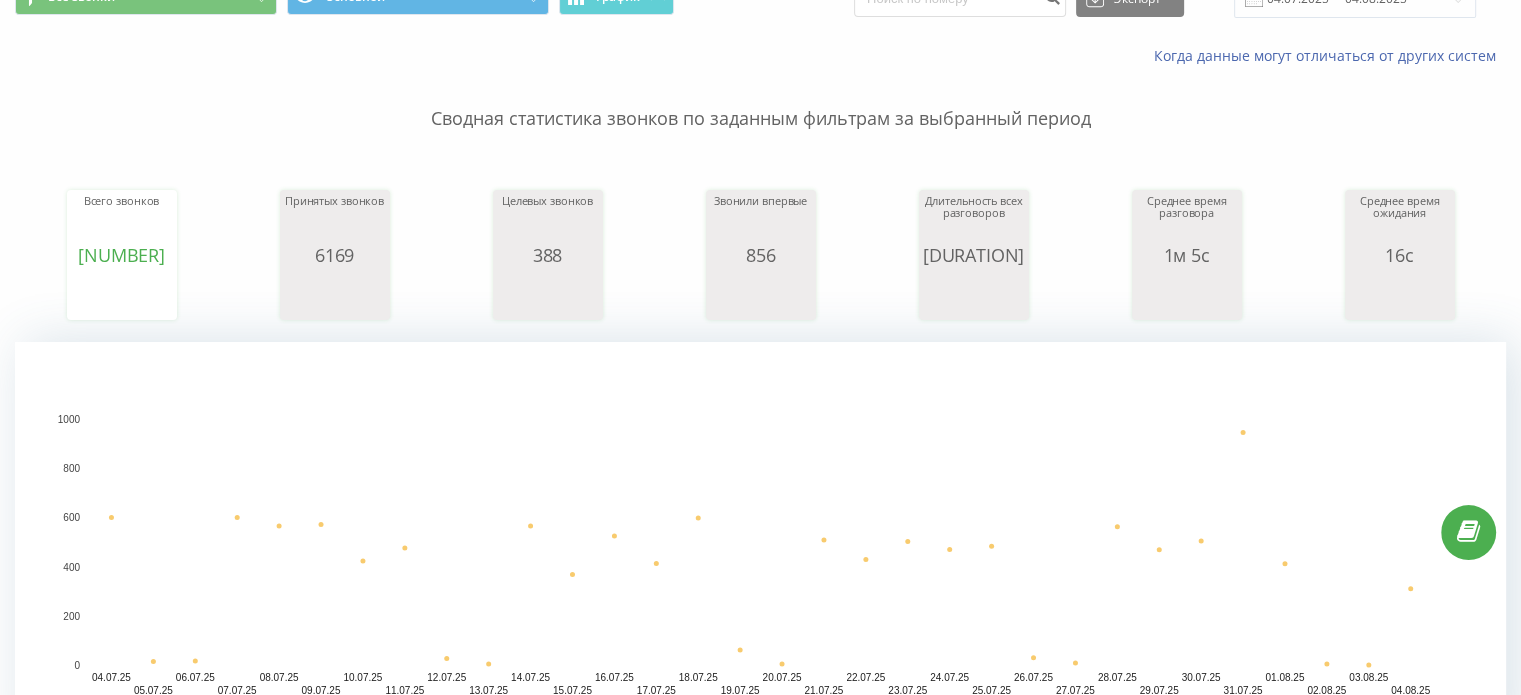 scroll, scrollTop: 0, scrollLeft: 0, axis: both 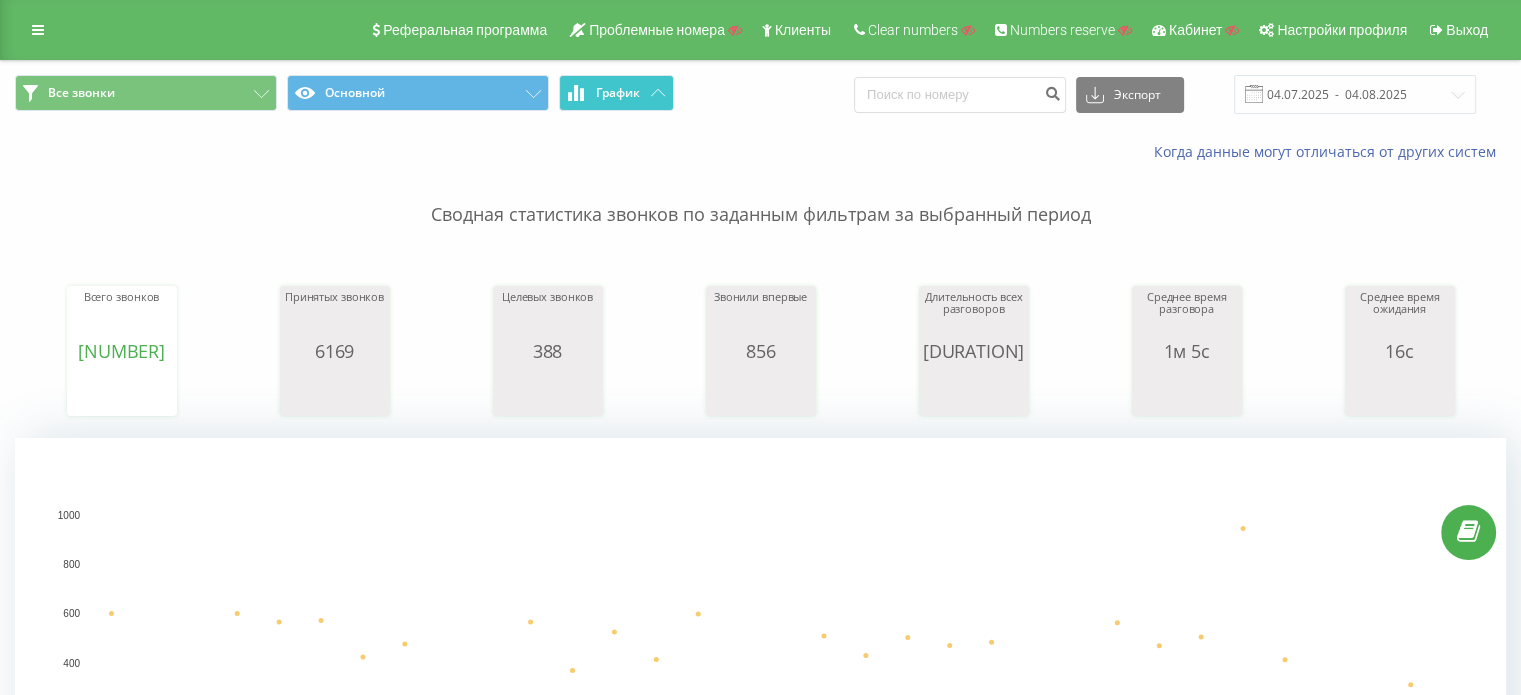 click on "График" at bounding box center (616, 93) 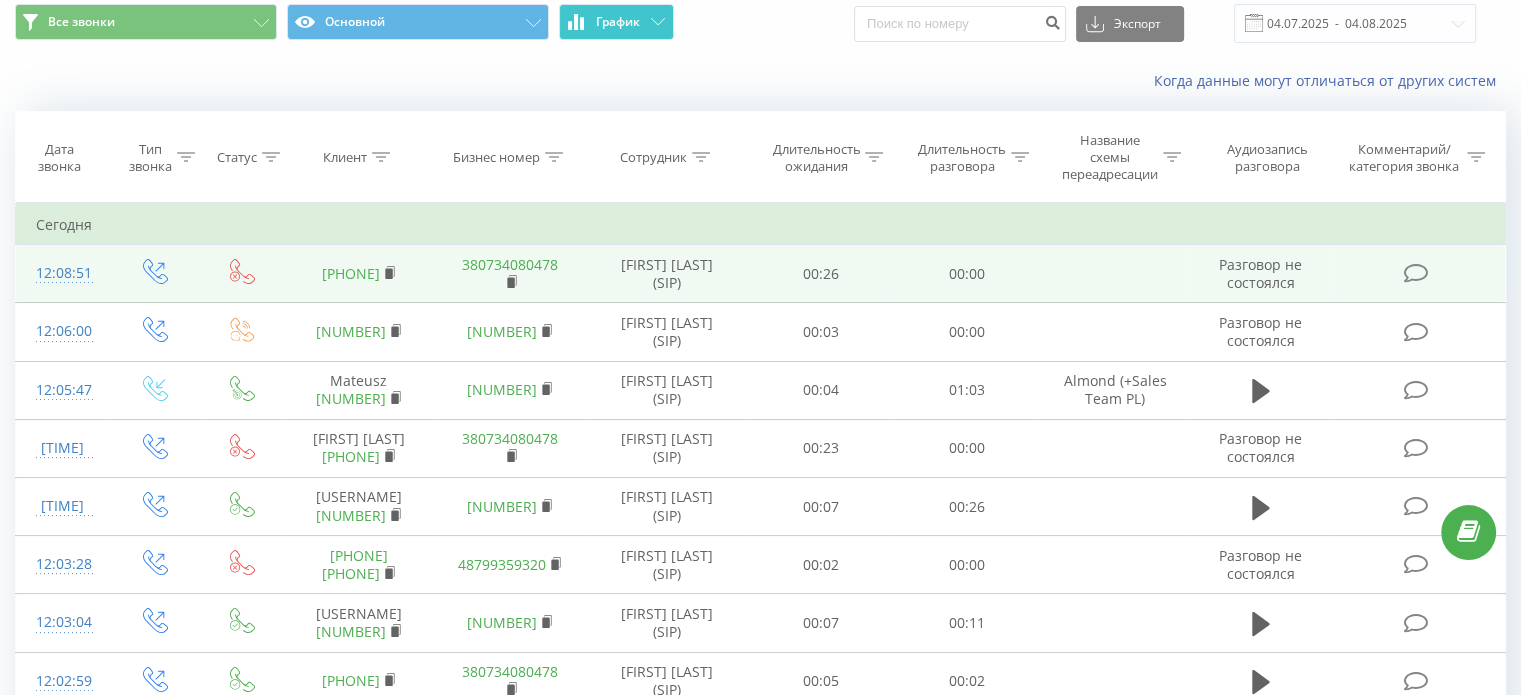 scroll, scrollTop: 100, scrollLeft: 0, axis: vertical 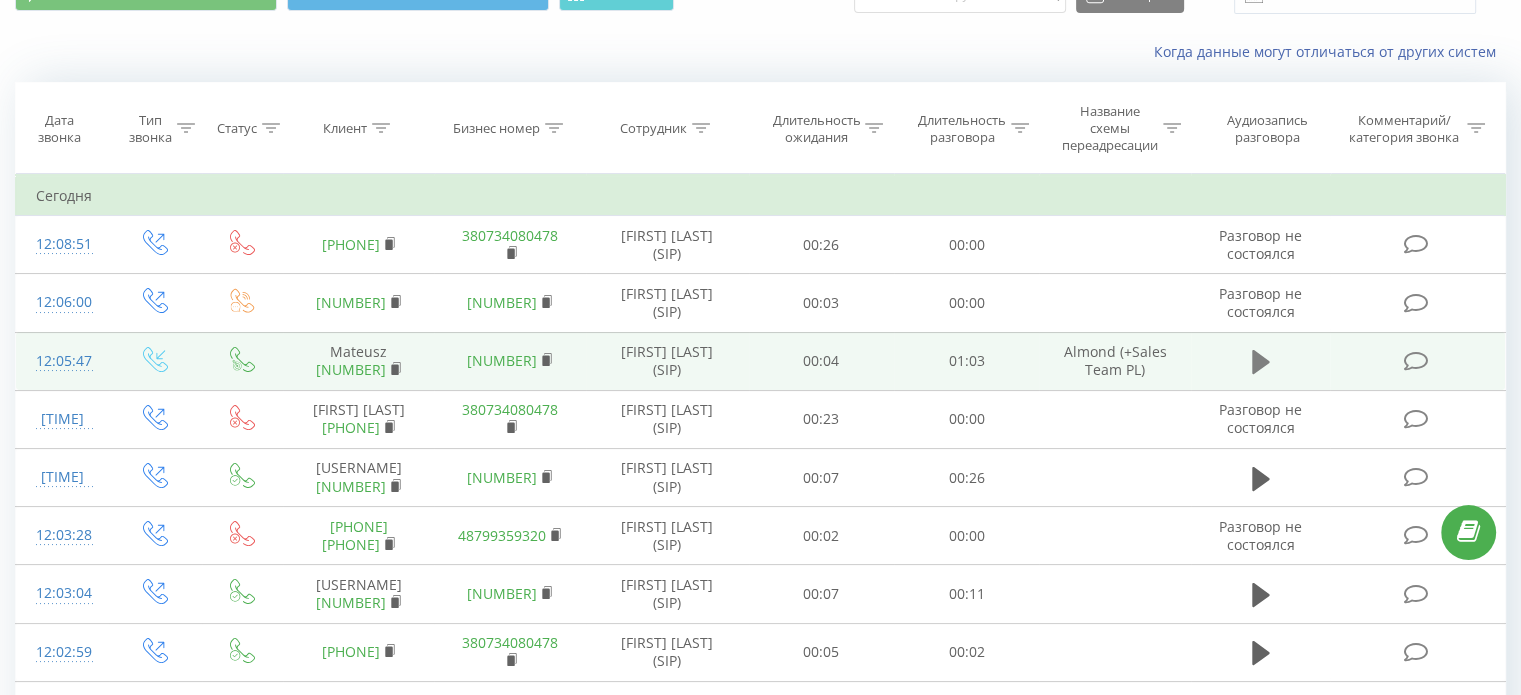 click 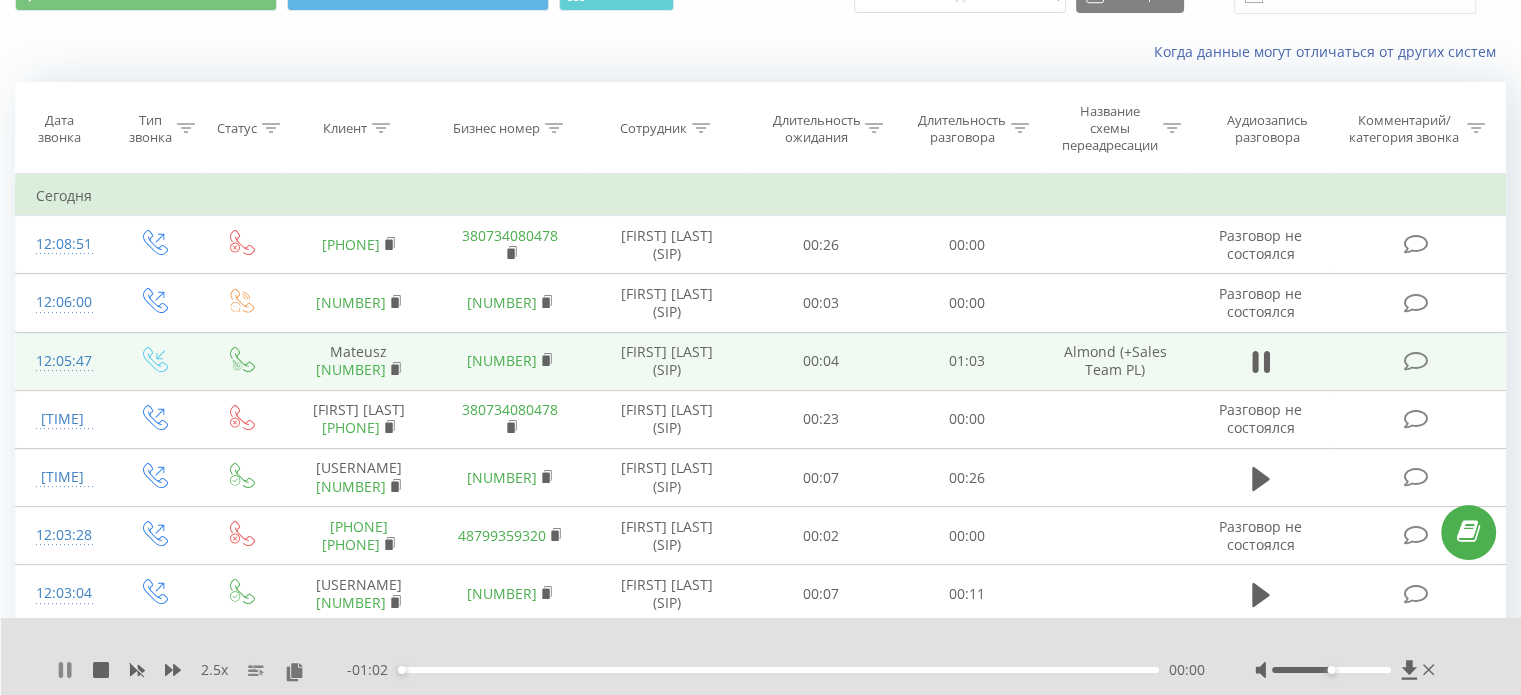 click 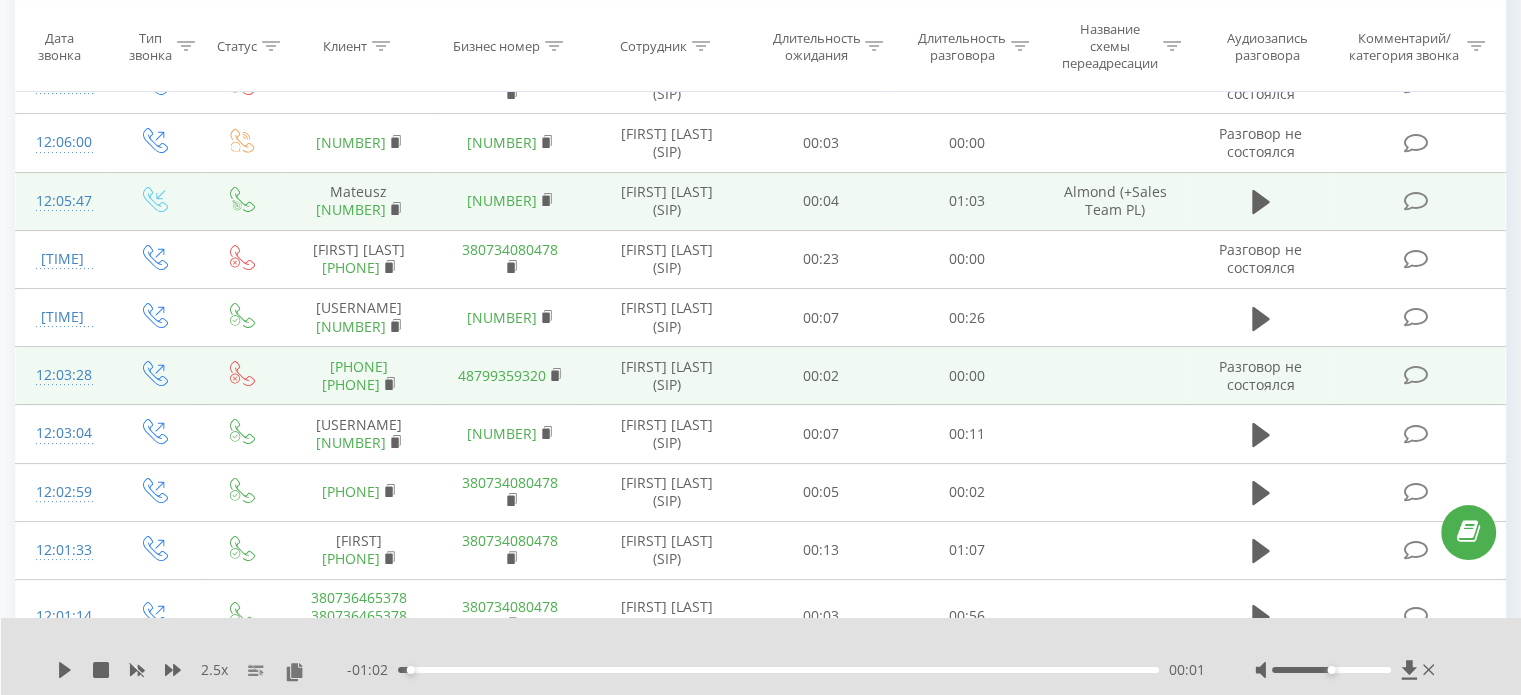 scroll, scrollTop: 0, scrollLeft: 0, axis: both 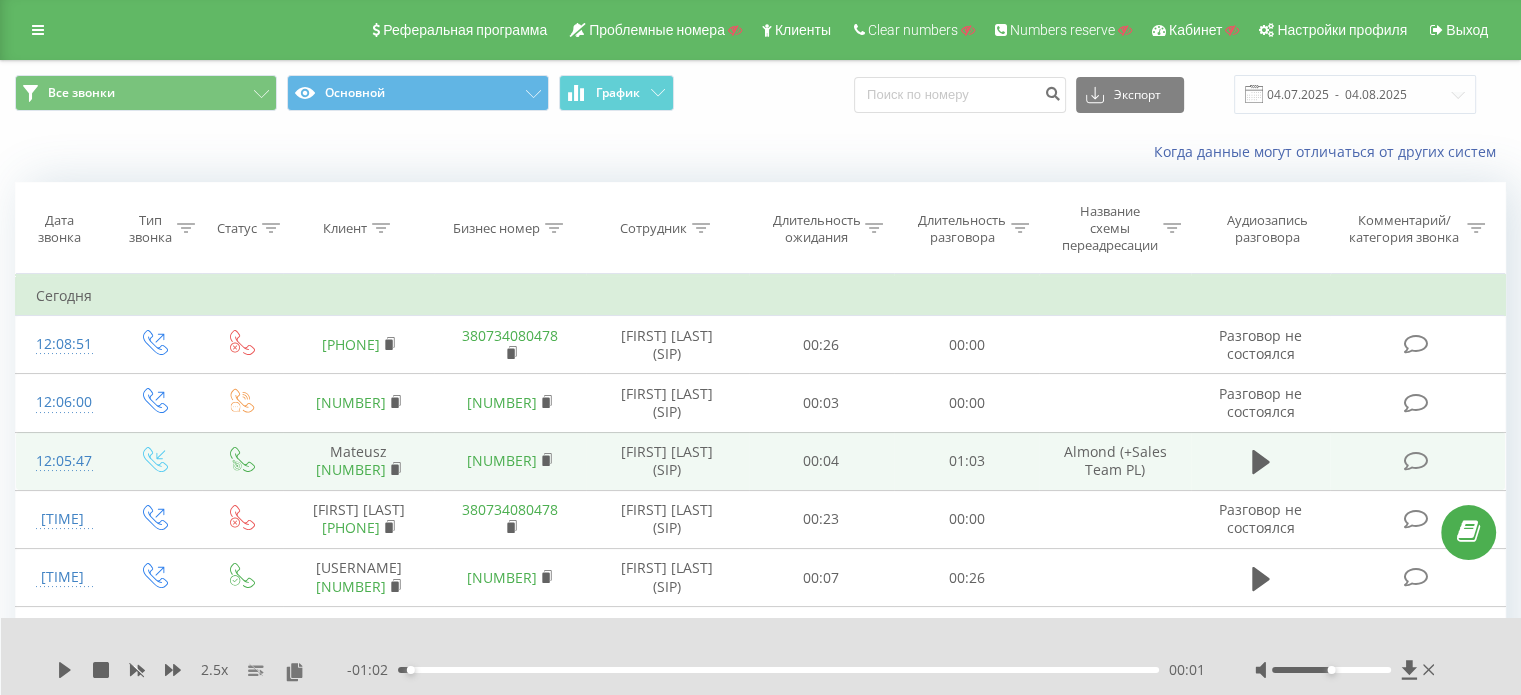 click on "Клиент" at bounding box center (345, 228) 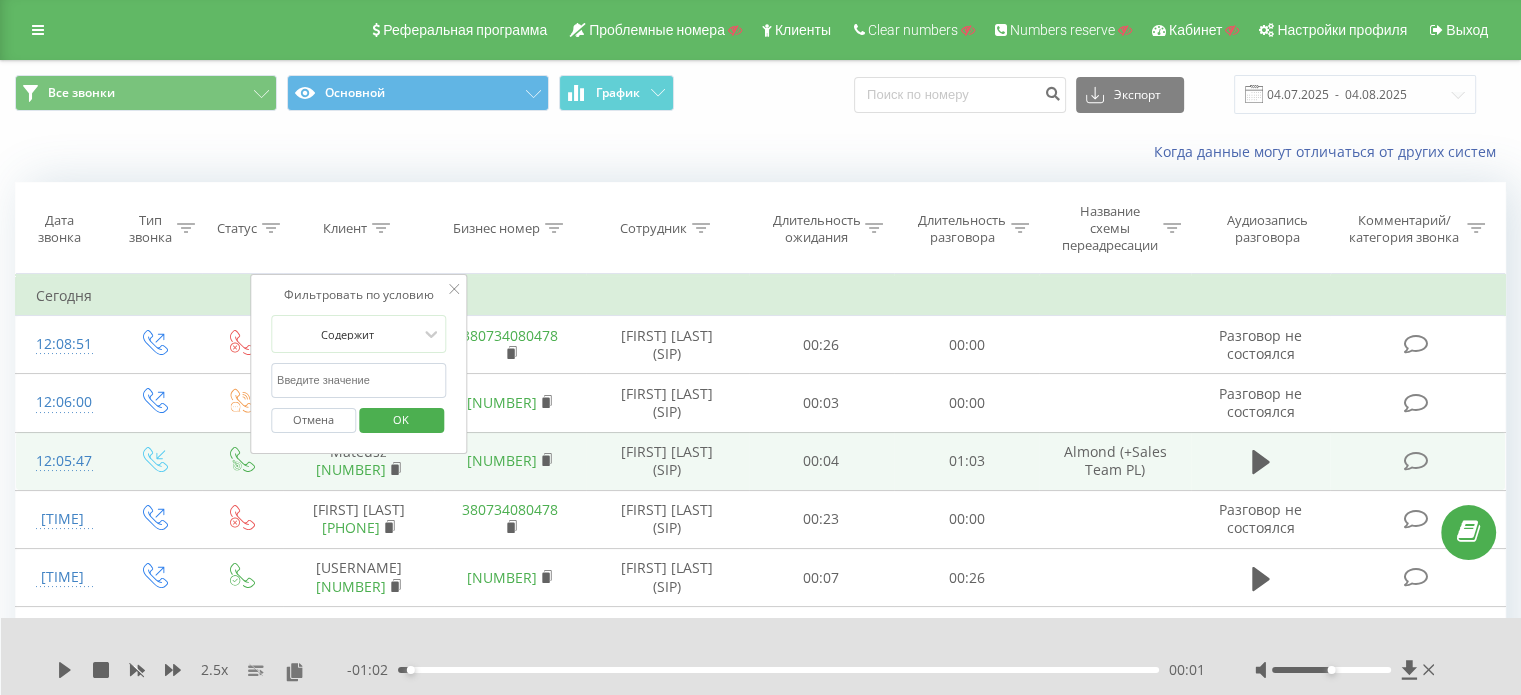 click 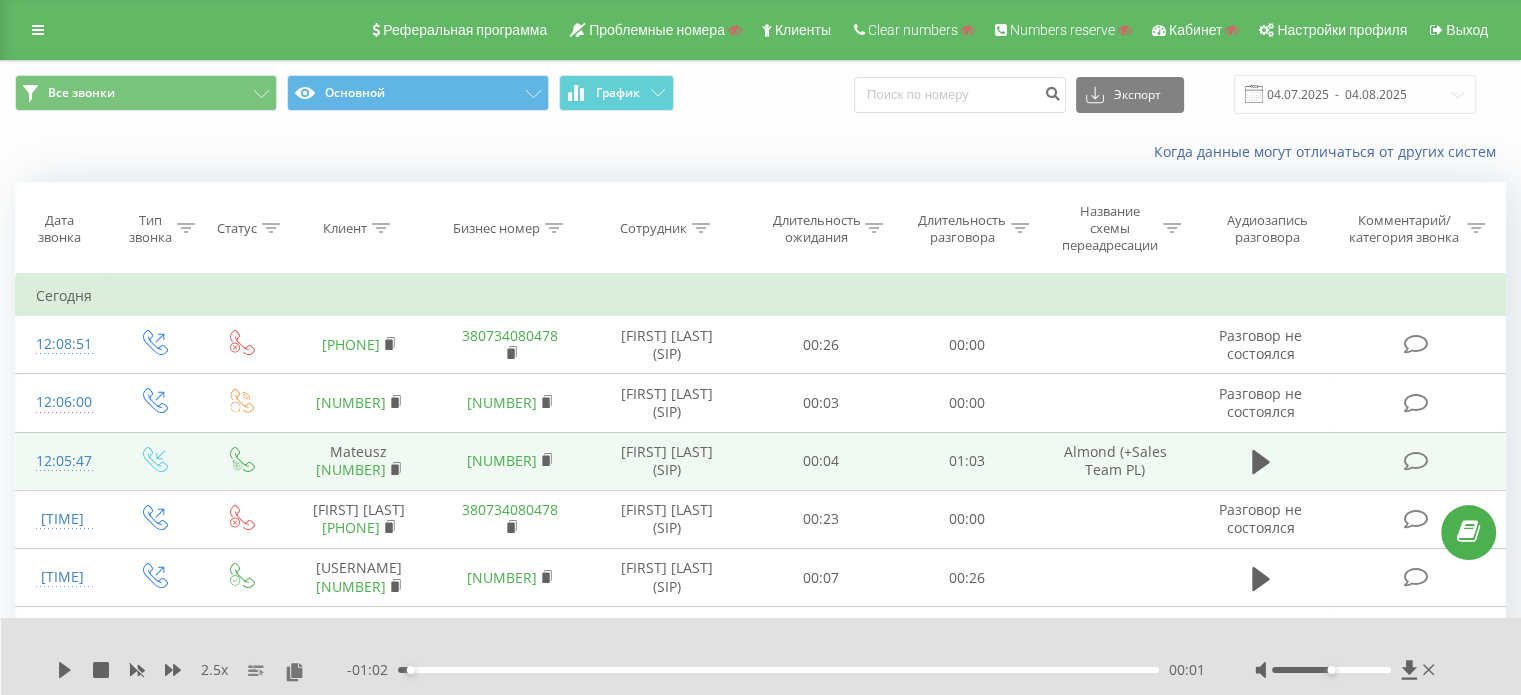 click 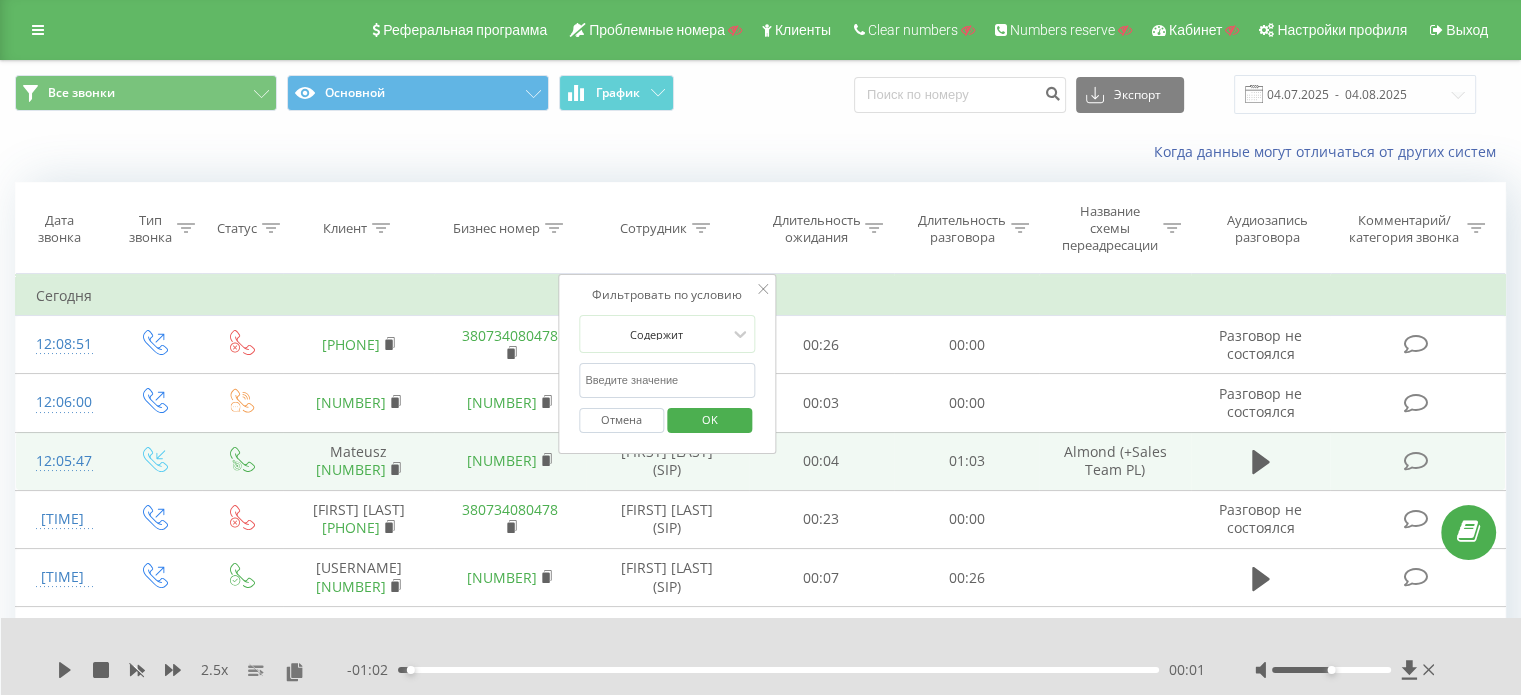 click at bounding box center (667, 380) 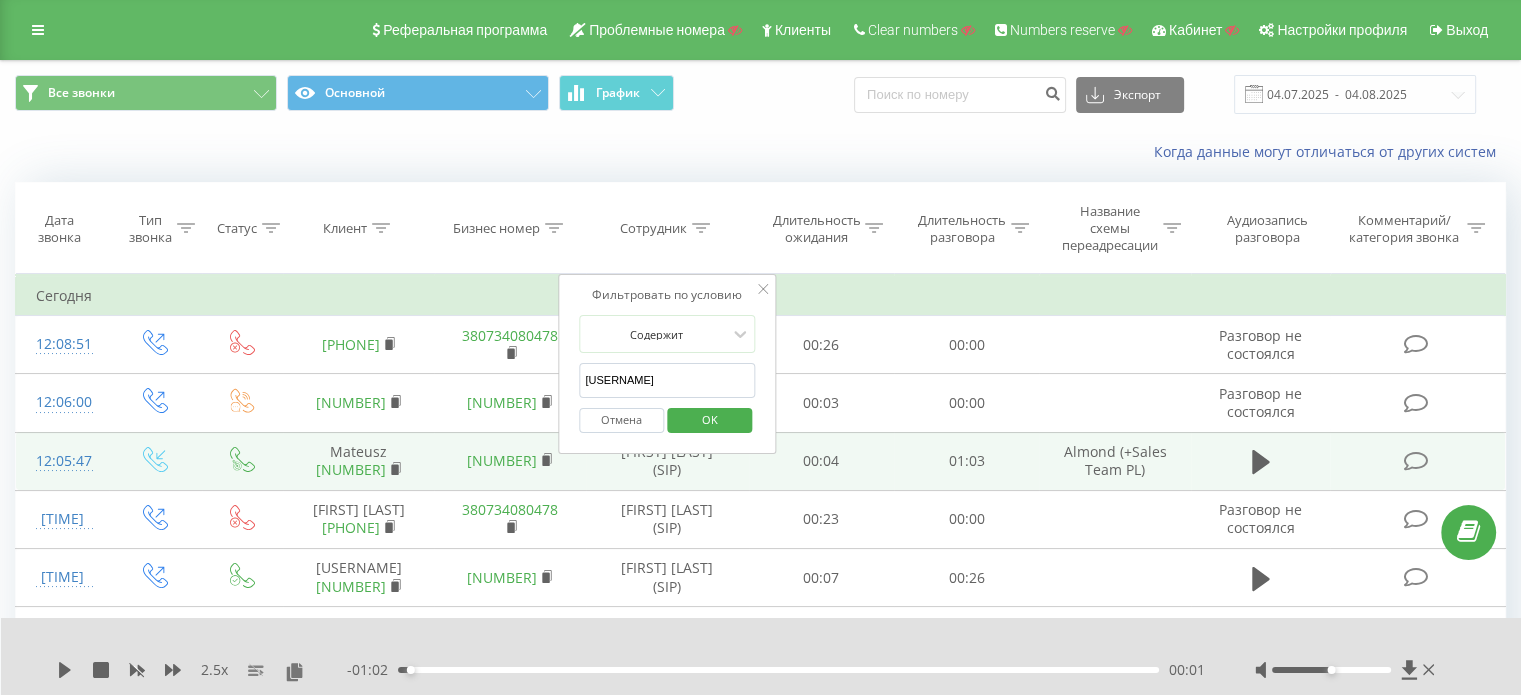 click on "OK" at bounding box center (710, 419) 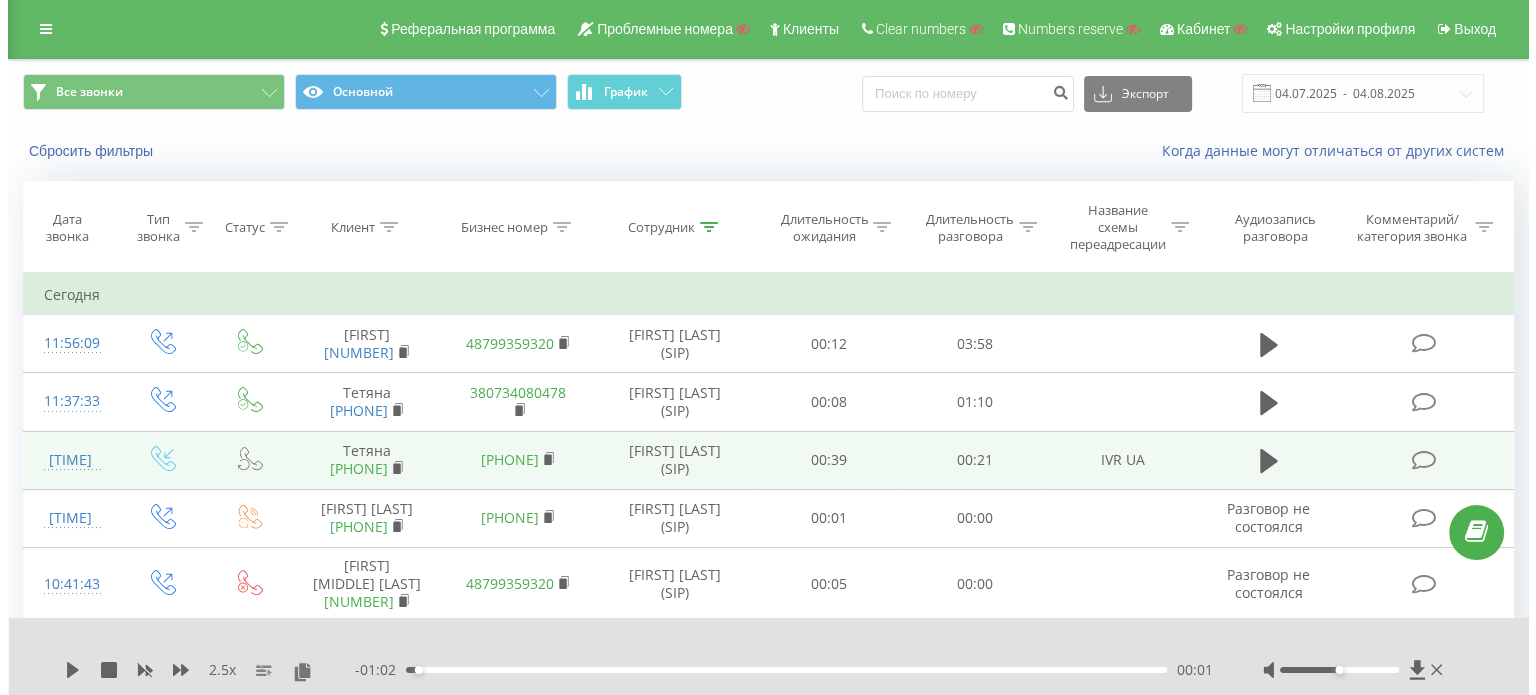 scroll, scrollTop: 0, scrollLeft: 0, axis: both 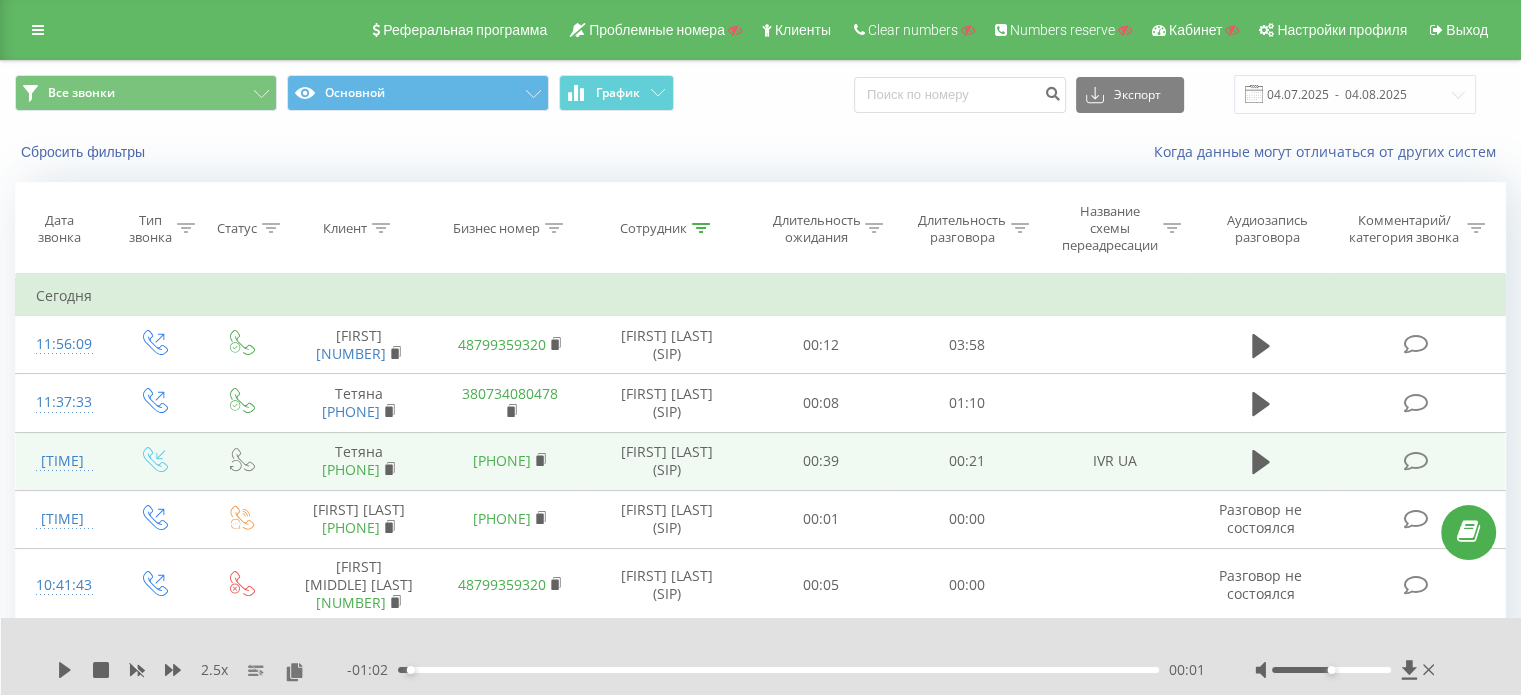 click at bounding box center (701, 228) 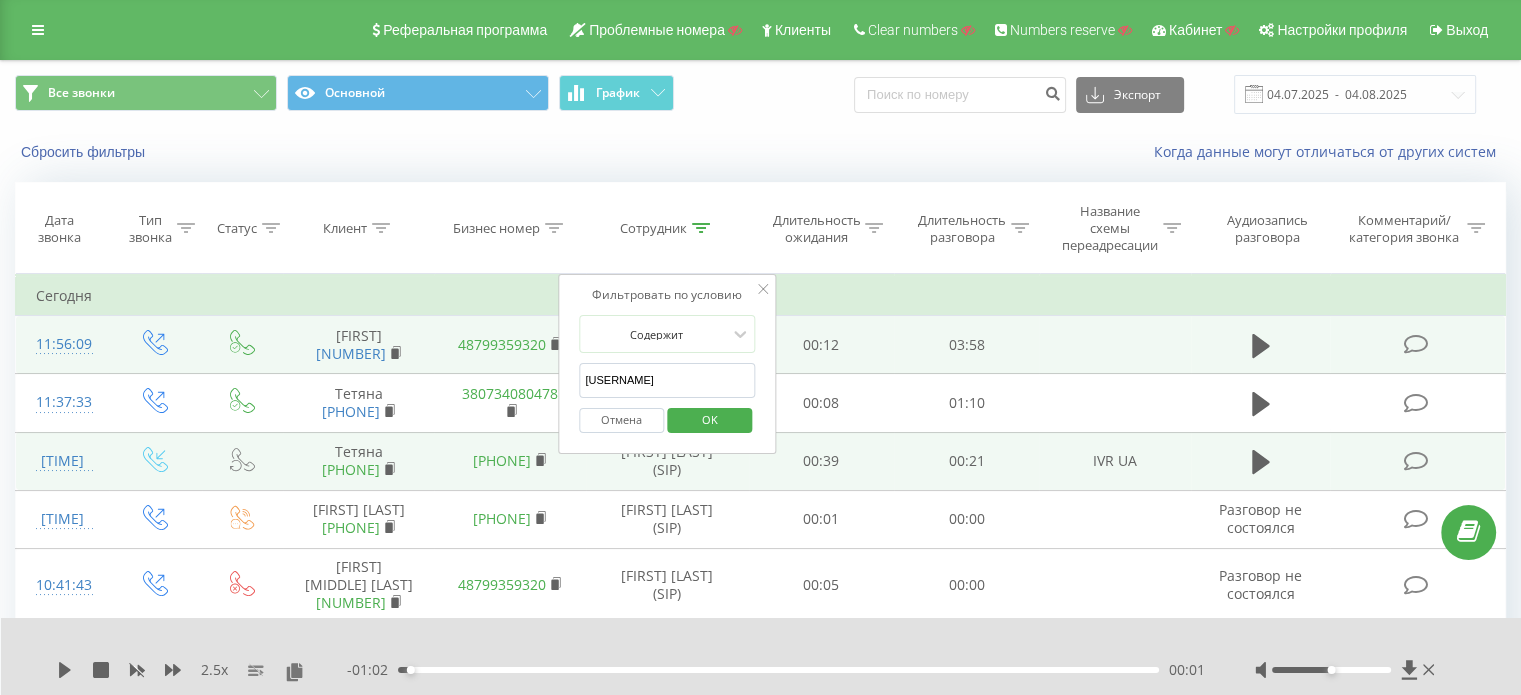 drag, startPoint x: 644, startPoint y: 391, endPoint x: 552, endPoint y: 387, distance: 92.086914 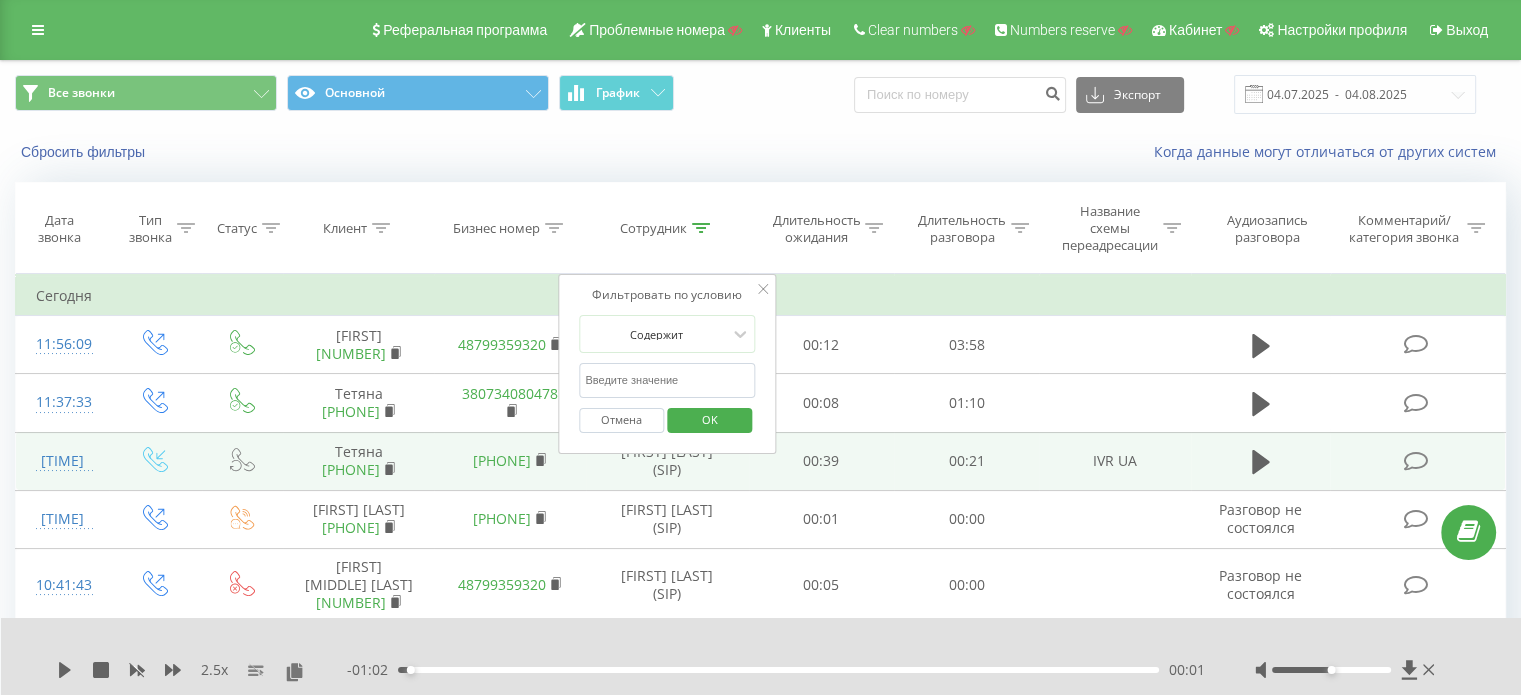type 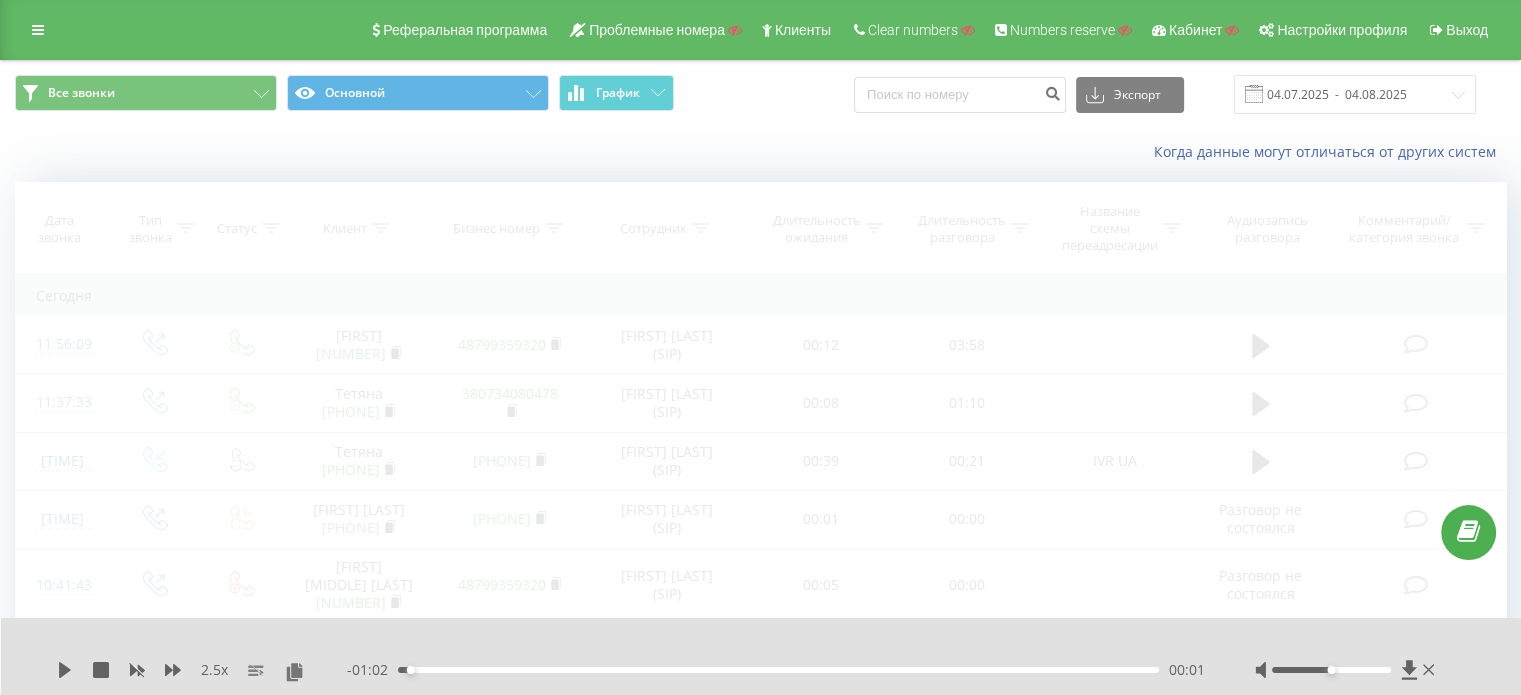 click on "Когда данные могут отличаться от других систем" at bounding box center [760, 152] 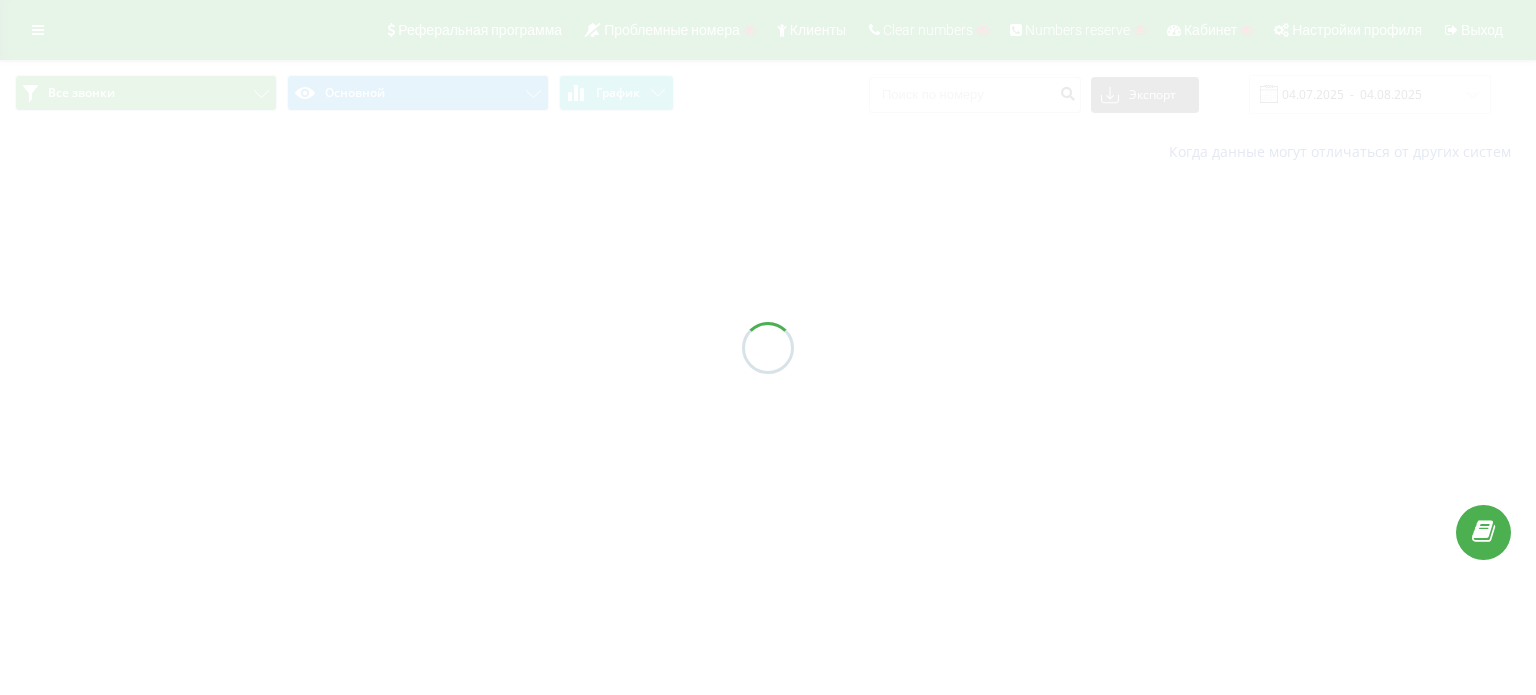 scroll, scrollTop: 0, scrollLeft: 0, axis: both 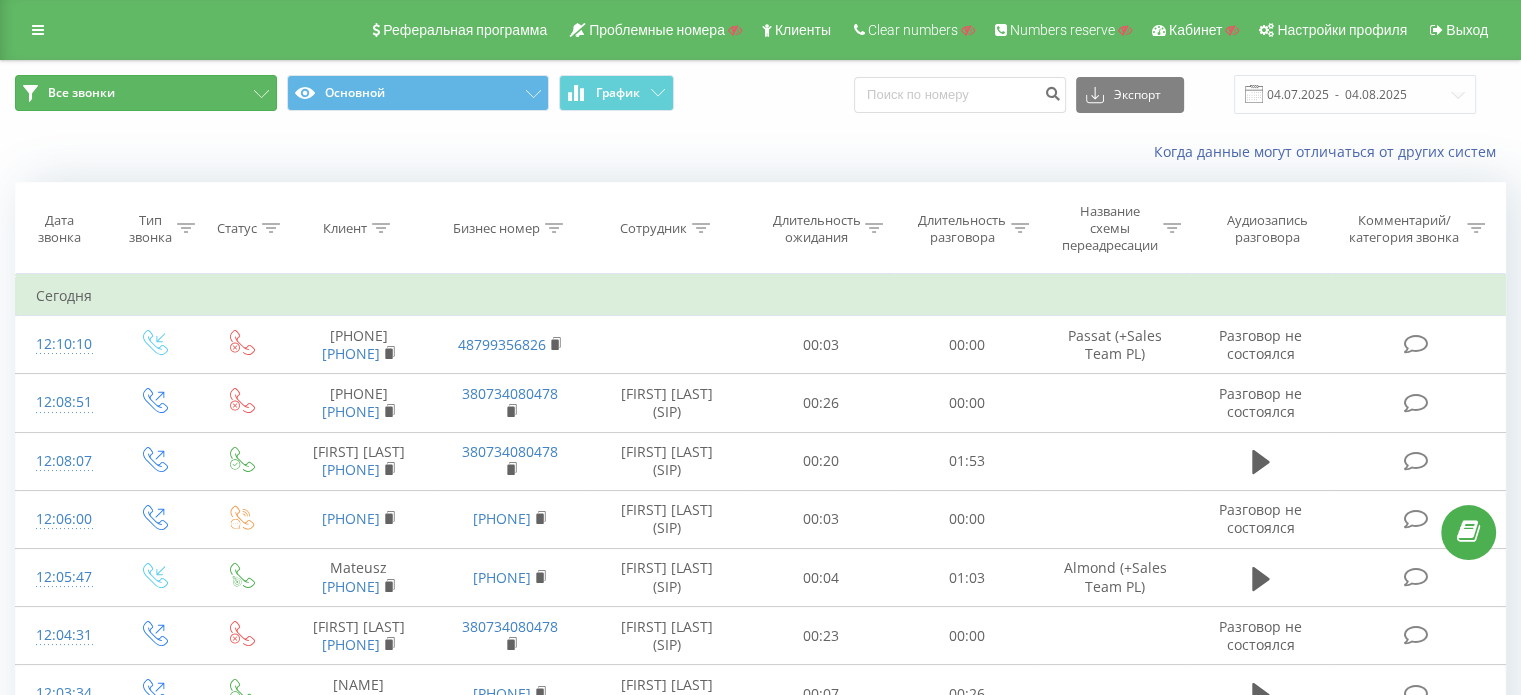click on "Все звонки" at bounding box center [81, 93] 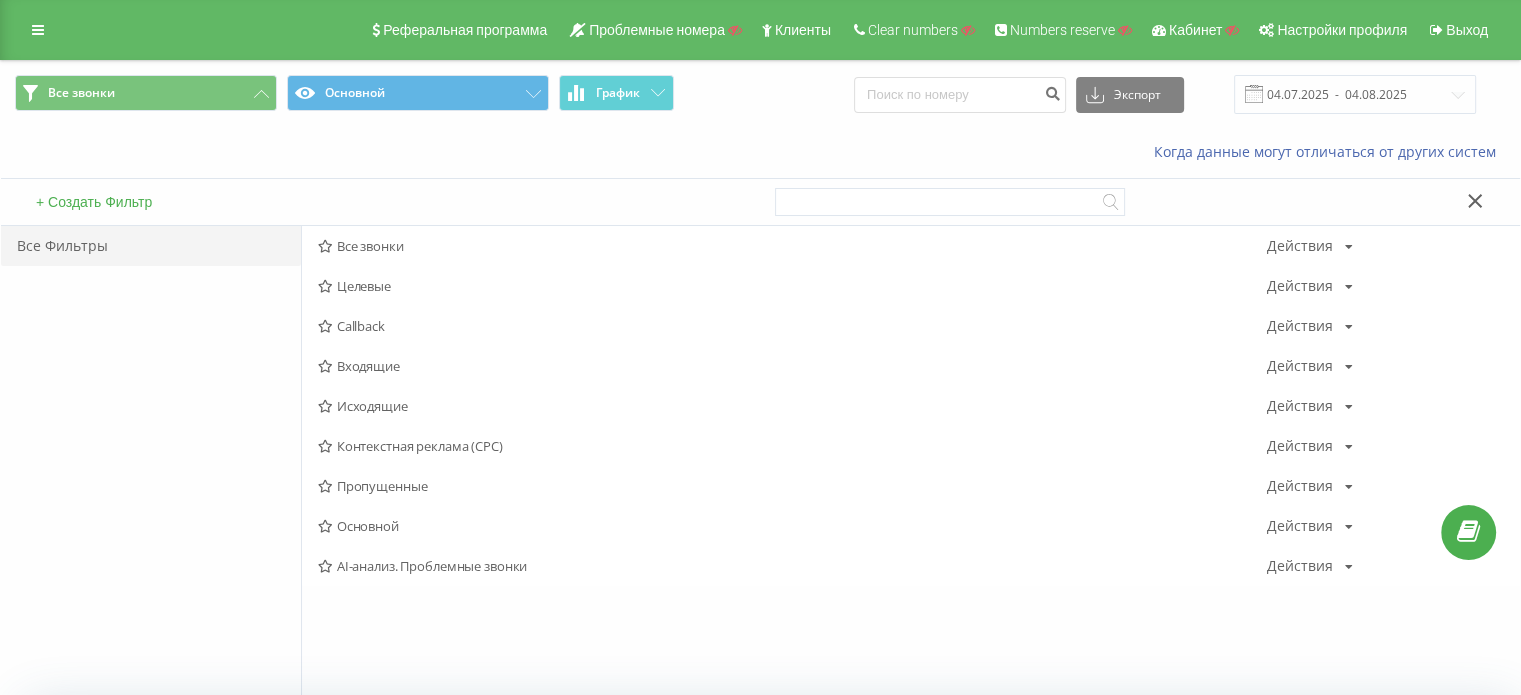 click on "Когда данные могут отличаться от других систем" at bounding box center [760, 152] 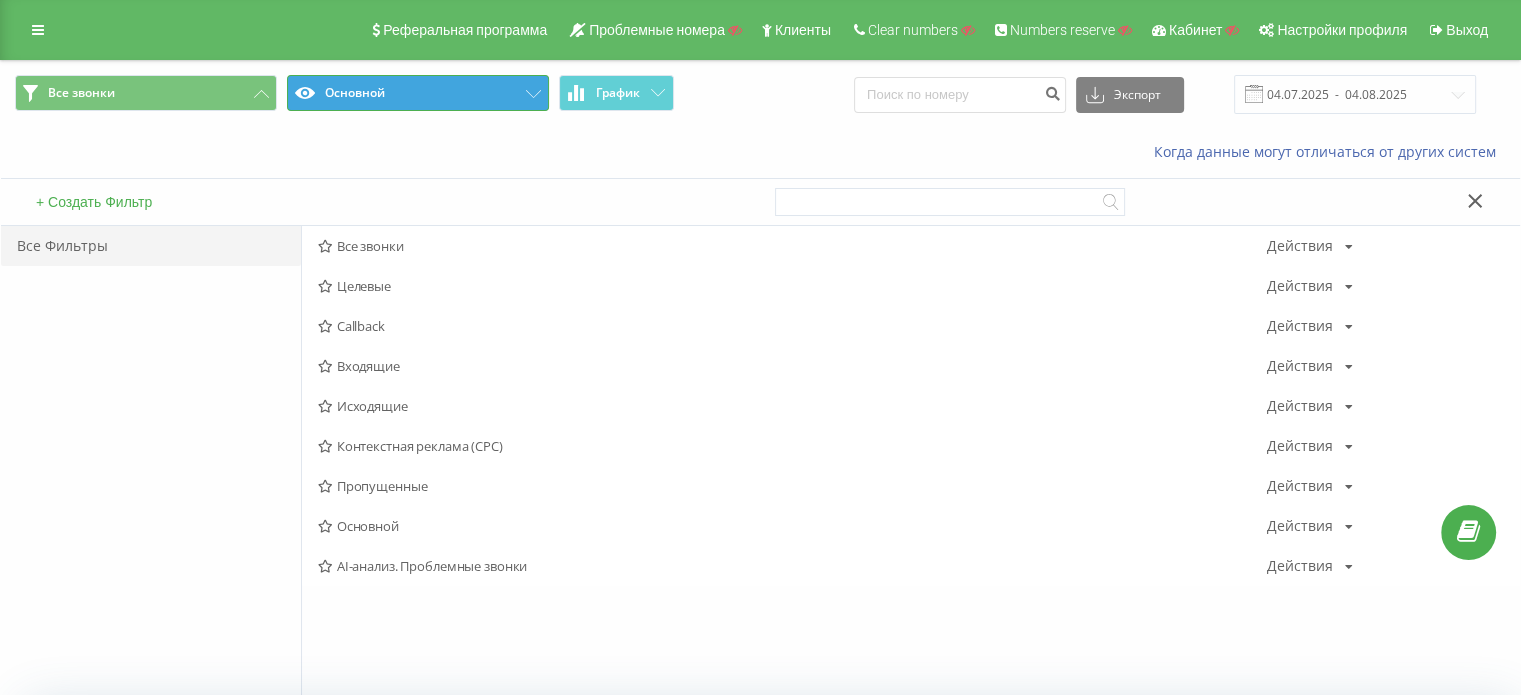 click on "Основной" at bounding box center (418, 93) 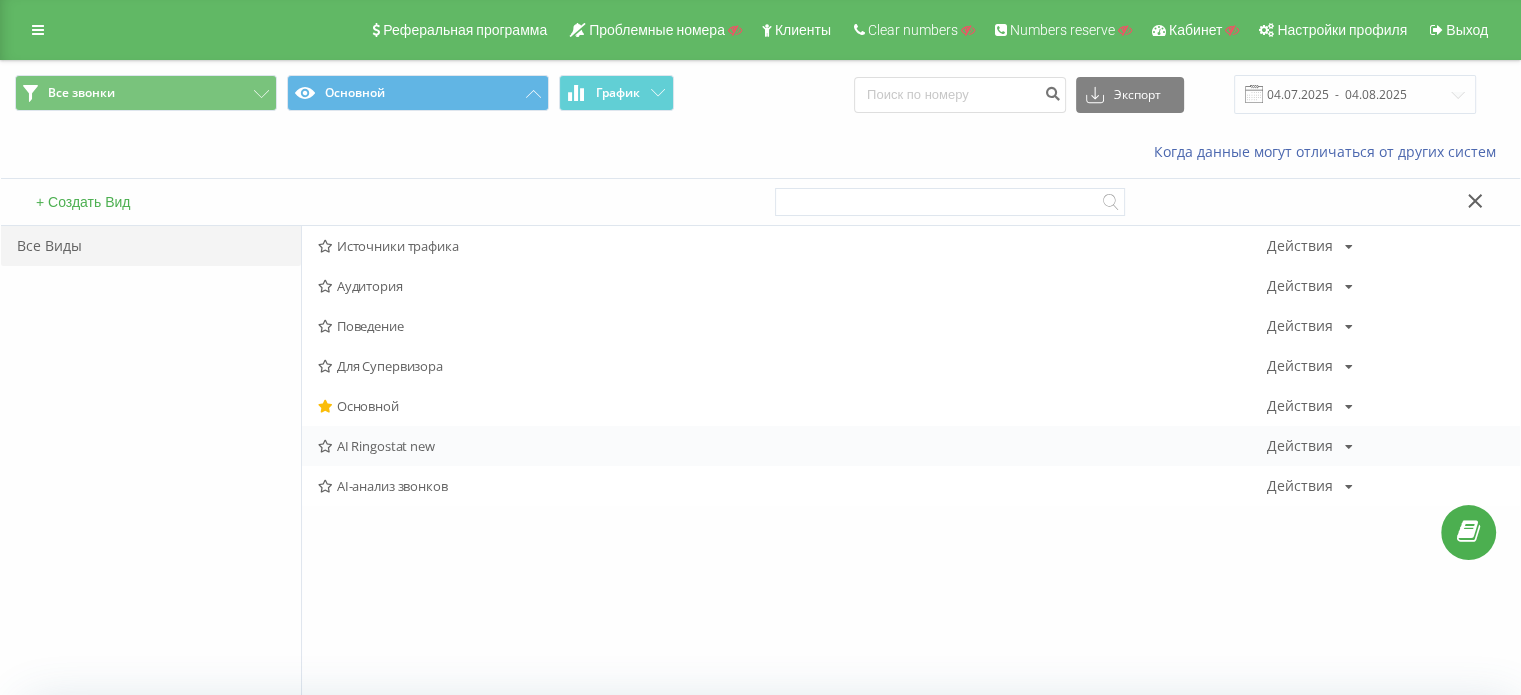 click on "AI Ringostat new" at bounding box center (792, 446) 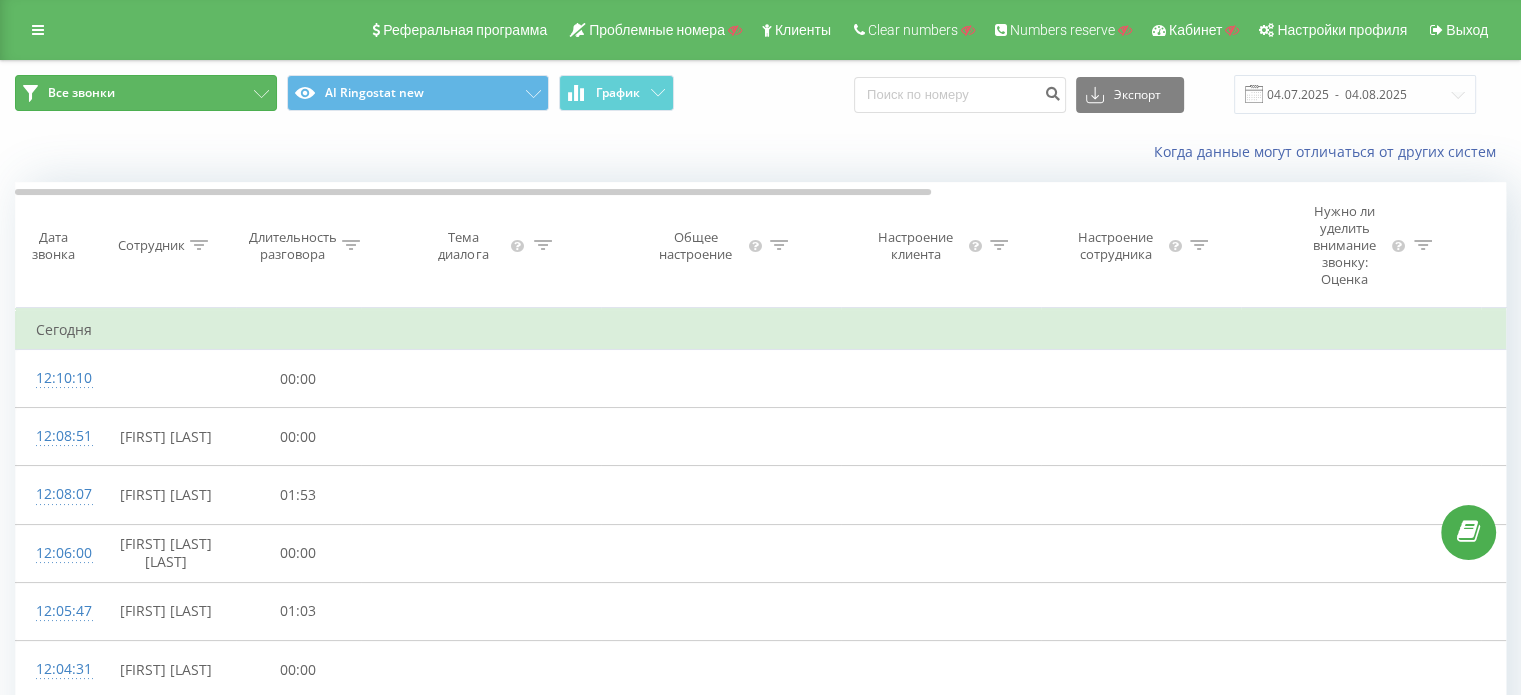click on "Все звонки" at bounding box center (146, 93) 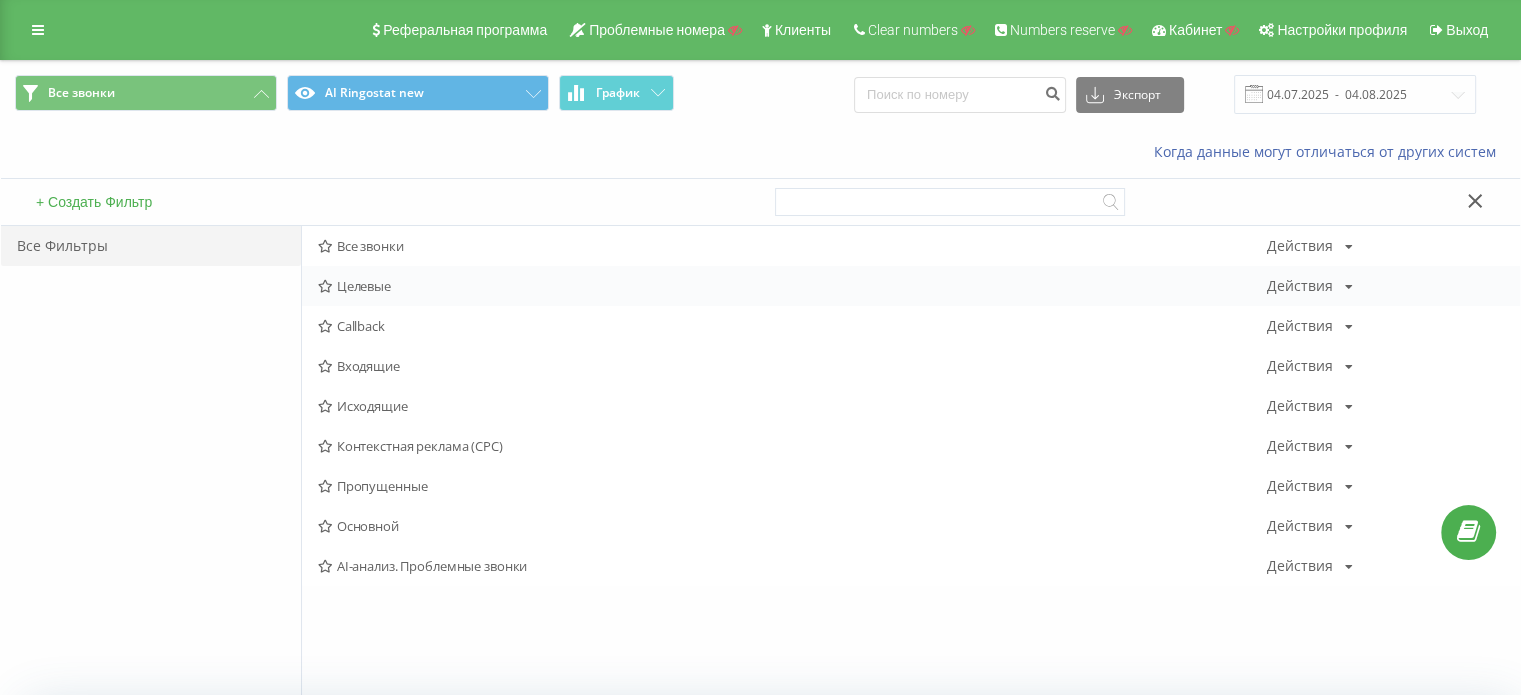 click on "Целевые" at bounding box center (792, 286) 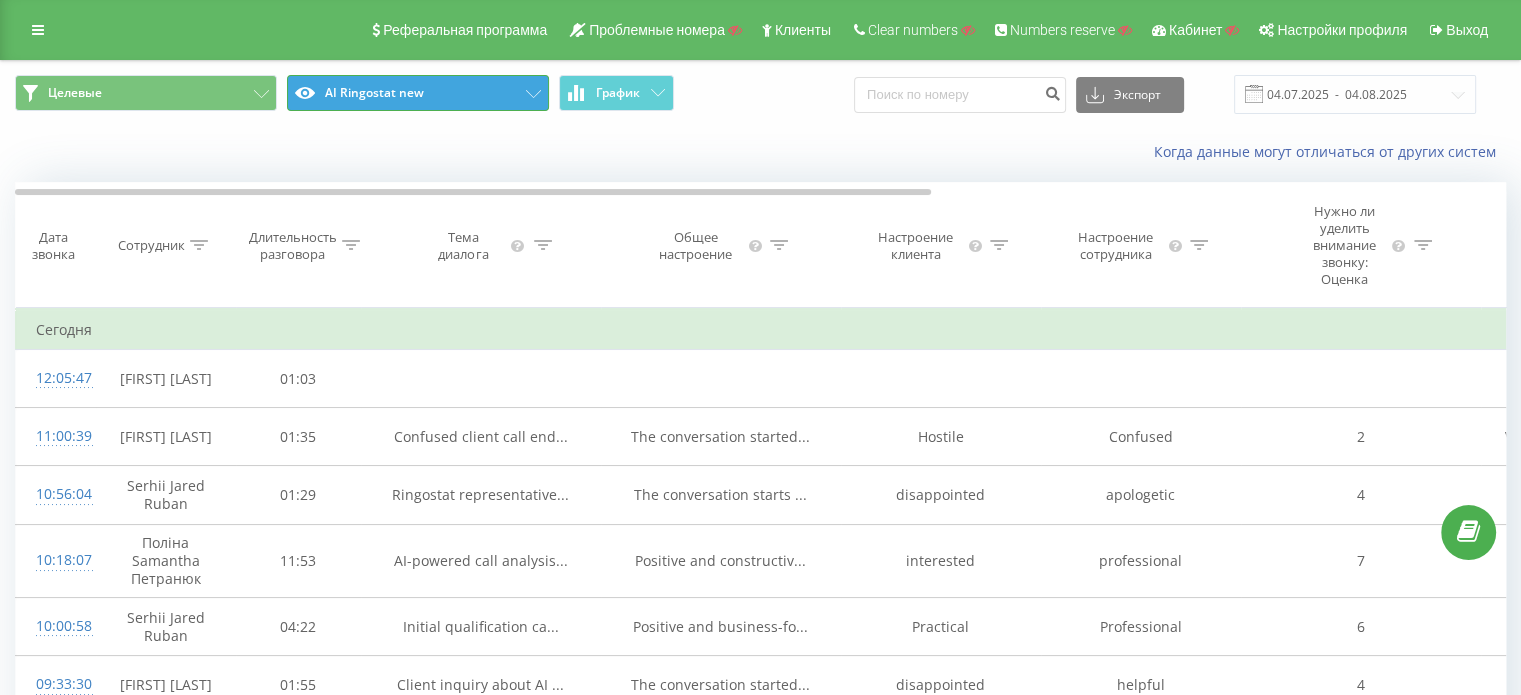 click on "AI Ringostat new" at bounding box center [418, 93] 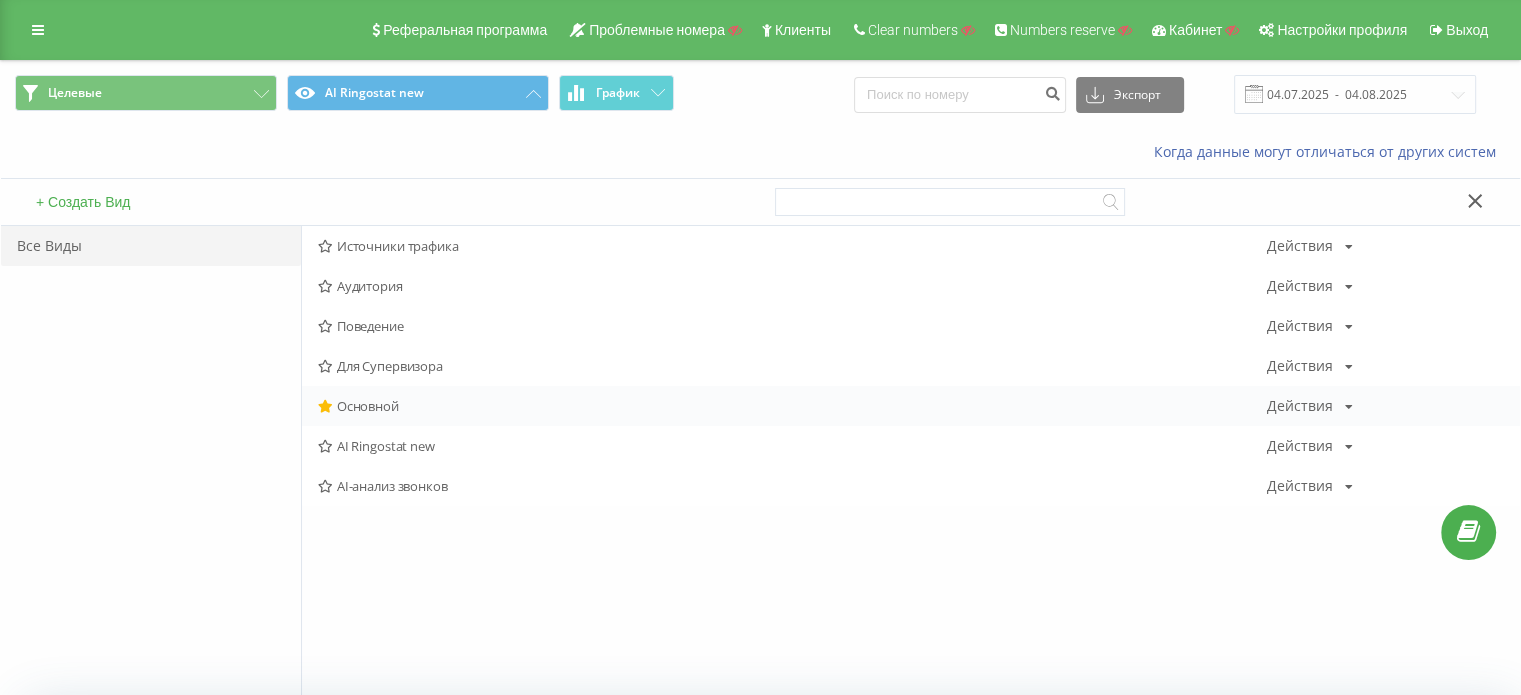 click on "Основной" at bounding box center (792, 406) 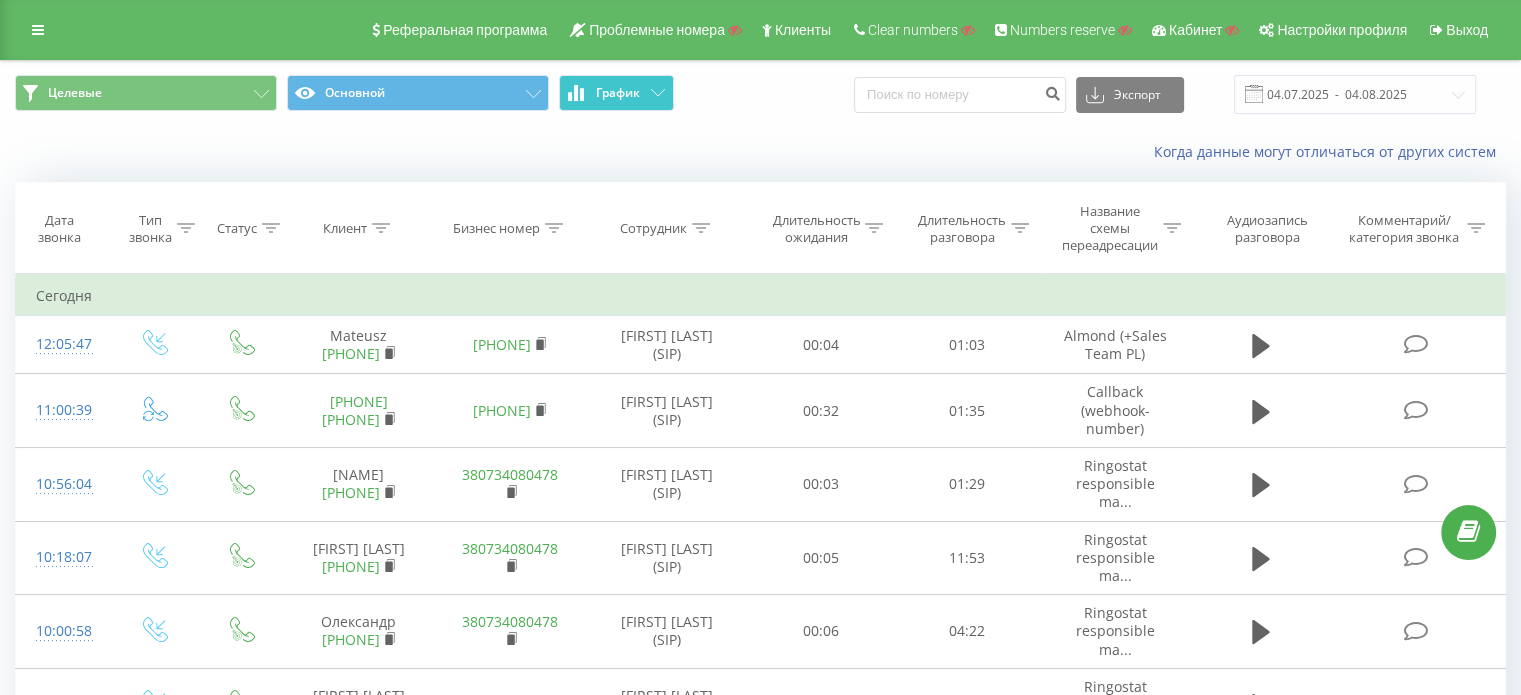 click on "График" at bounding box center (618, 93) 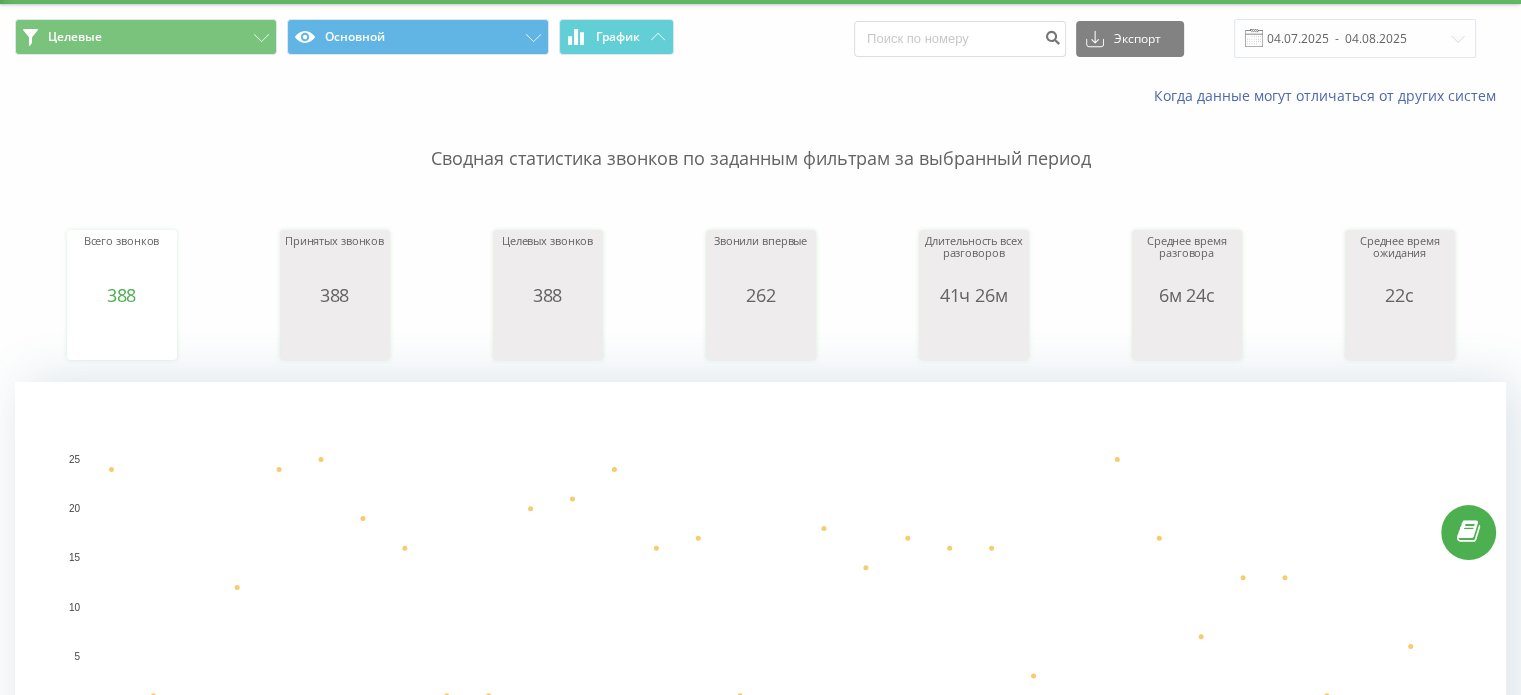 scroll, scrollTop: 0, scrollLeft: 0, axis: both 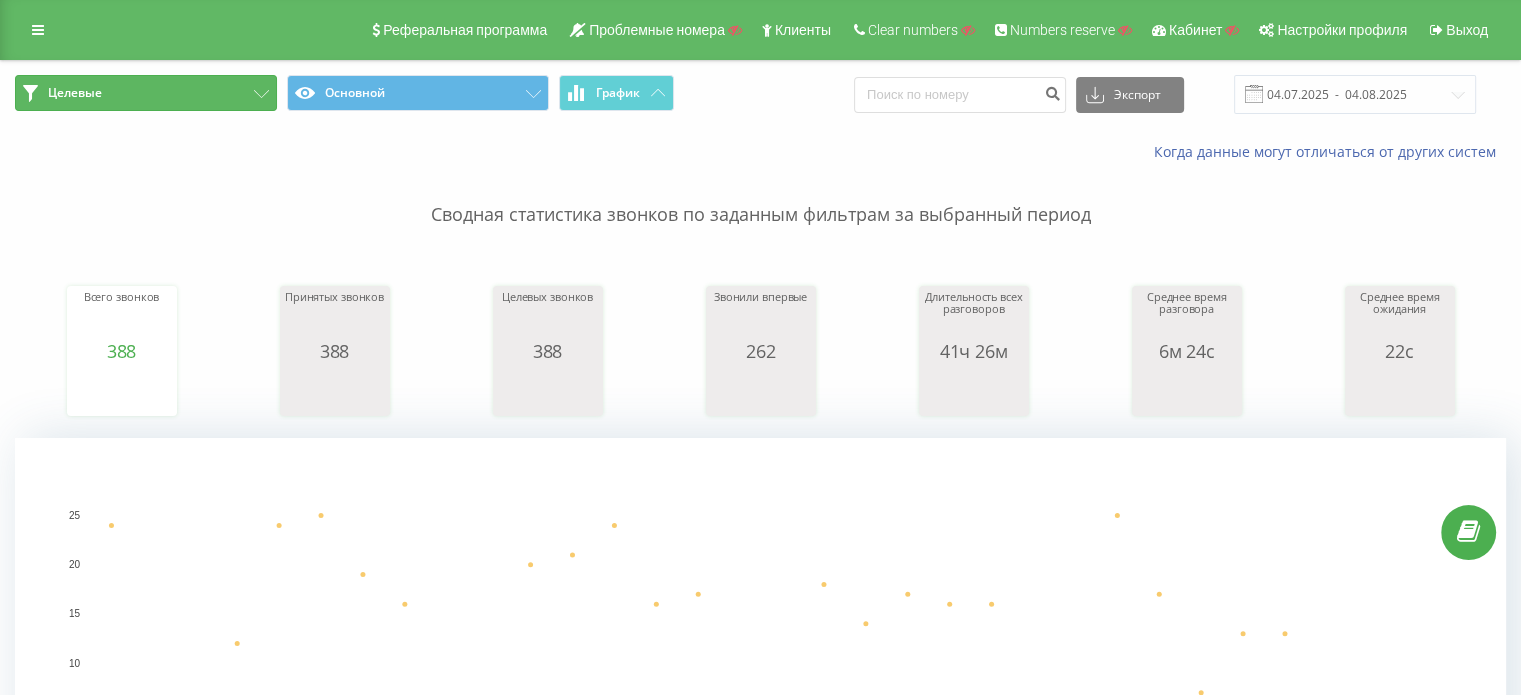 click on "Целевые" at bounding box center (146, 93) 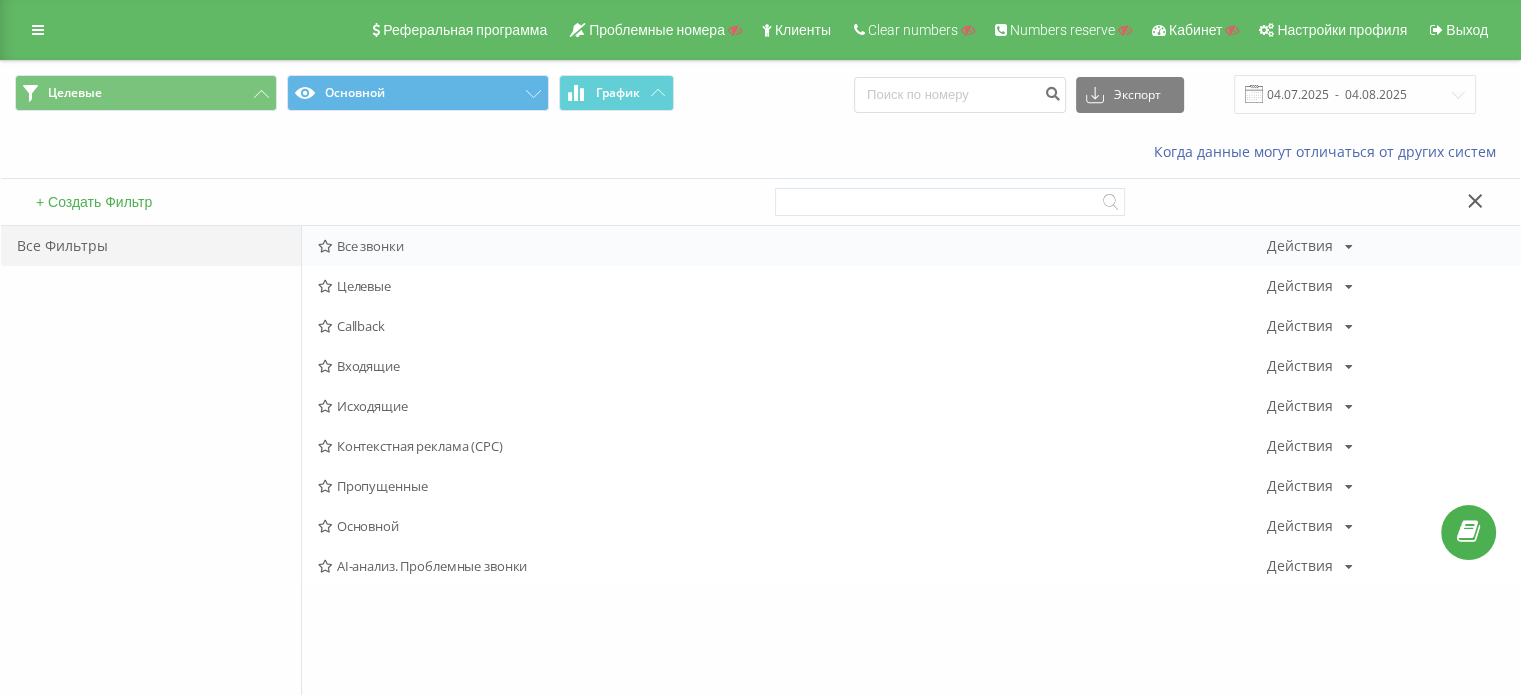click on "Все звонки" at bounding box center [792, 246] 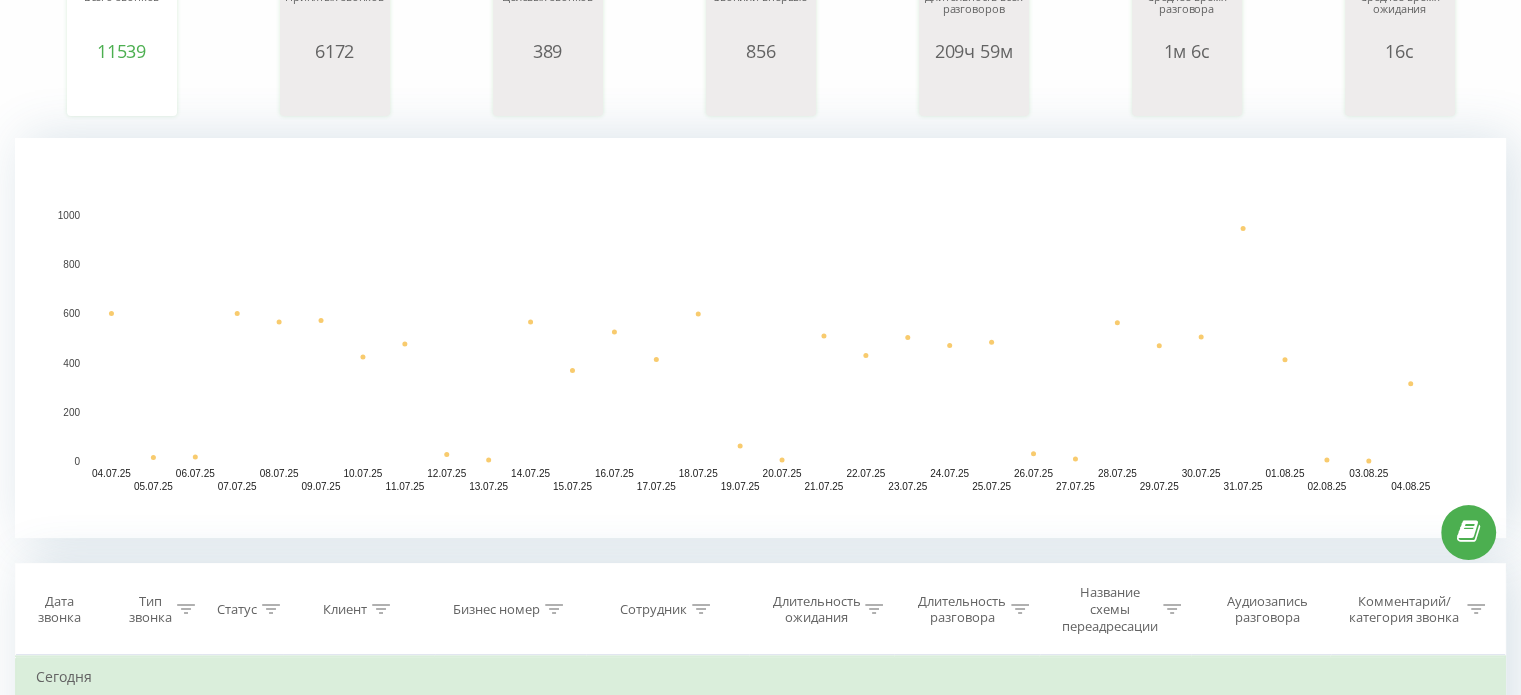 scroll, scrollTop: 0, scrollLeft: 0, axis: both 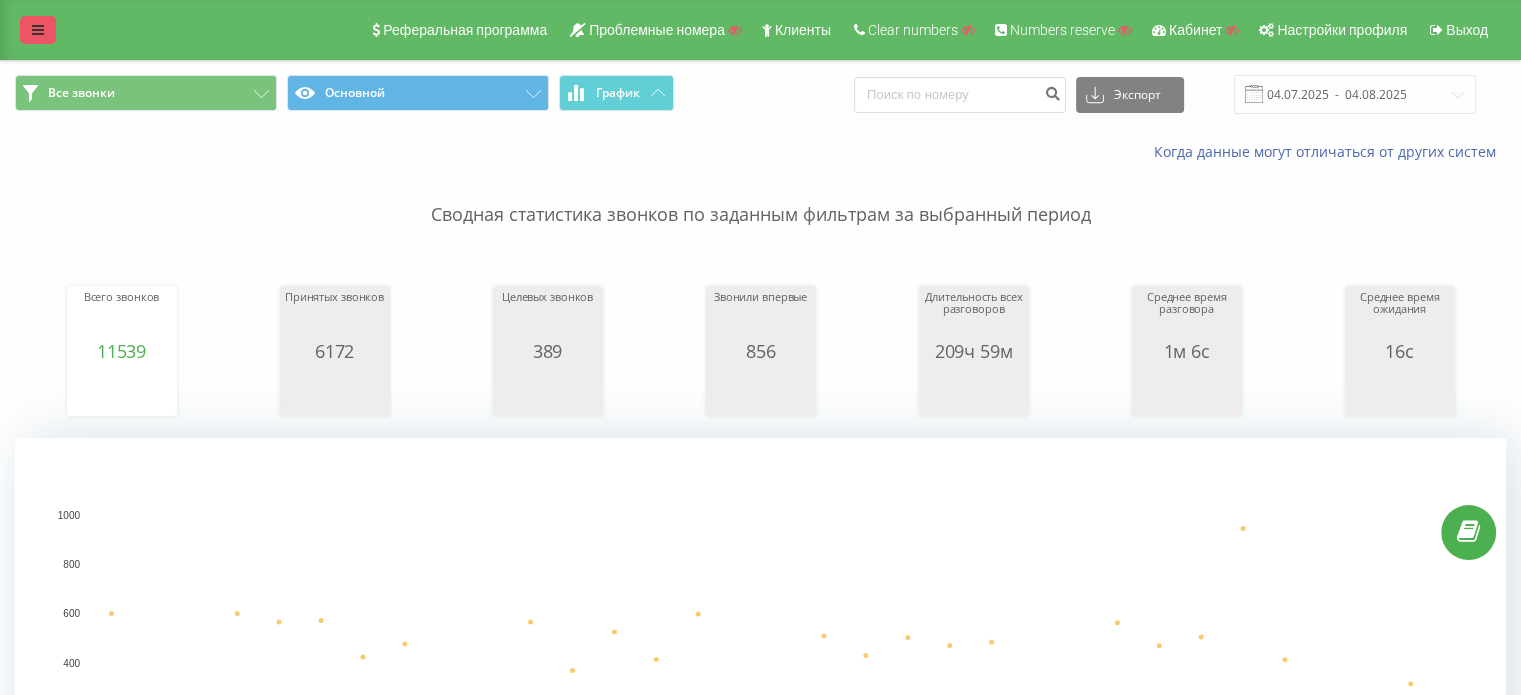 click at bounding box center (38, 30) 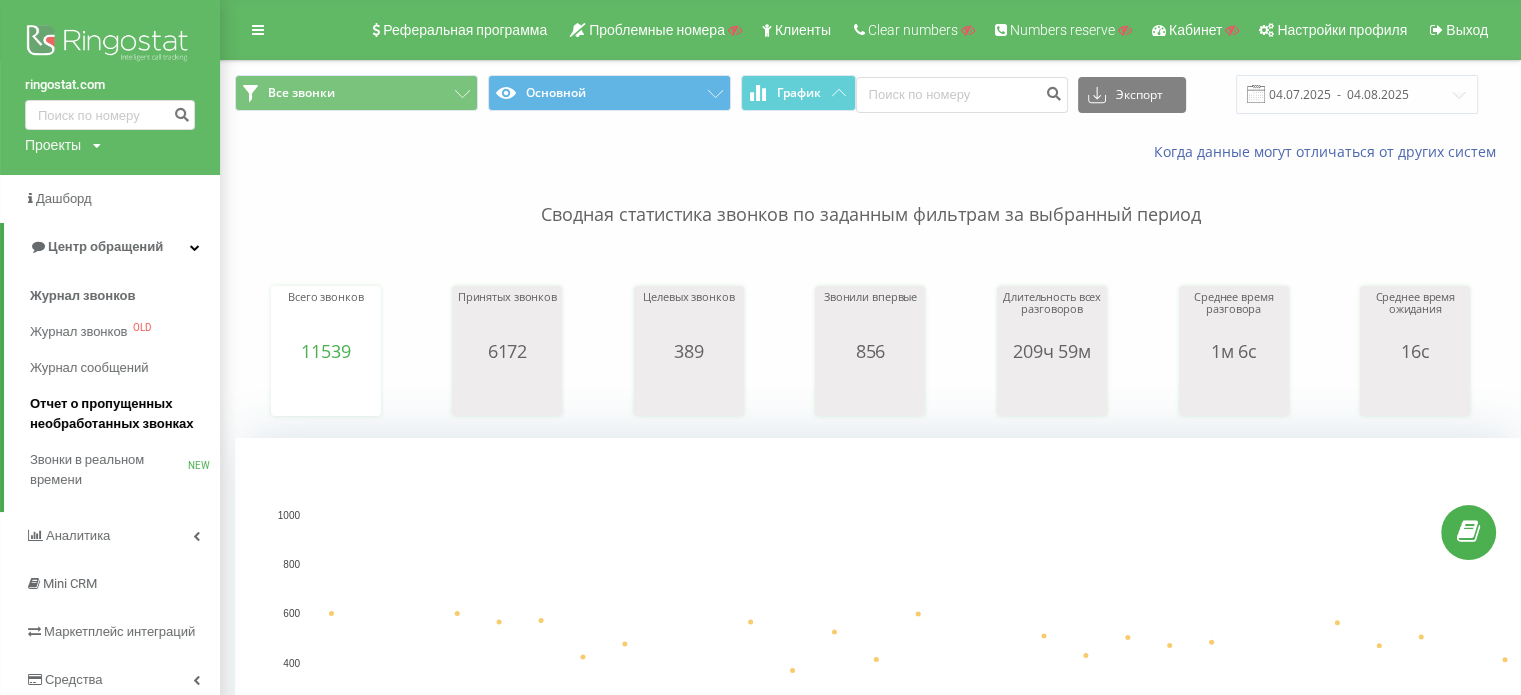 click on "Отчет о пропущенных необработанных звонках" at bounding box center [120, 414] 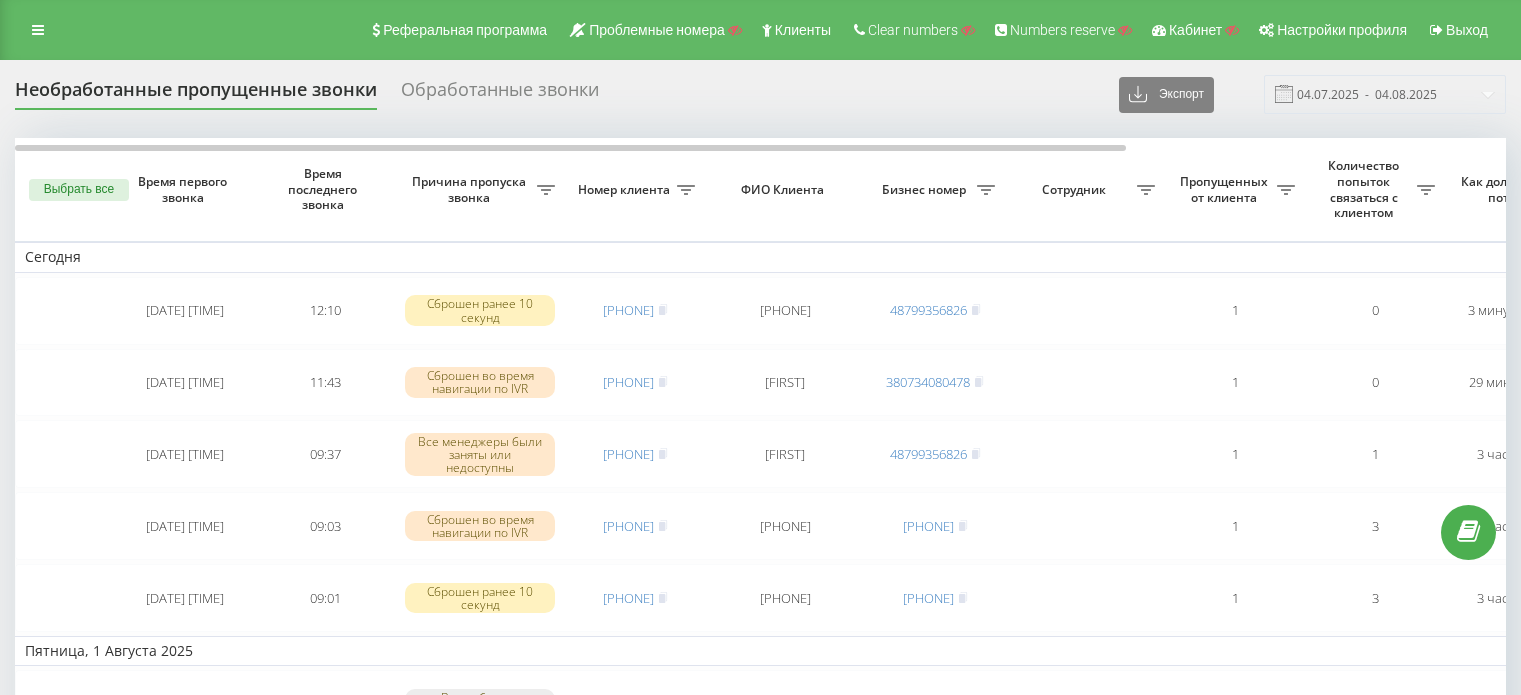 scroll, scrollTop: 0, scrollLeft: 0, axis: both 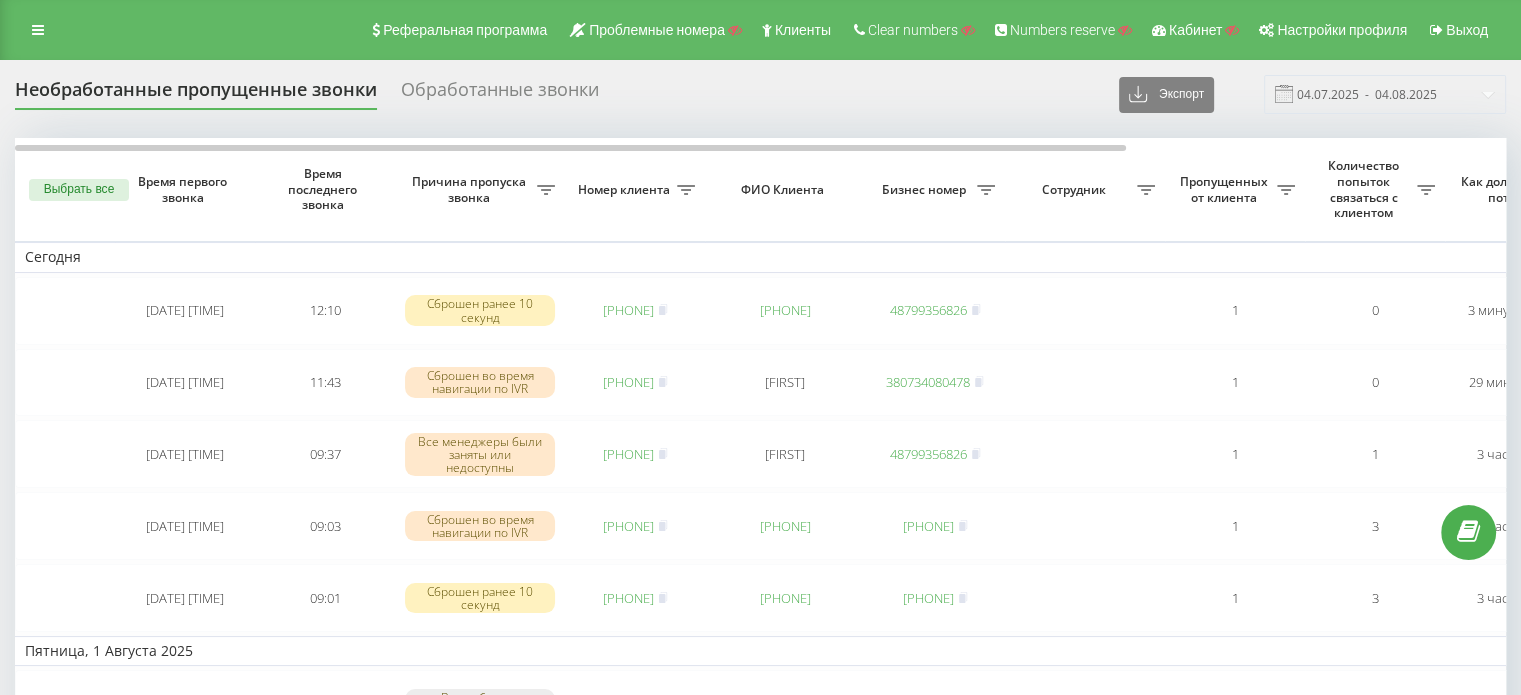 click on "Обработанные звонки" at bounding box center [500, 94] 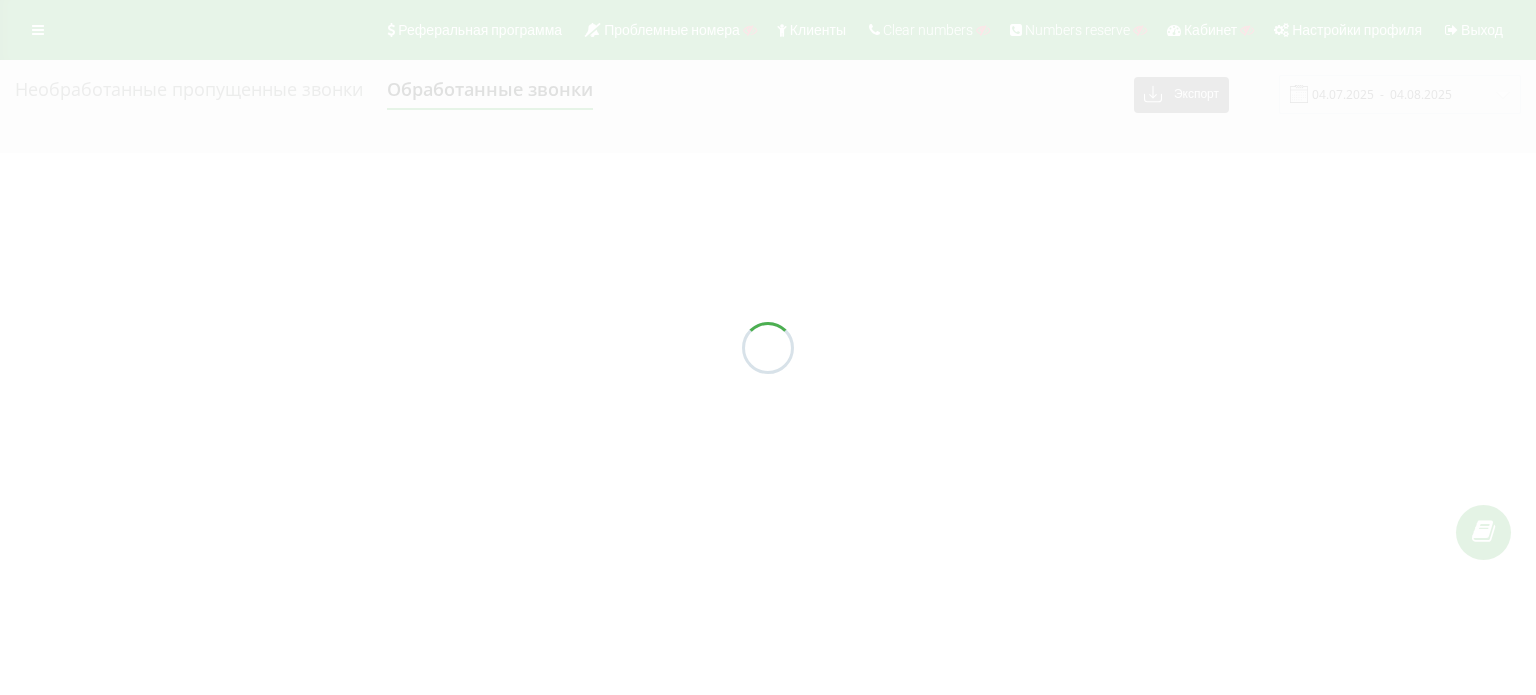 scroll, scrollTop: 0, scrollLeft: 0, axis: both 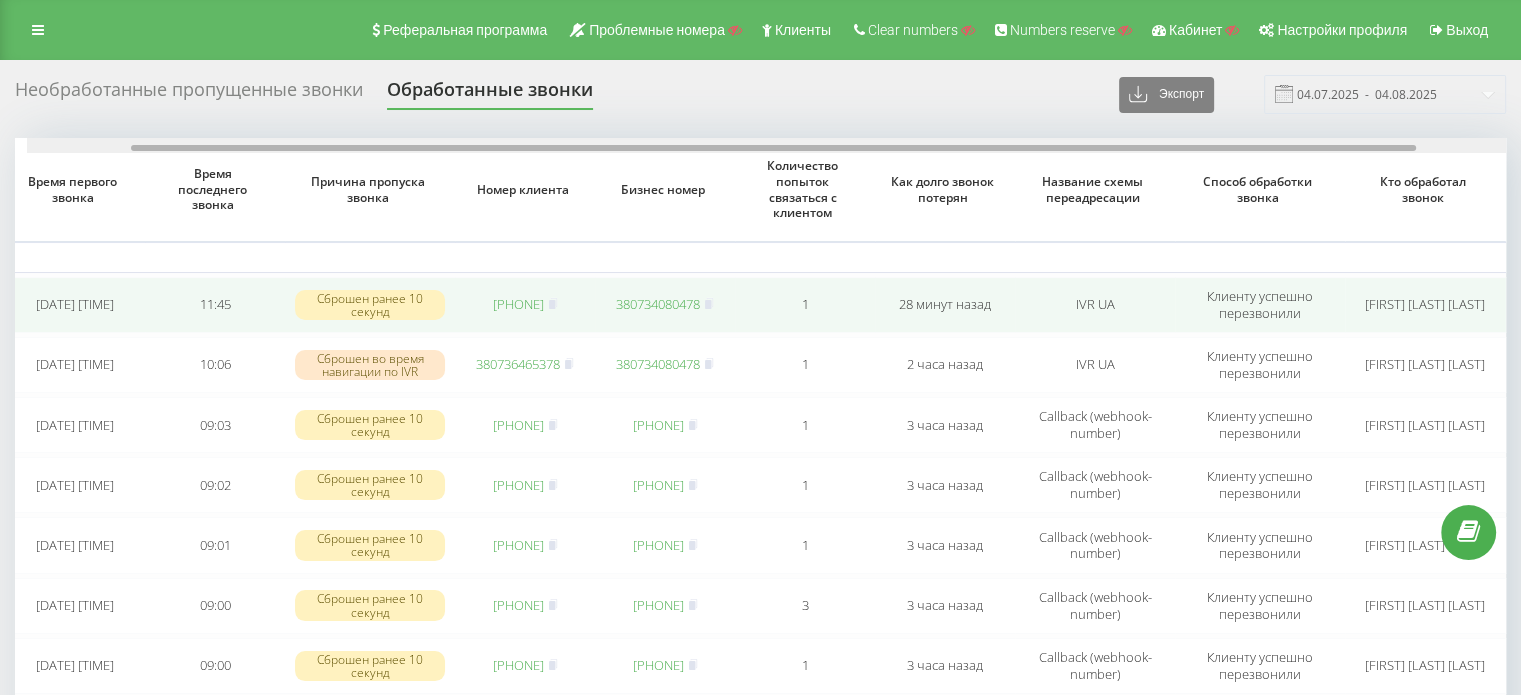 drag, startPoint x: 524, startPoint y: 147, endPoint x: 1067, endPoint y: 292, distance: 562.0267 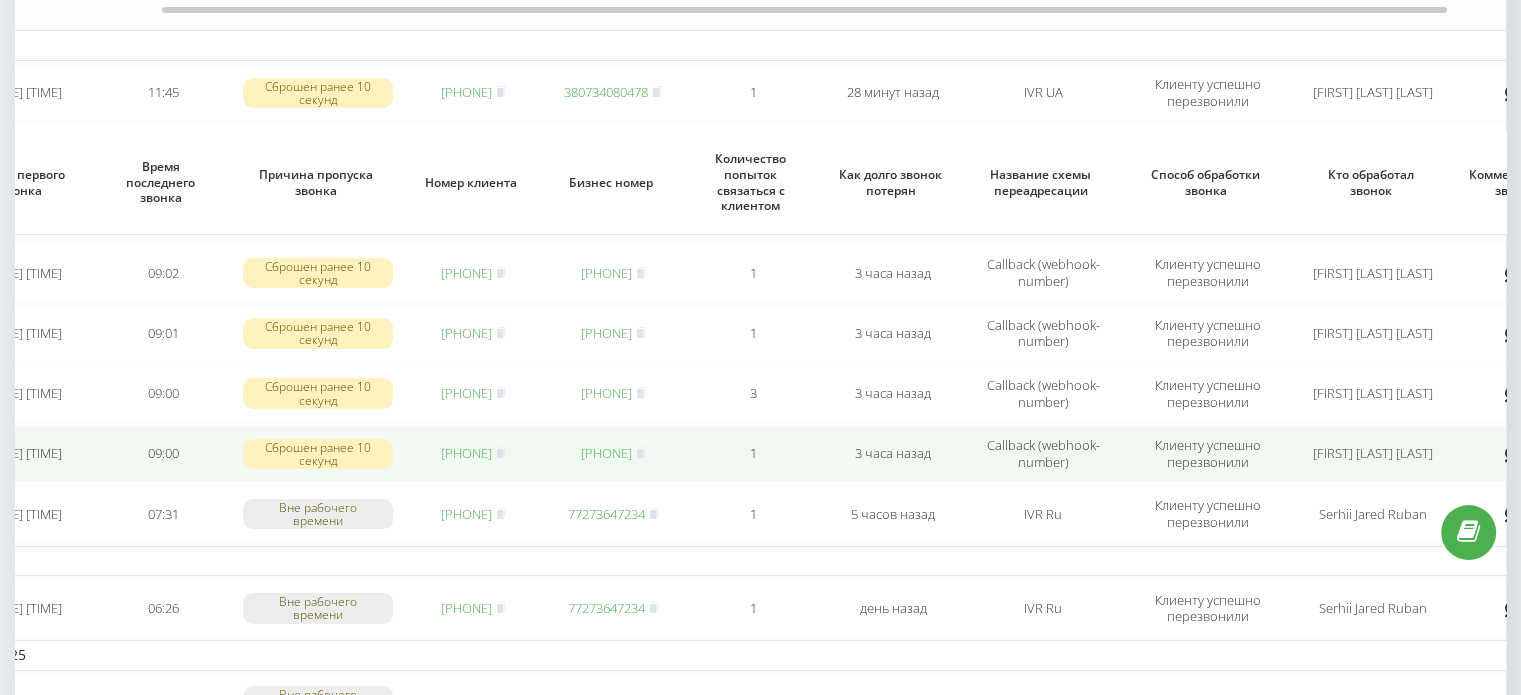 scroll, scrollTop: 0, scrollLeft: 0, axis: both 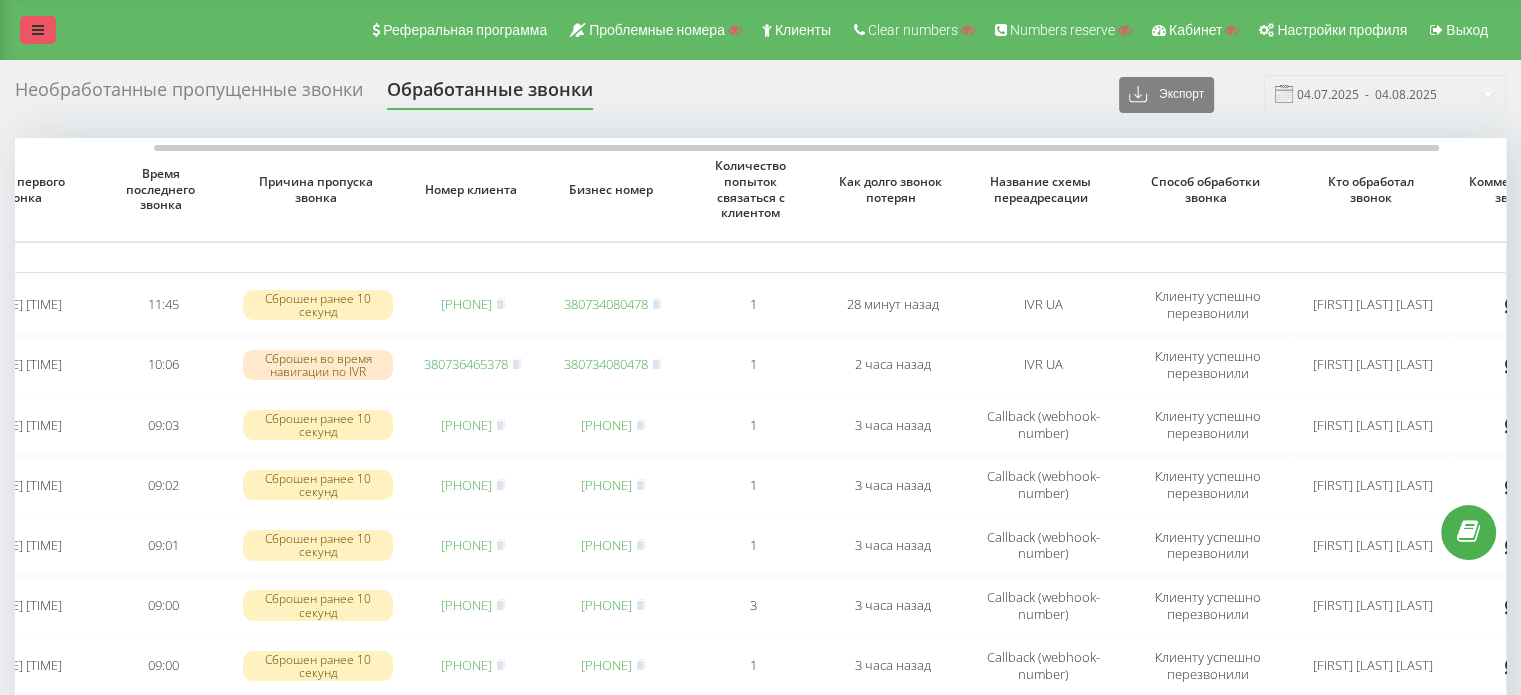 click at bounding box center (38, 30) 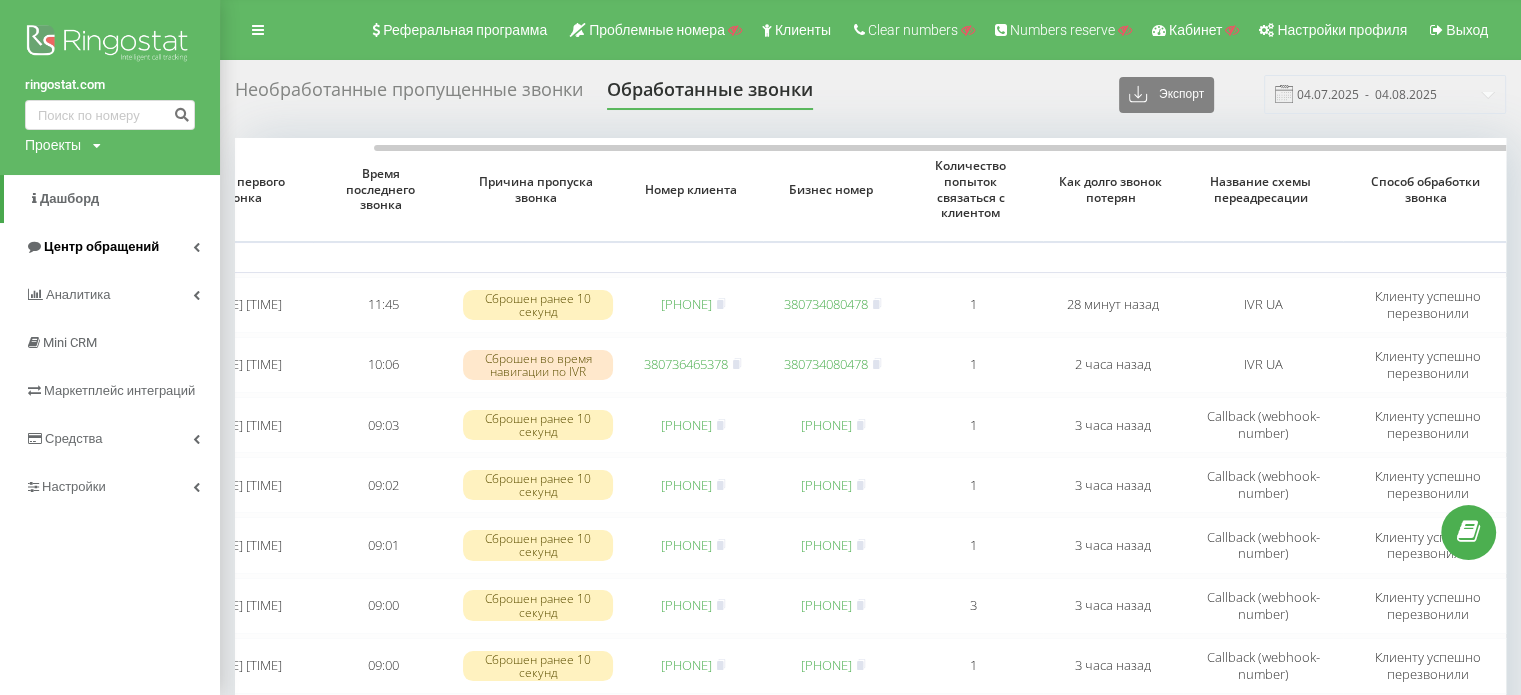 drag, startPoint x: 116, startPoint y: 239, endPoint x: 99, endPoint y: 245, distance: 18.027756 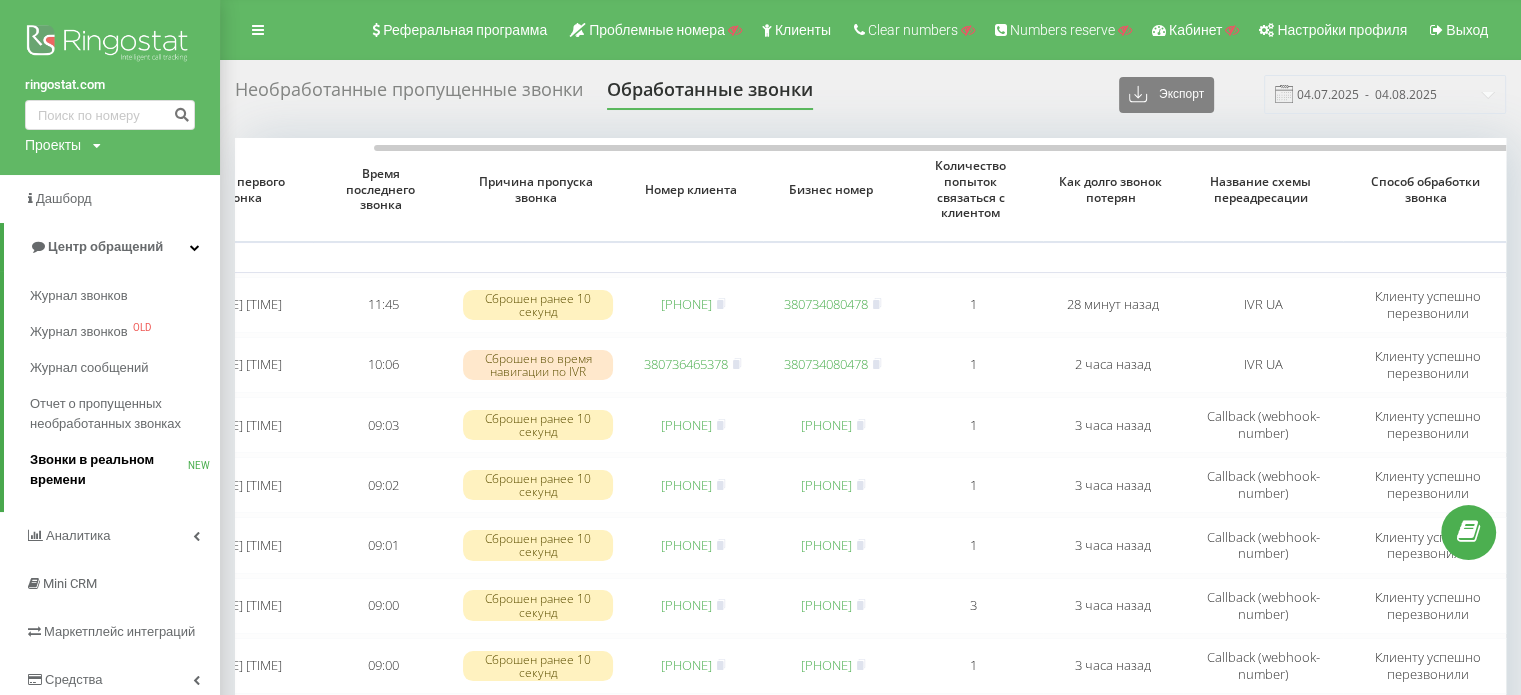 click on "Звонки в реальном времени" at bounding box center [109, 470] 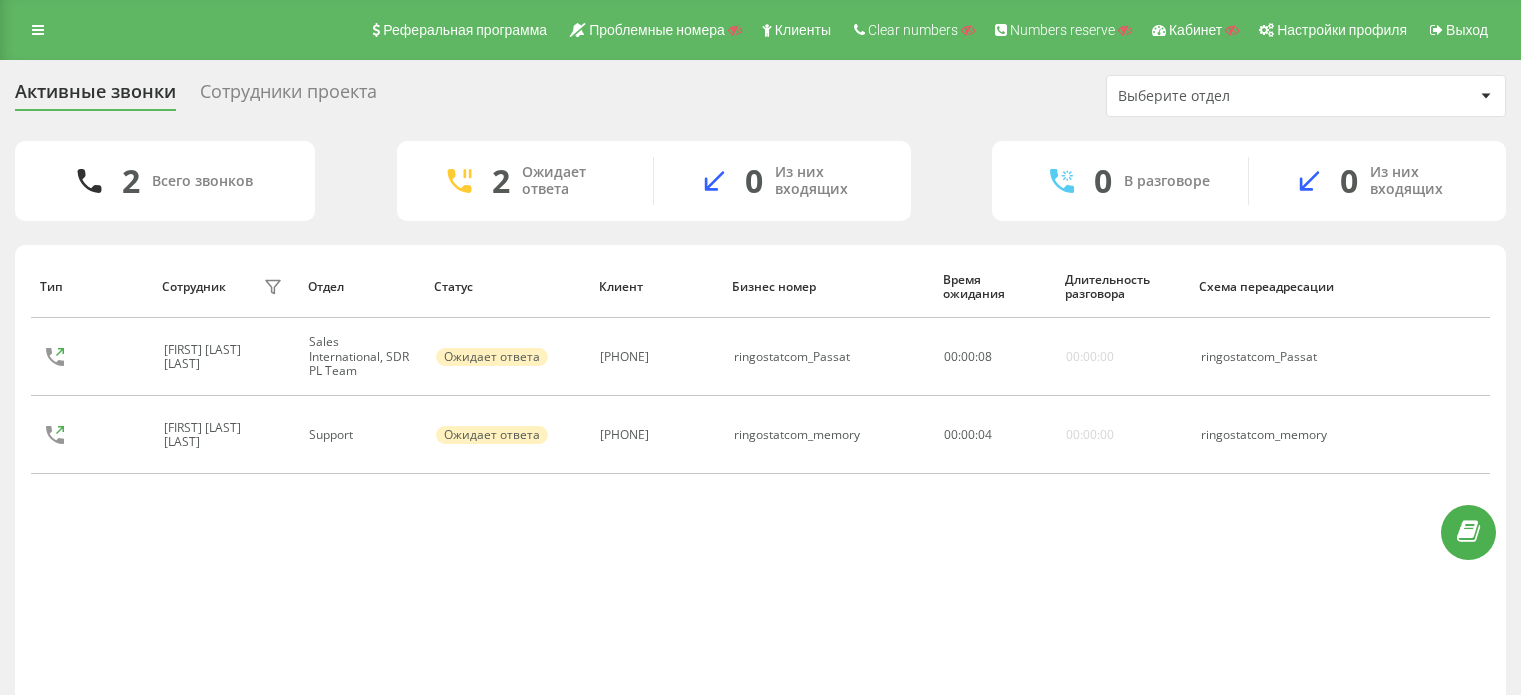scroll, scrollTop: 0, scrollLeft: 0, axis: both 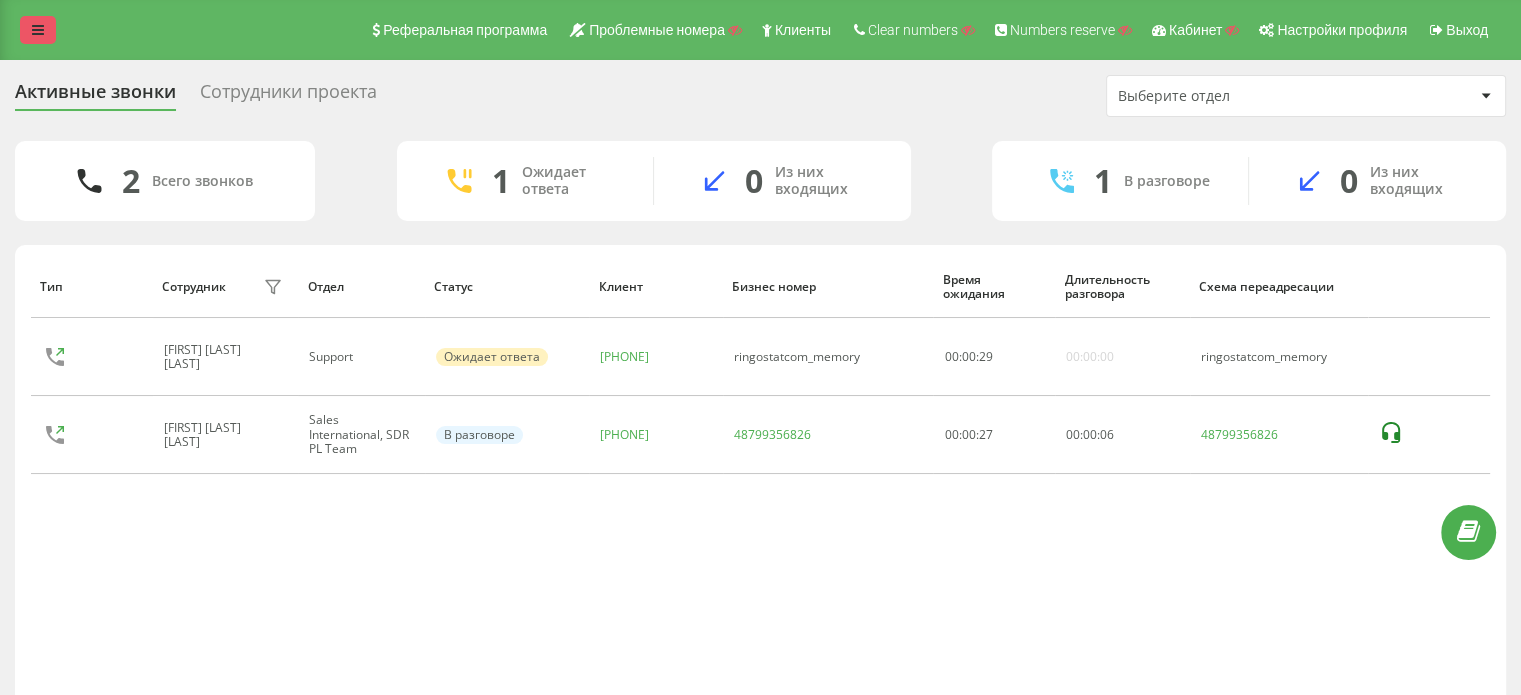 click at bounding box center (38, 30) 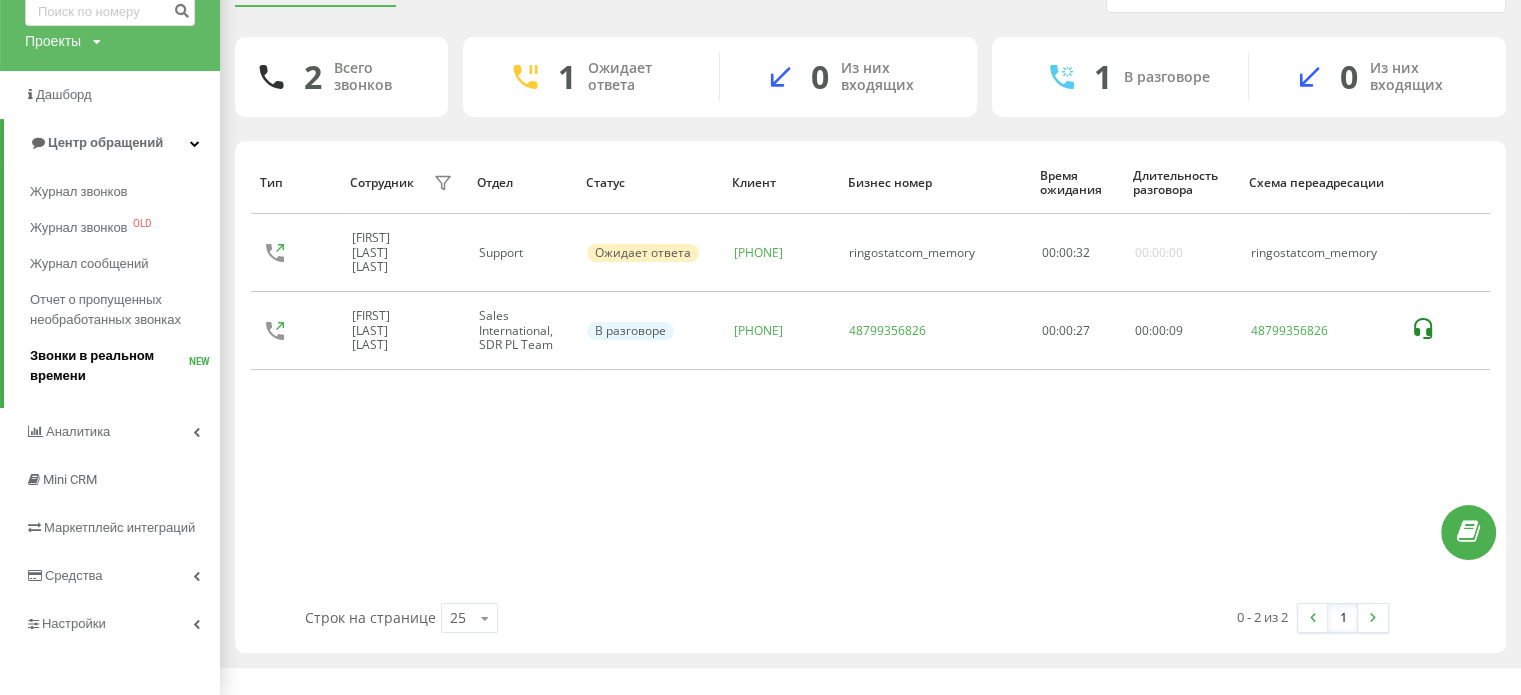 scroll, scrollTop: 107, scrollLeft: 0, axis: vertical 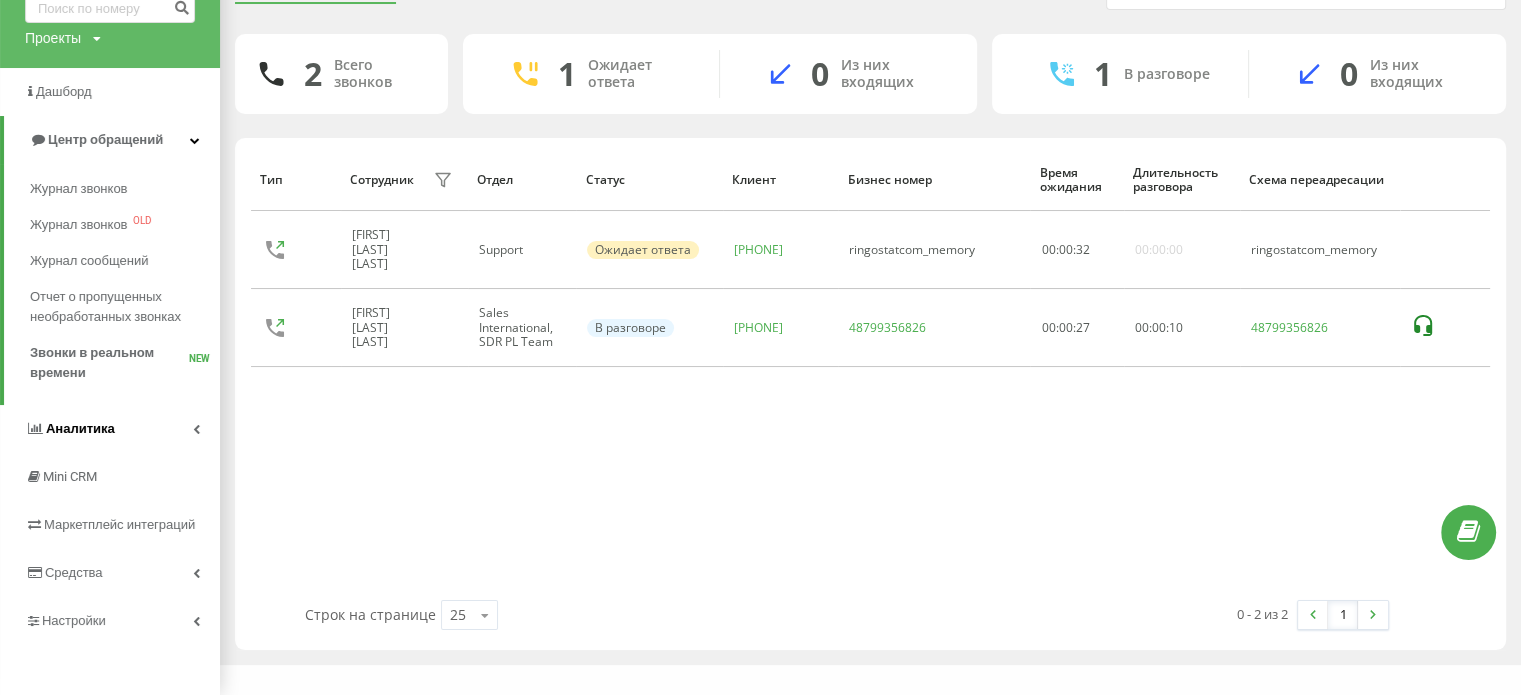 click on "Аналитика" at bounding box center [80, 428] 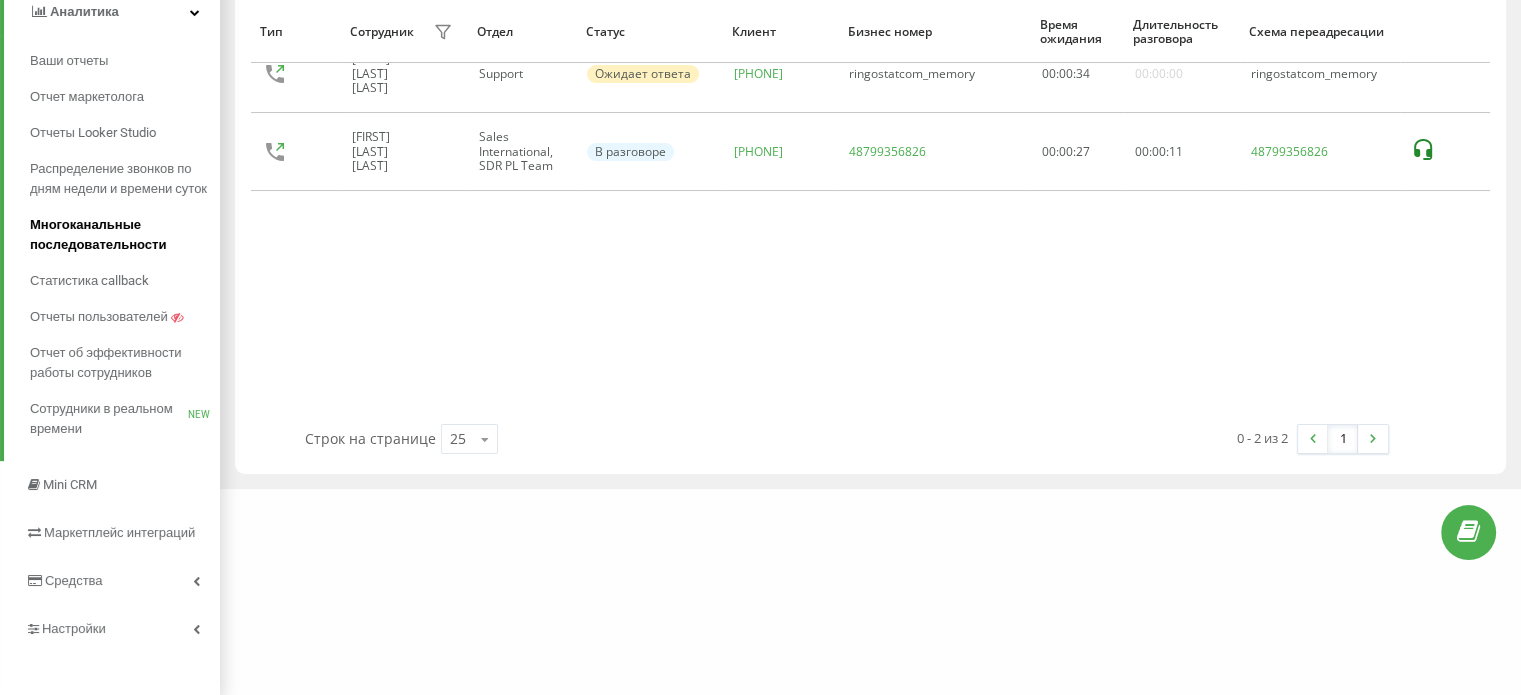 scroll, scrollTop: 307, scrollLeft: 0, axis: vertical 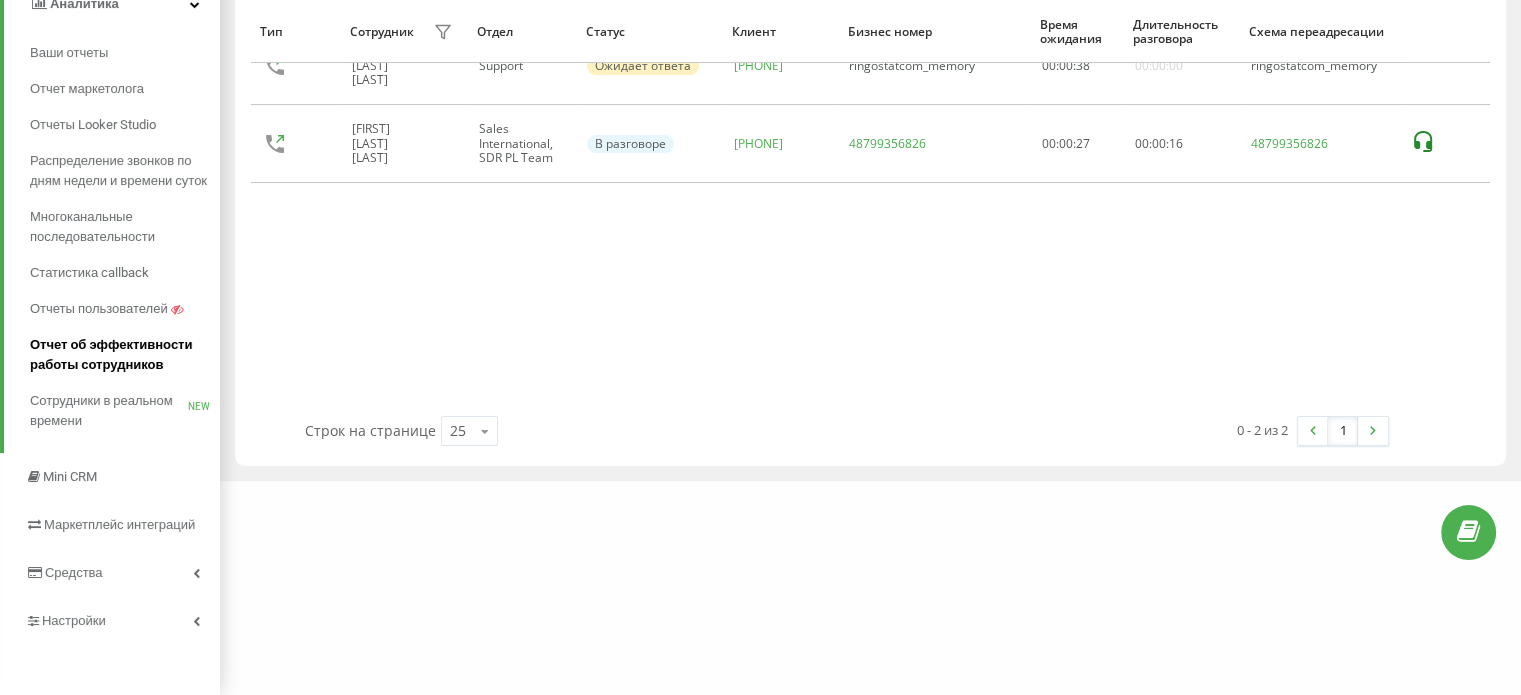 click on "Отчет об эффективности работы сотрудников" at bounding box center (120, 355) 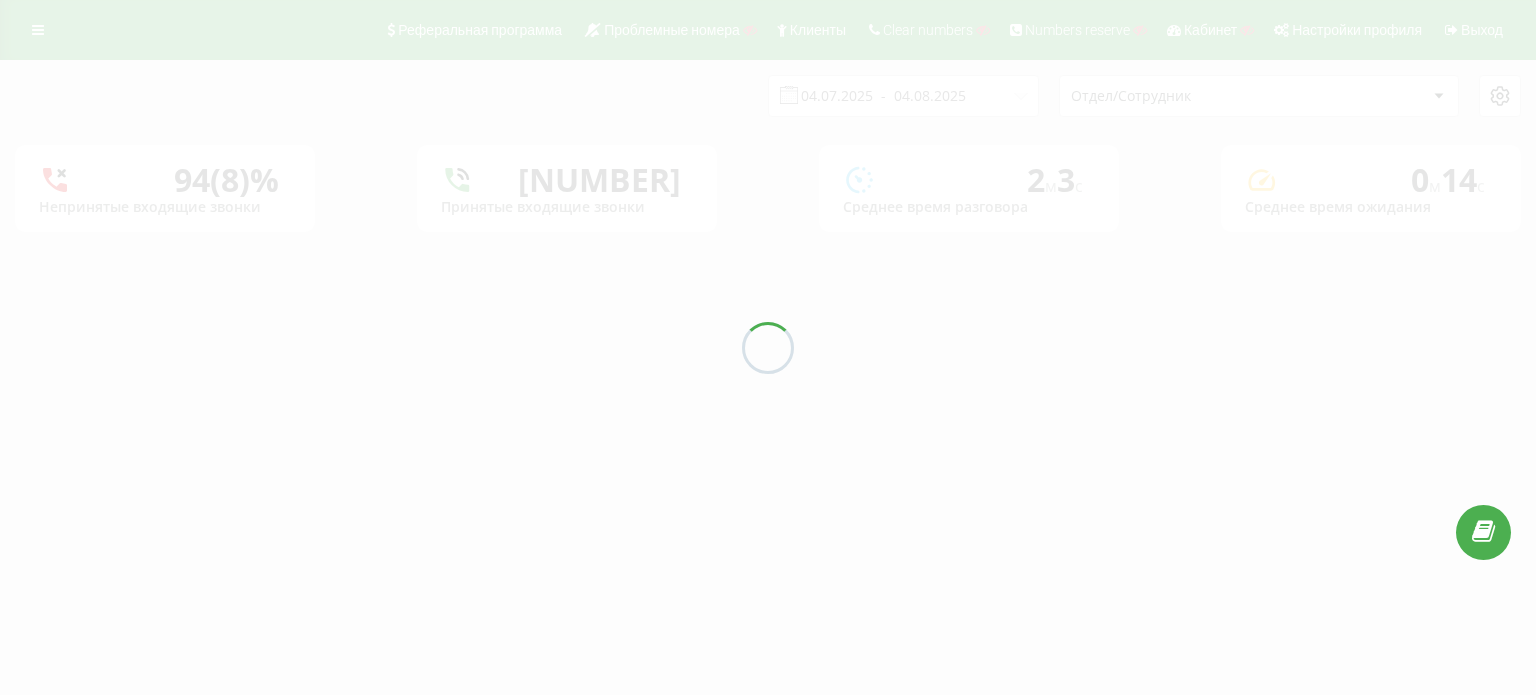 scroll, scrollTop: 0, scrollLeft: 0, axis: both 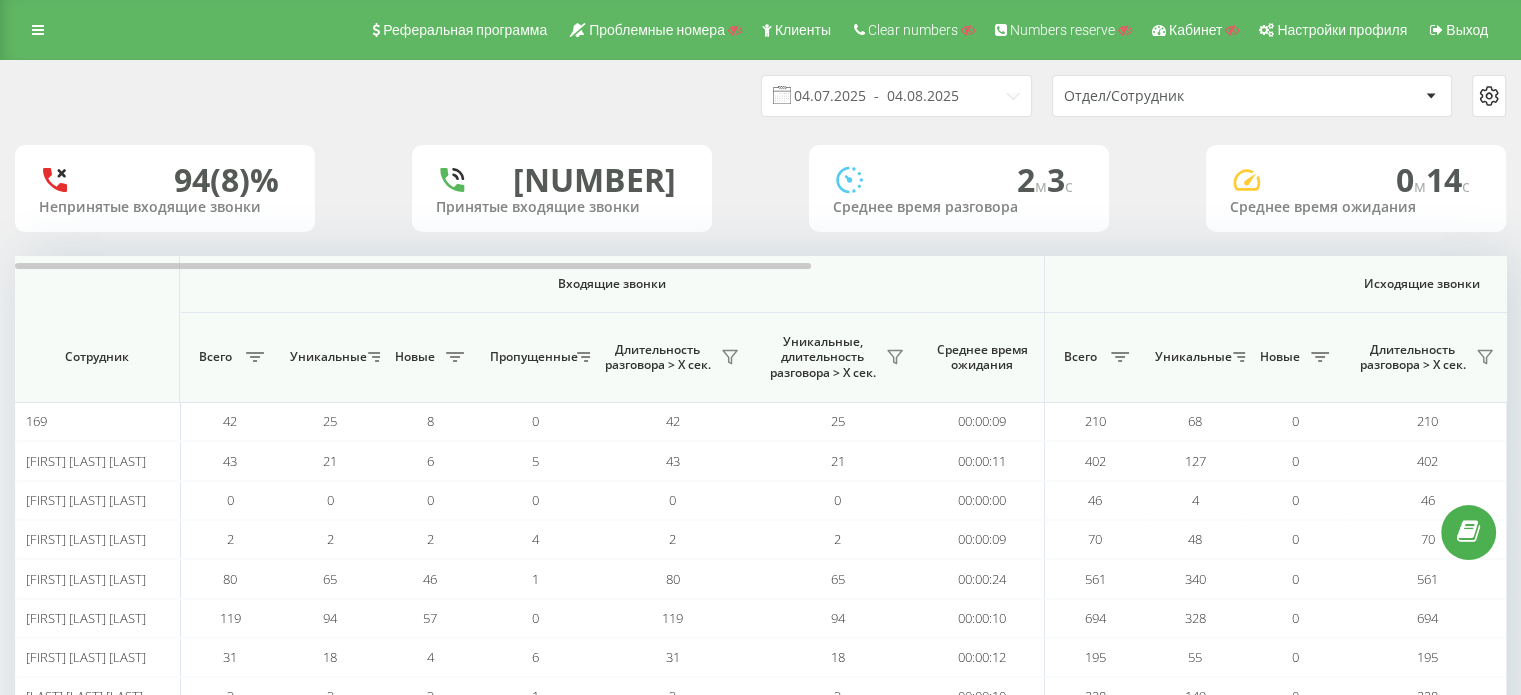 click on "Отдел/Сотрудник" at bounding box center [1183, 96] 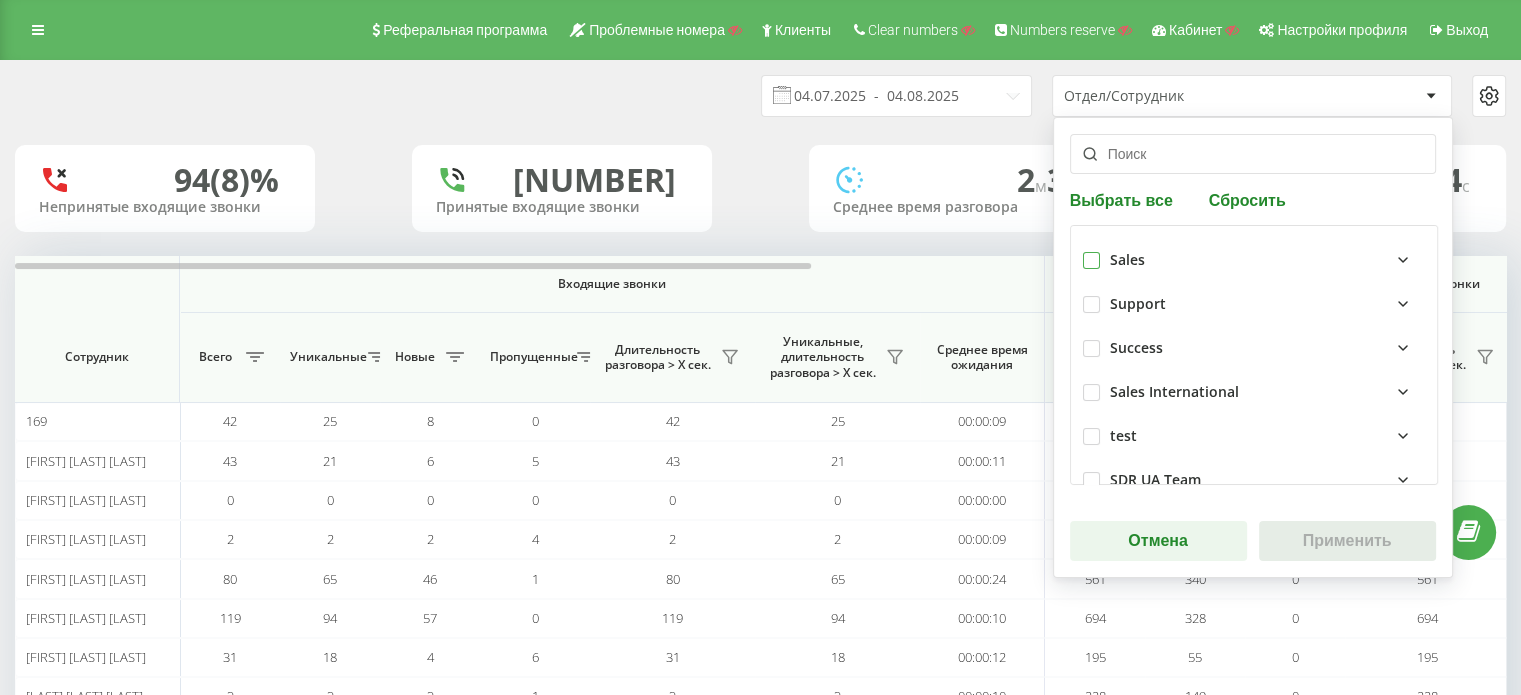 click at bounding box center [1091, 252] 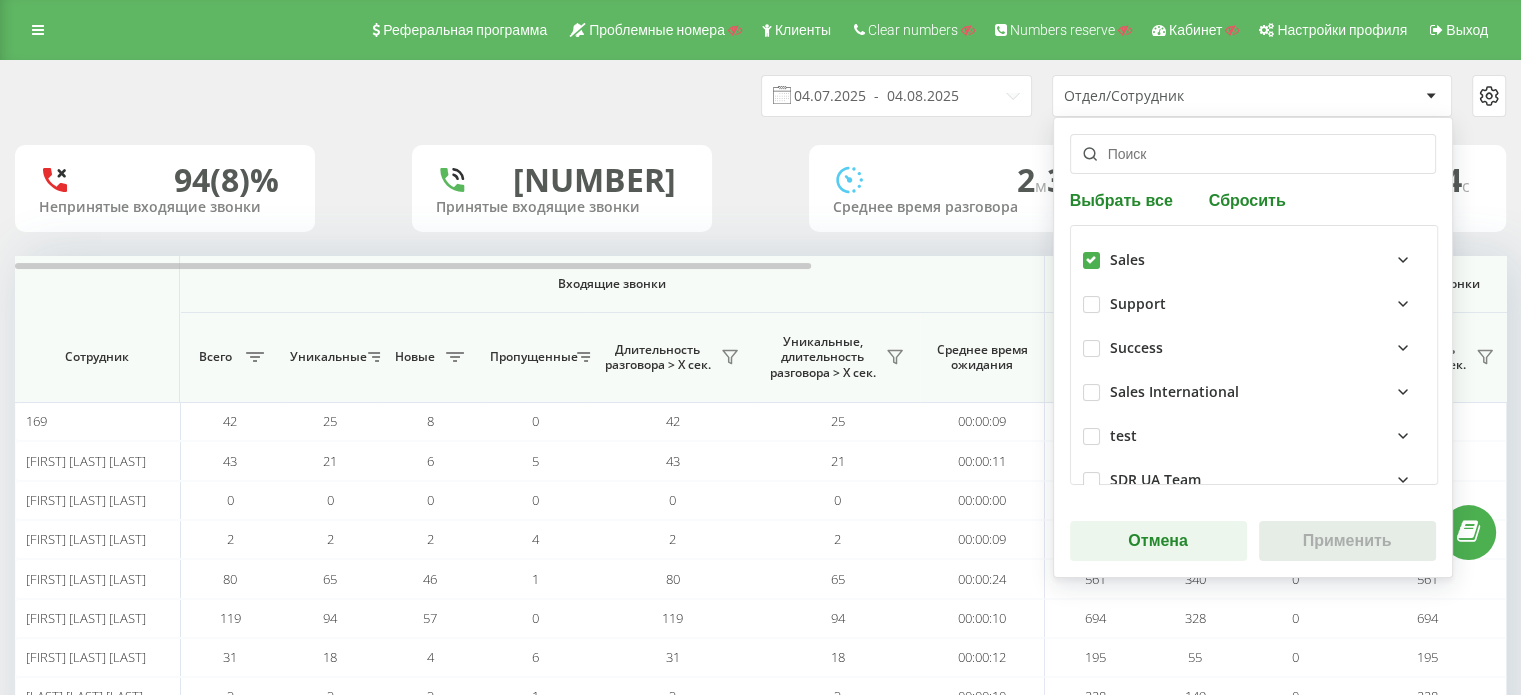checkbox on "true" 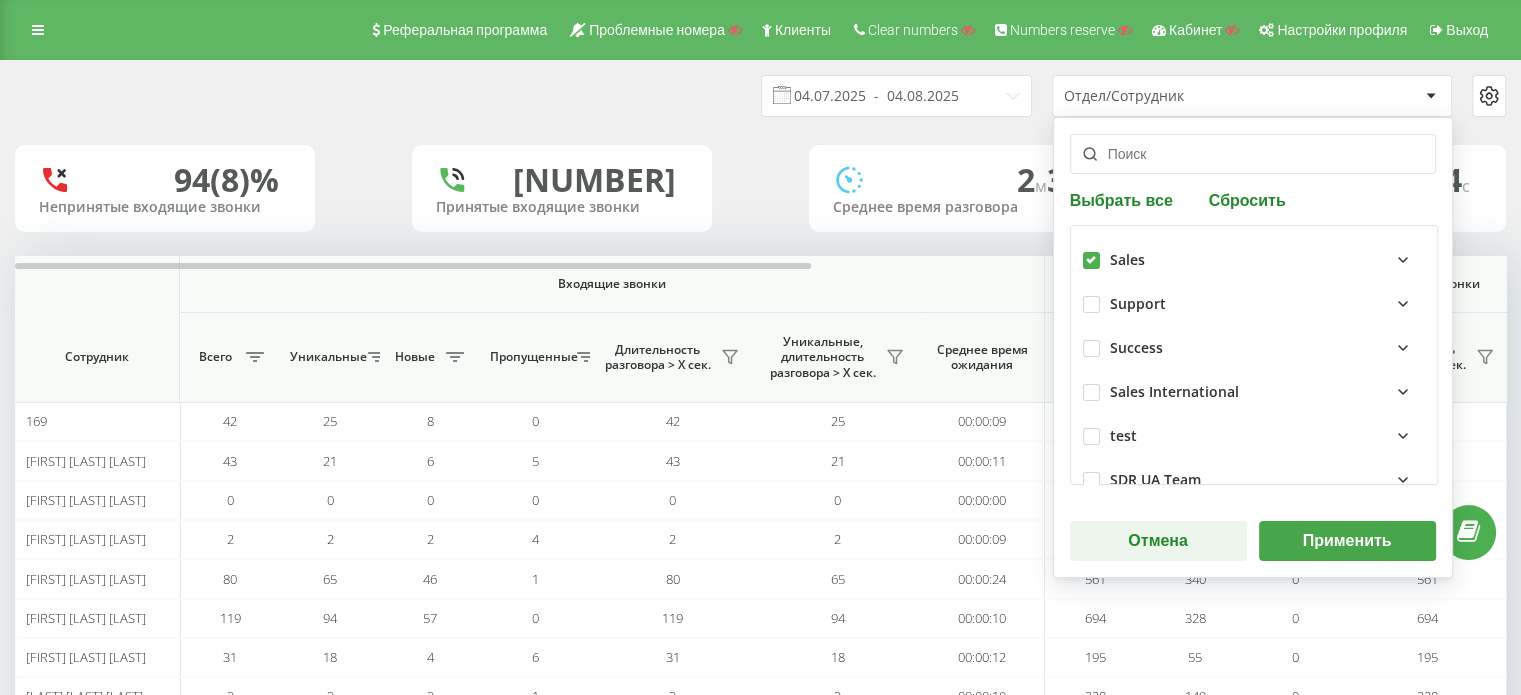 click on "Применить" at bounding box center (1347, 541) 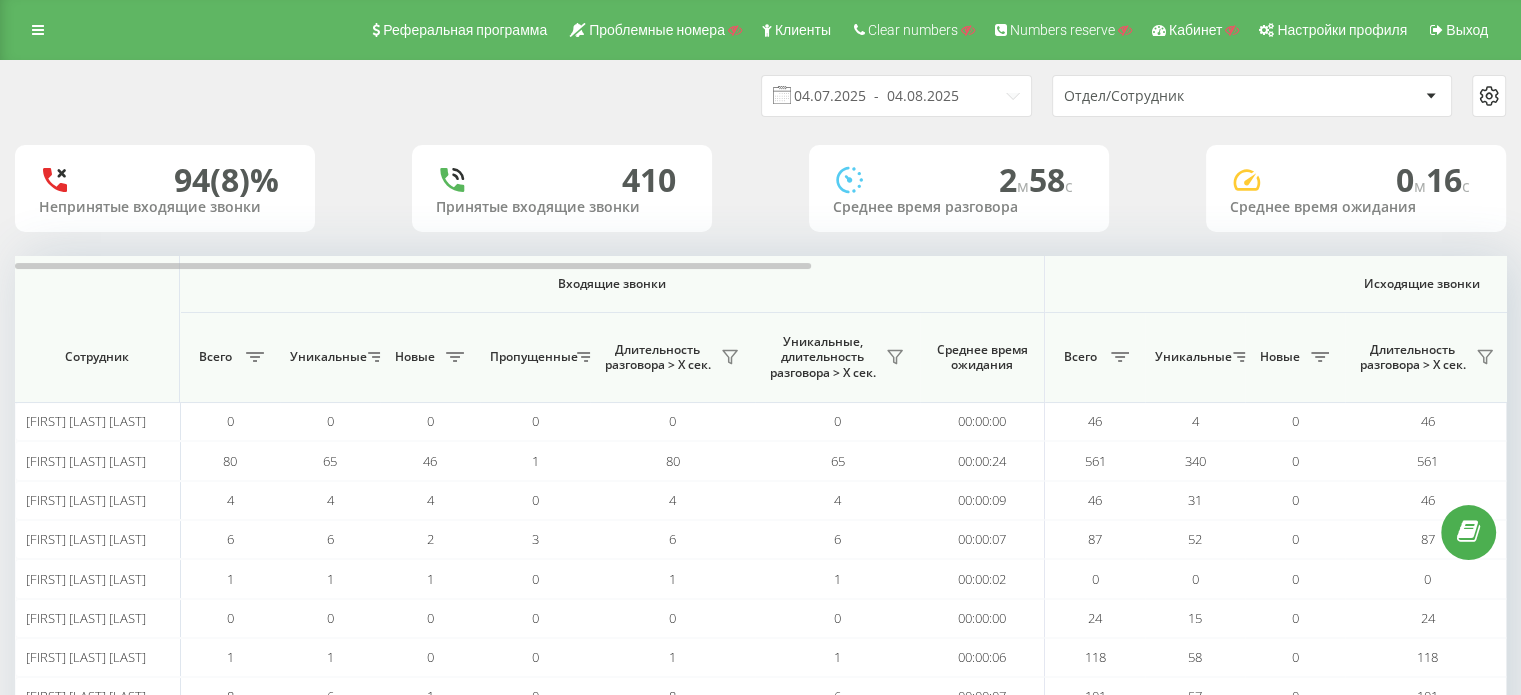 click at bounding box center (1489, 96) 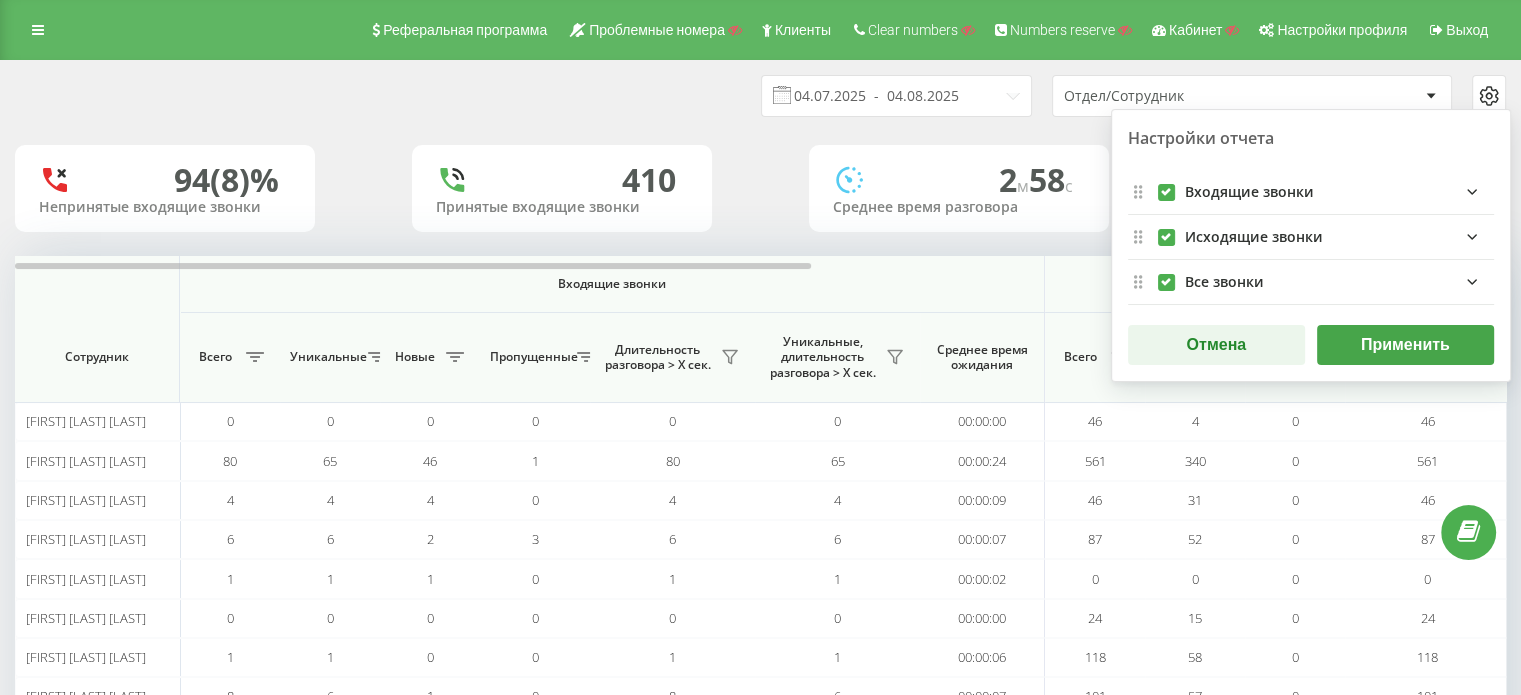 click at bounding box center (1166, 184) 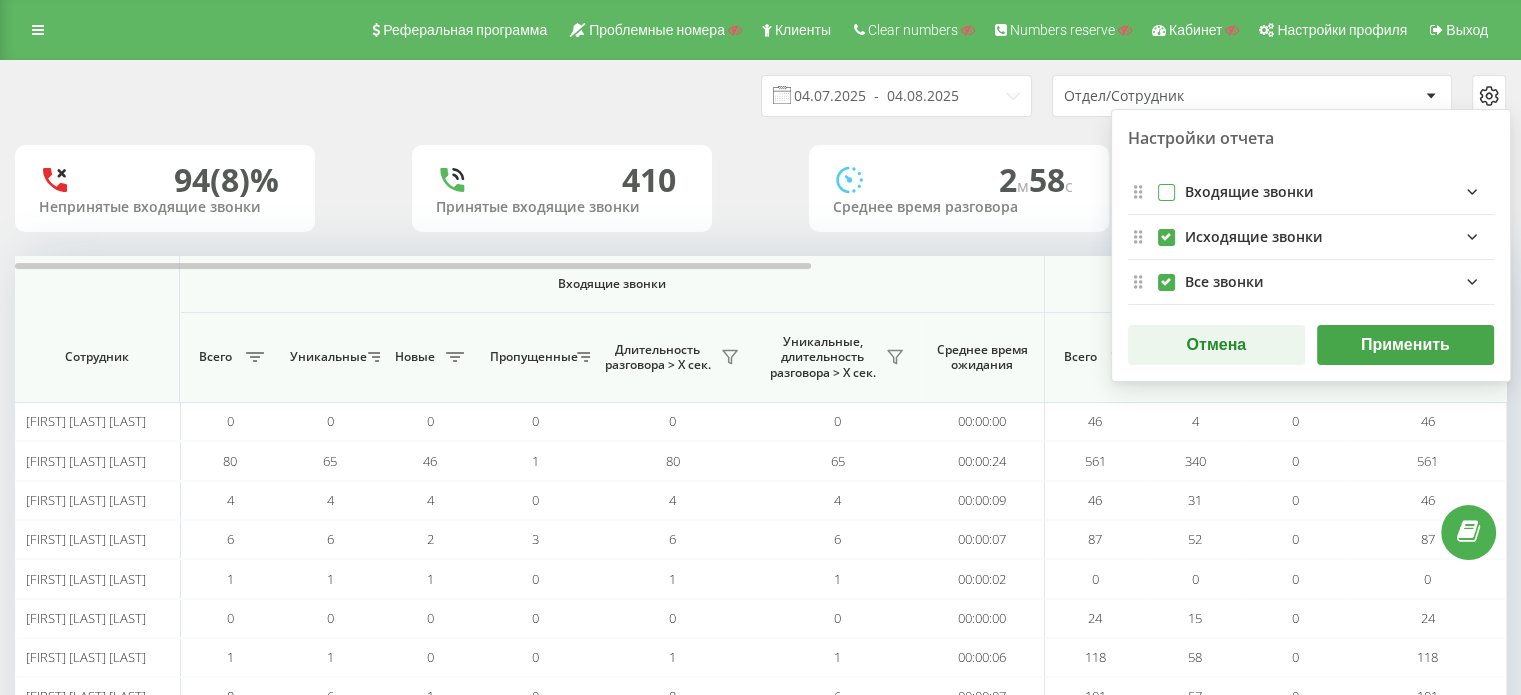 checkbox on "false" 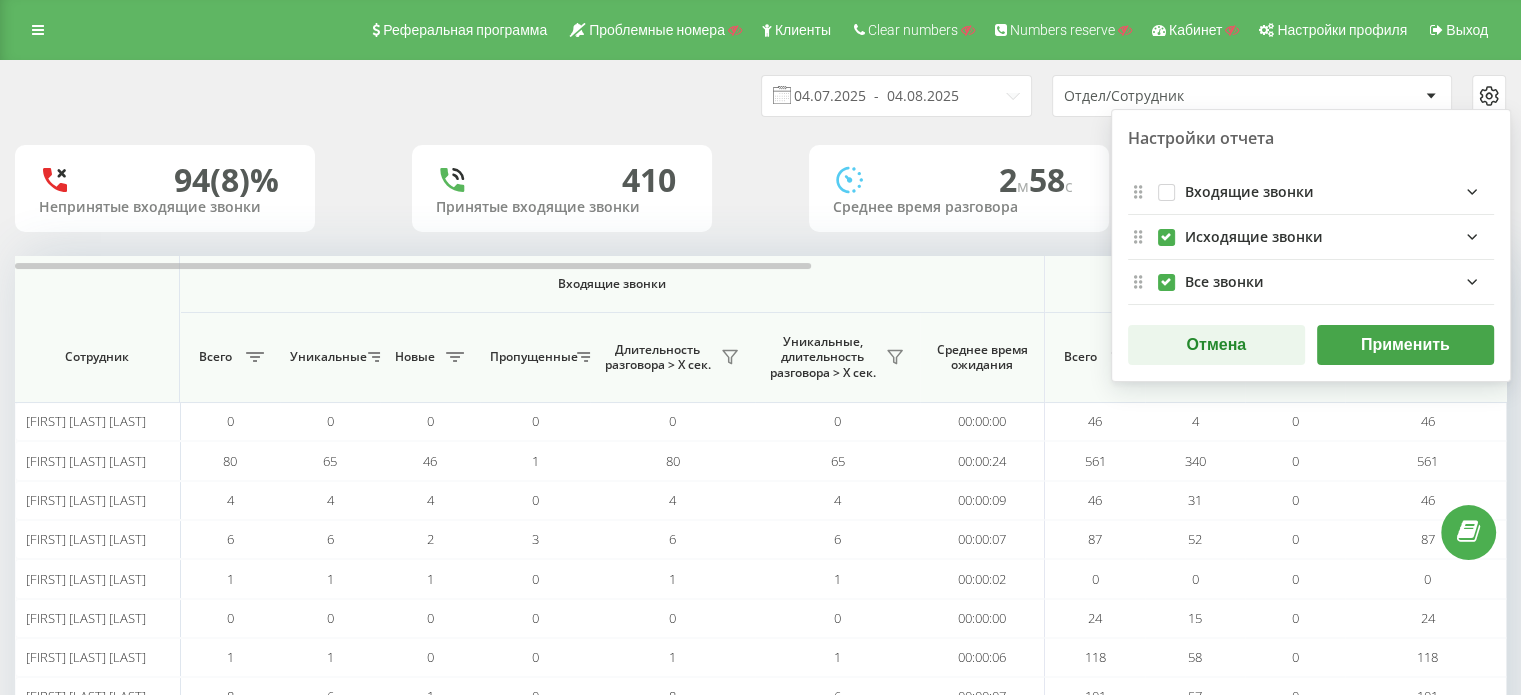 click at bounding box center [1166, 274] 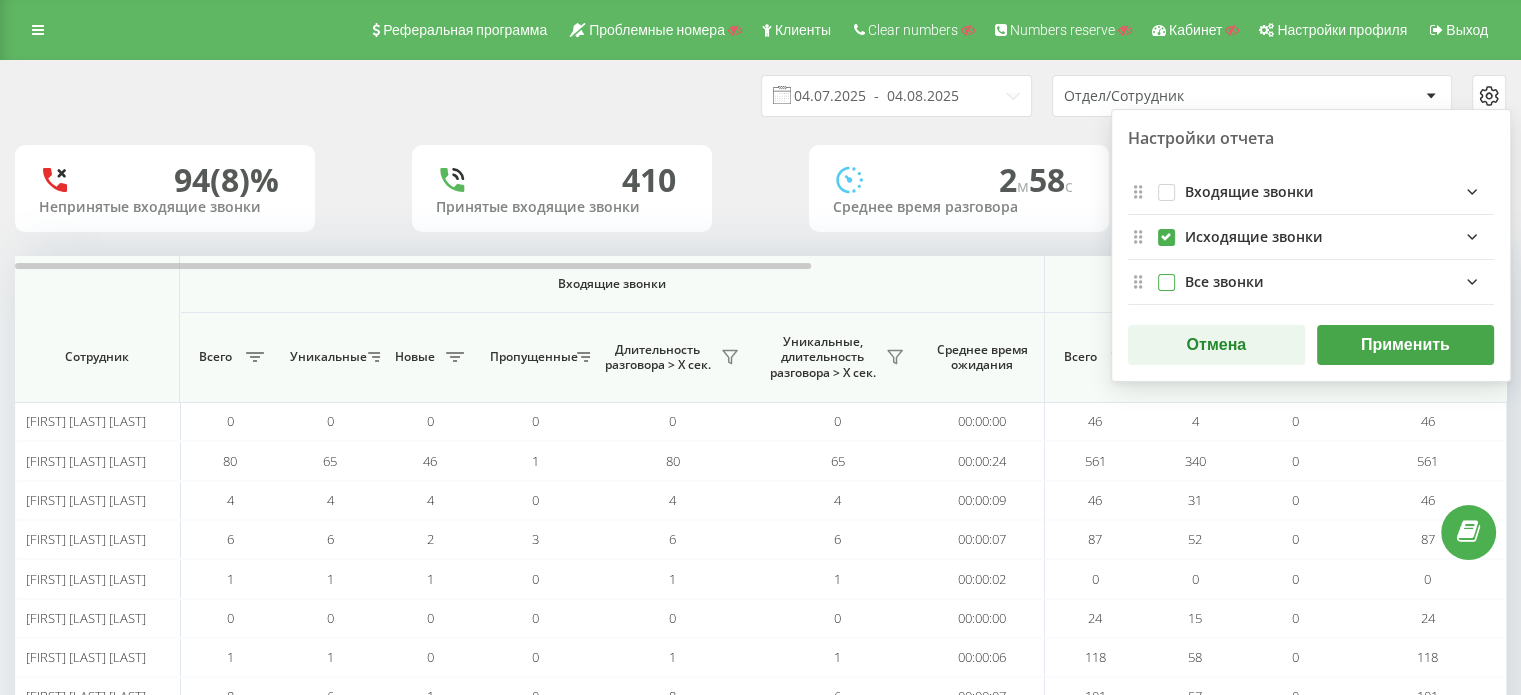 checkbox on "false" 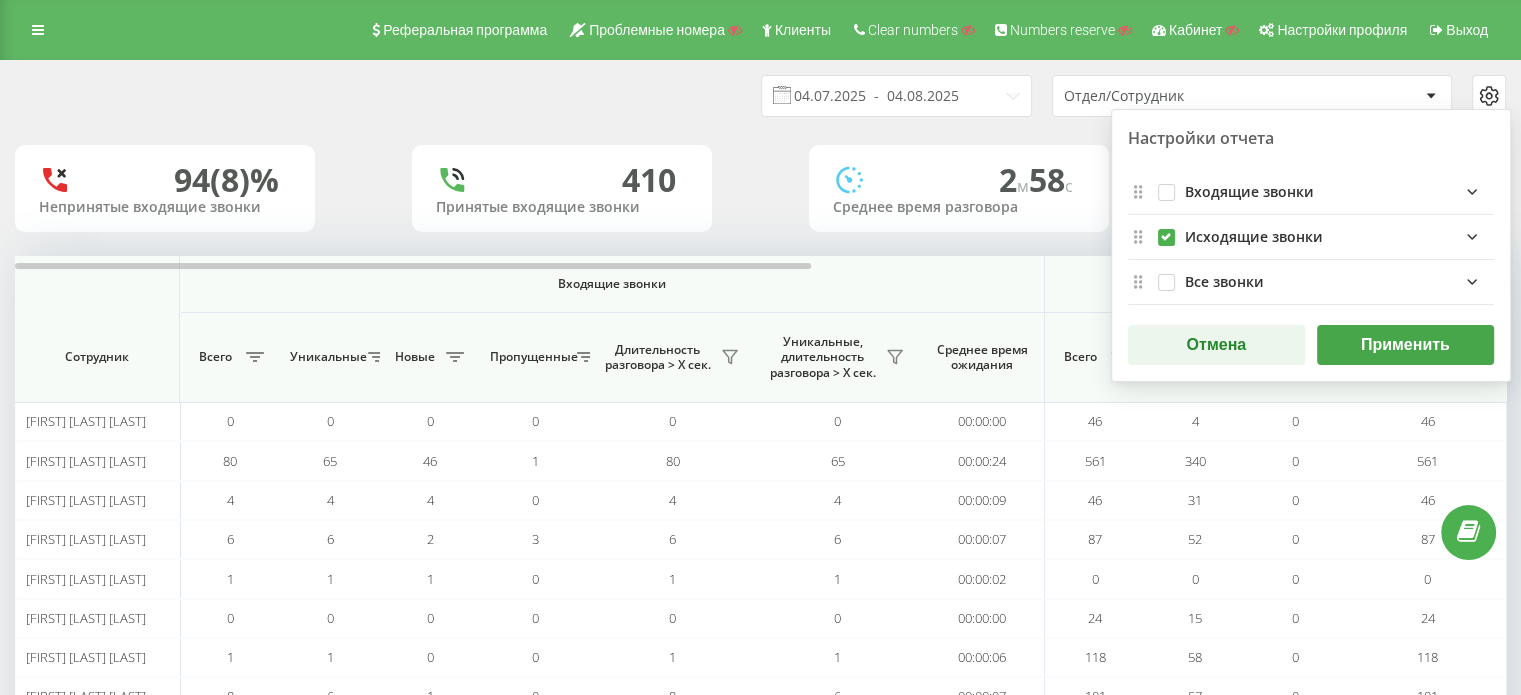 click on "Применить" at bounding box center (1405, 345) 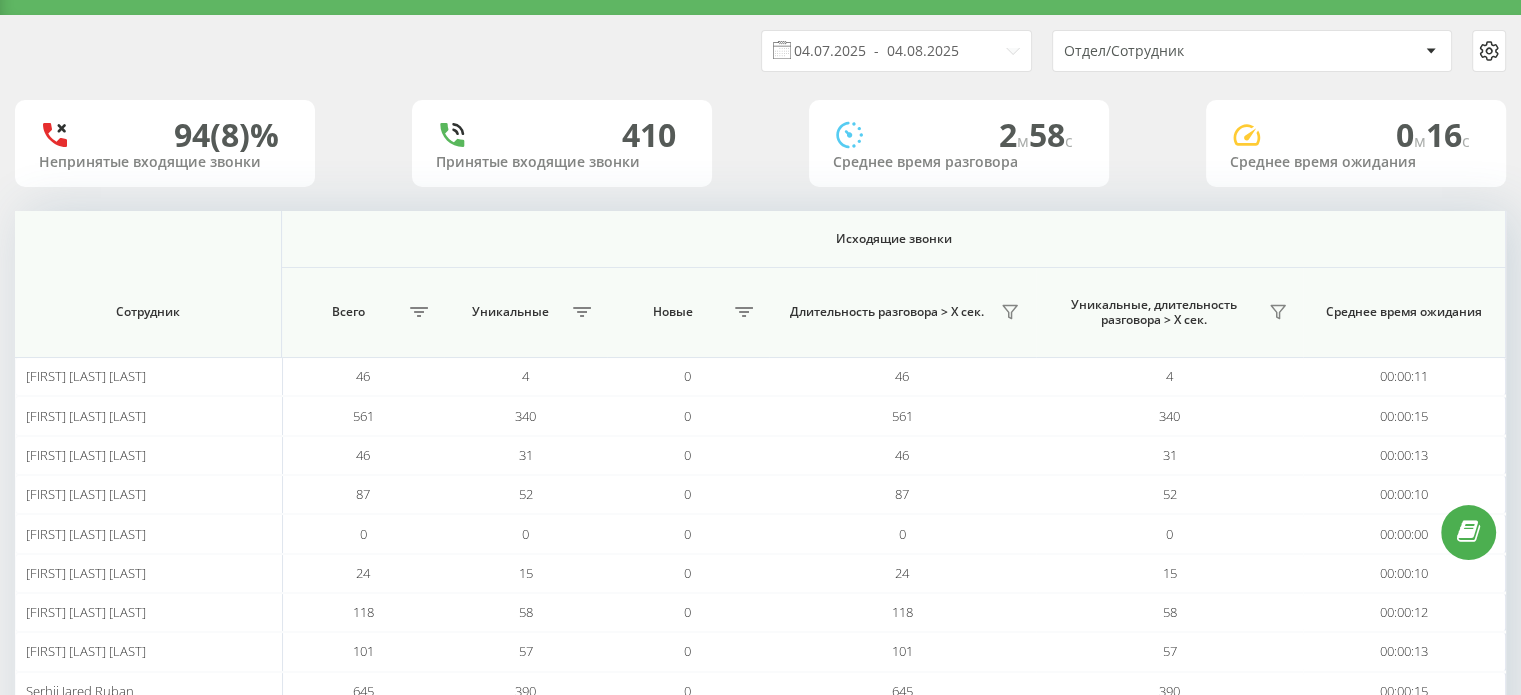 scroll, scrollTop: 0, scrollLeft: 0, axis: both 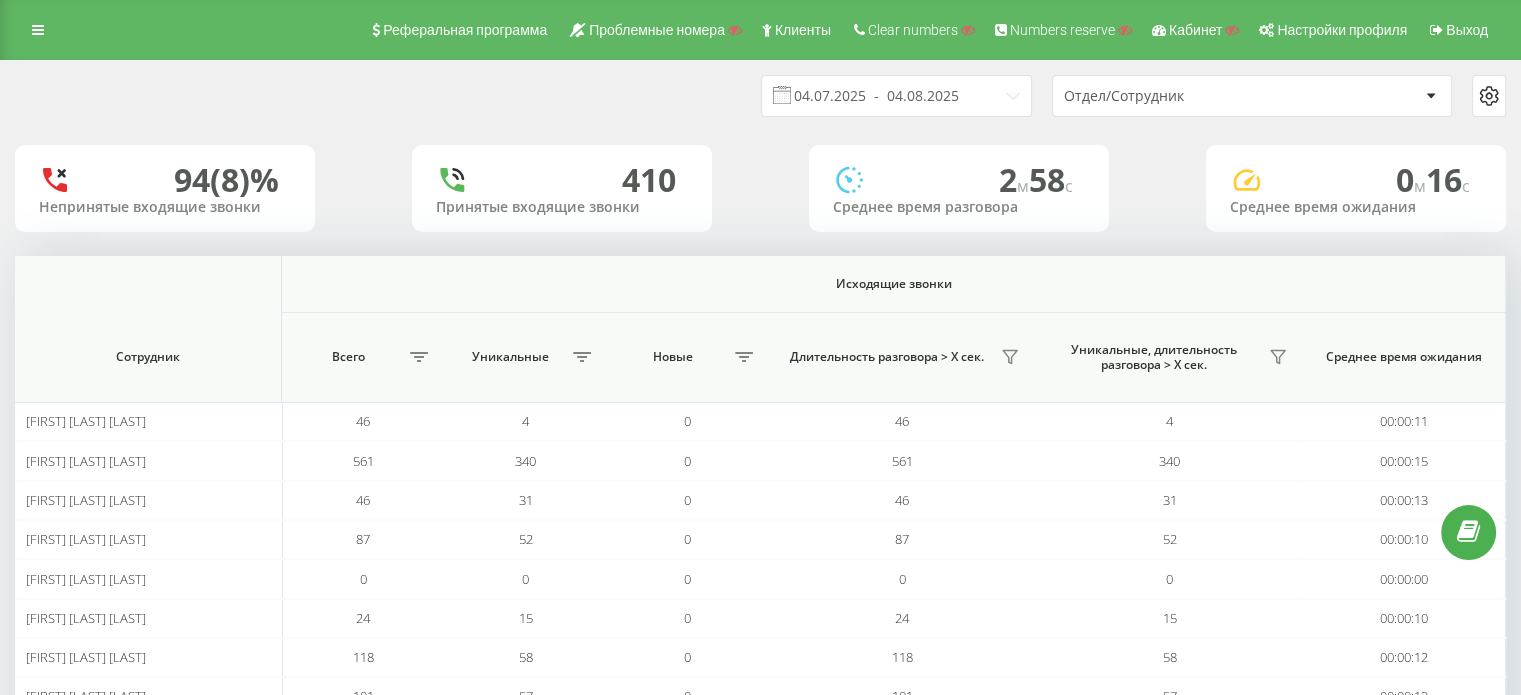 click 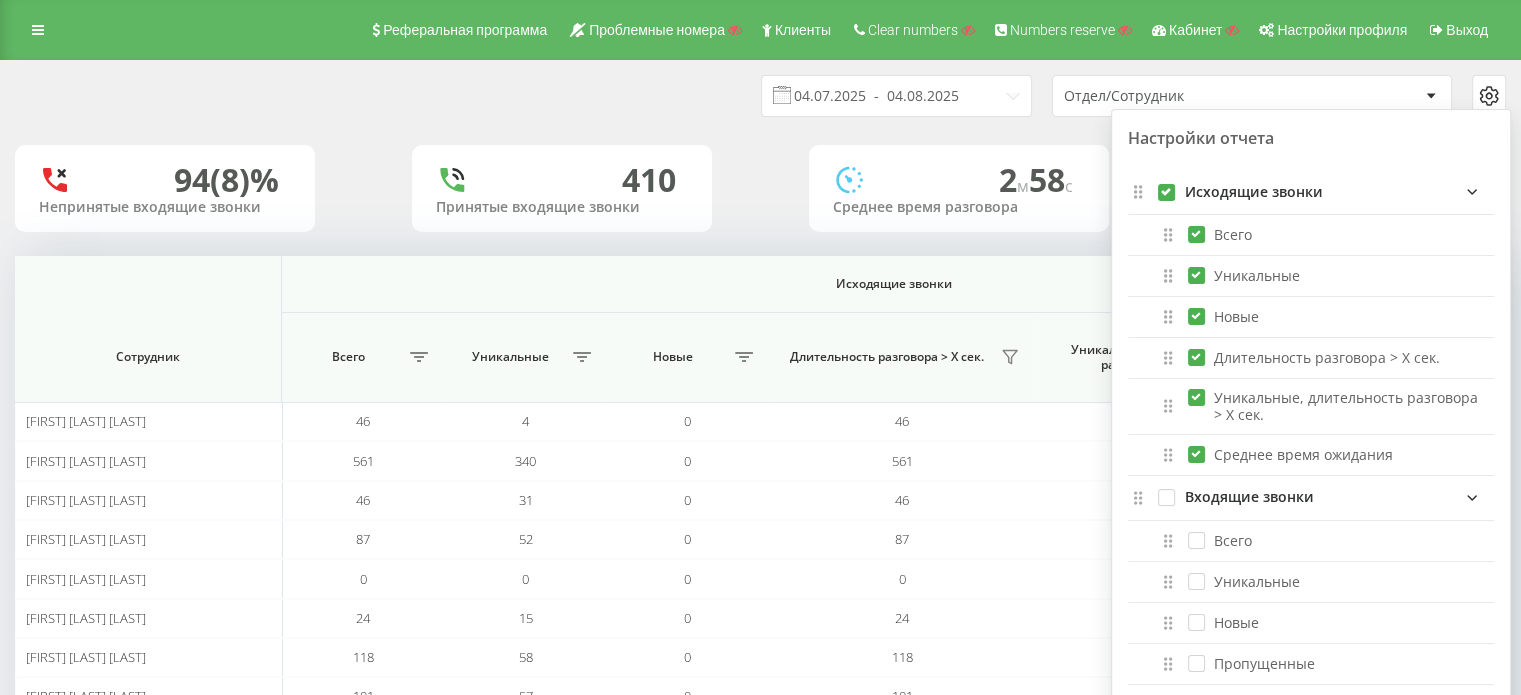 click on "Исходящие звонки" at bounding box center [1339, 192] 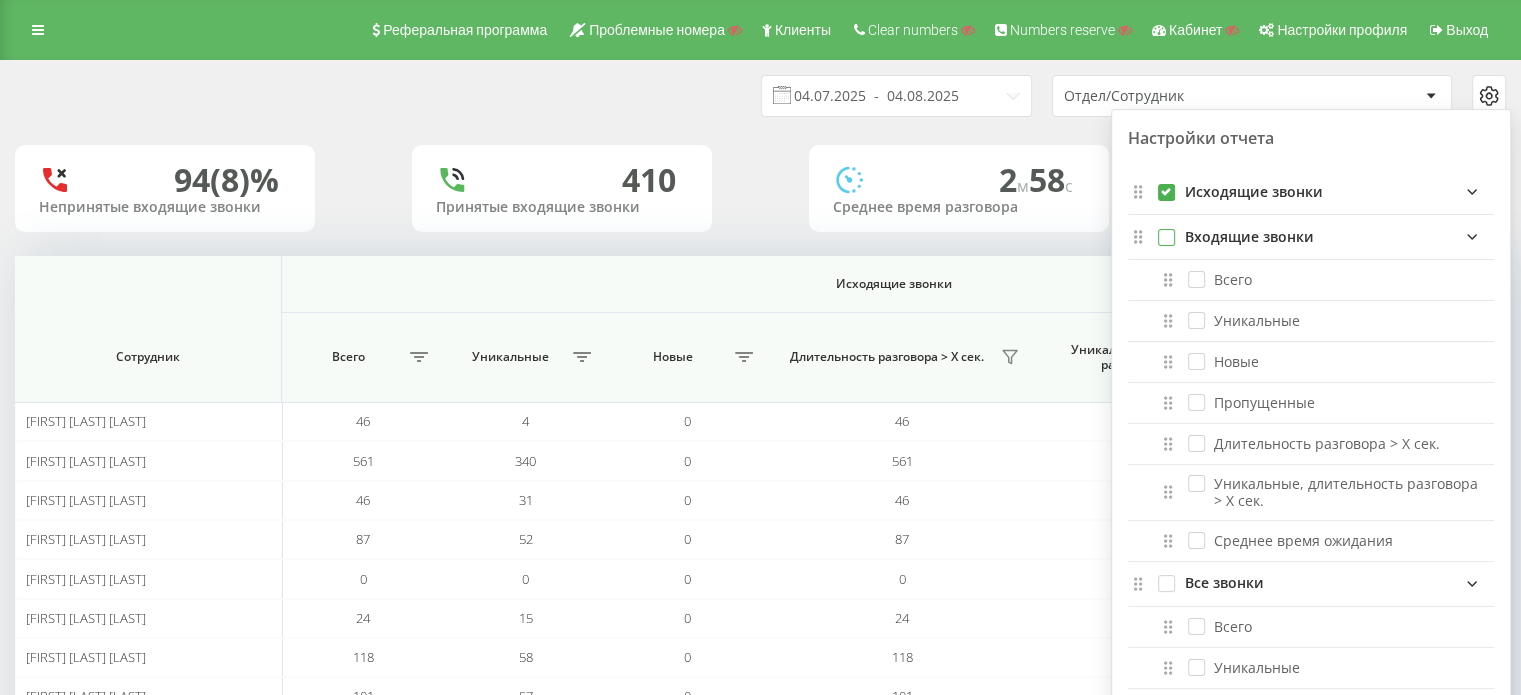click at bounding box center [1166, 229] 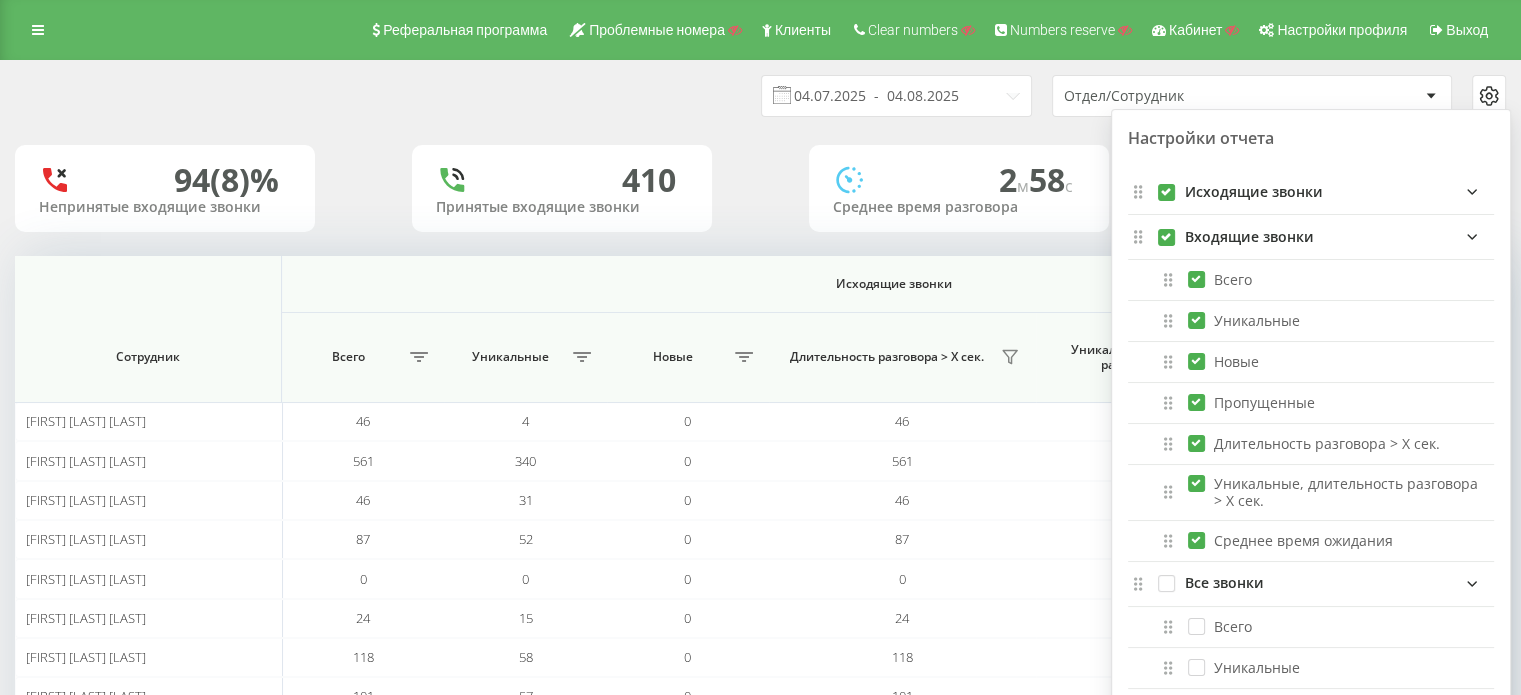 checkbox on "true" 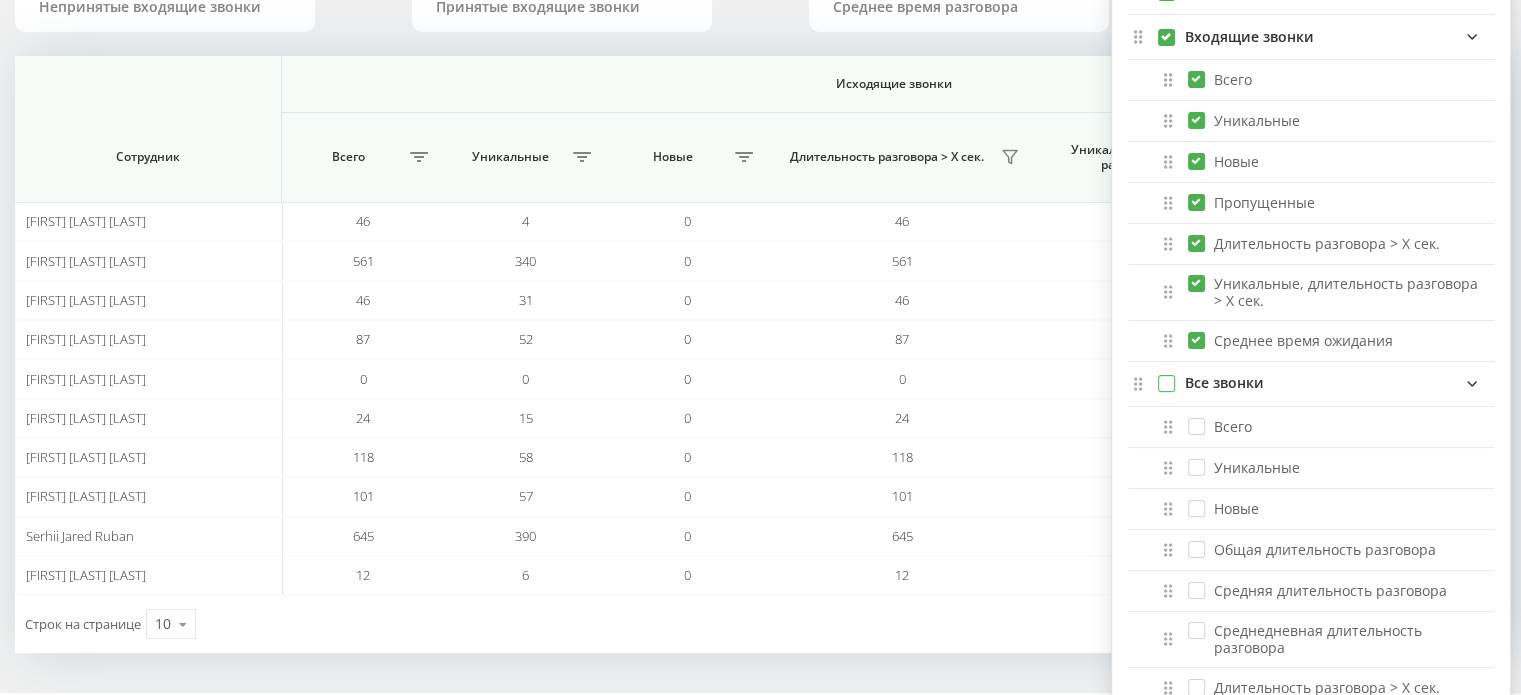 click at bounding box center (1166, 375) 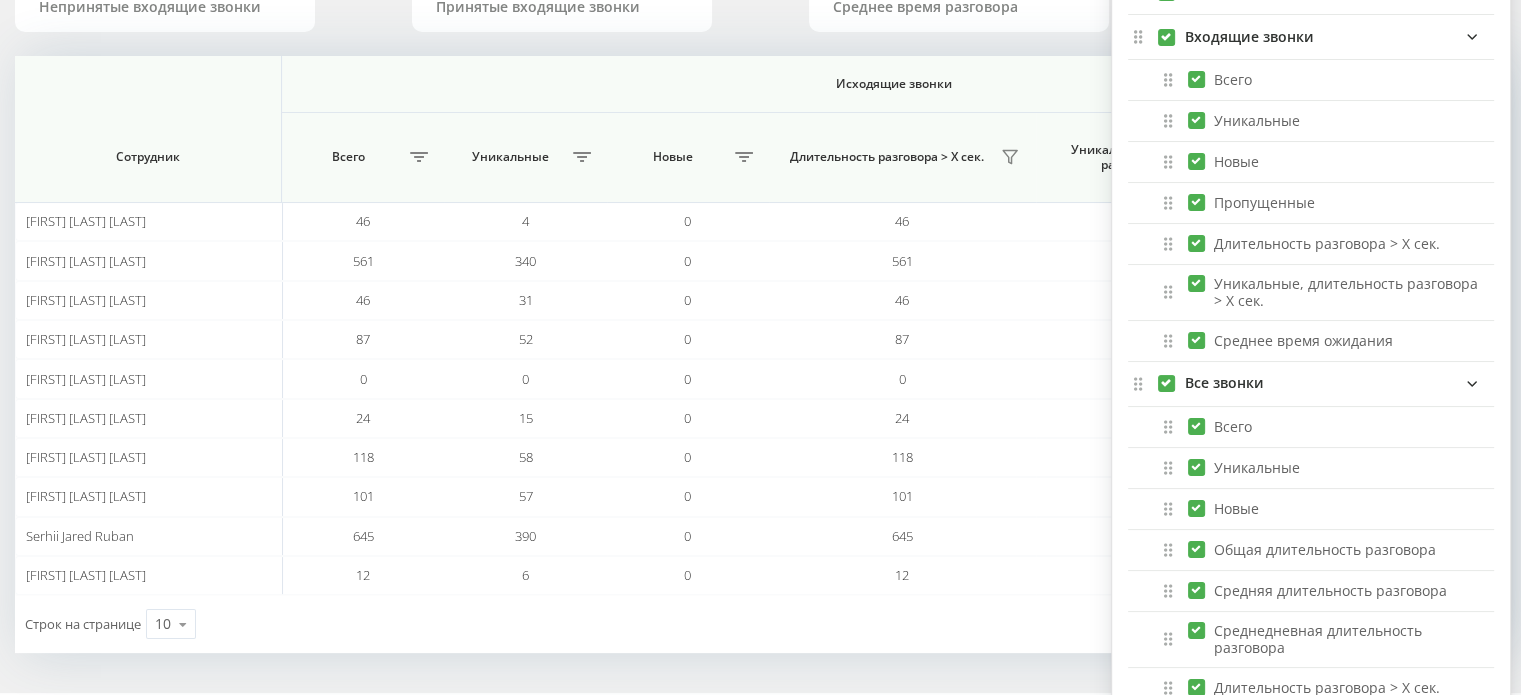 checkbox on "true" 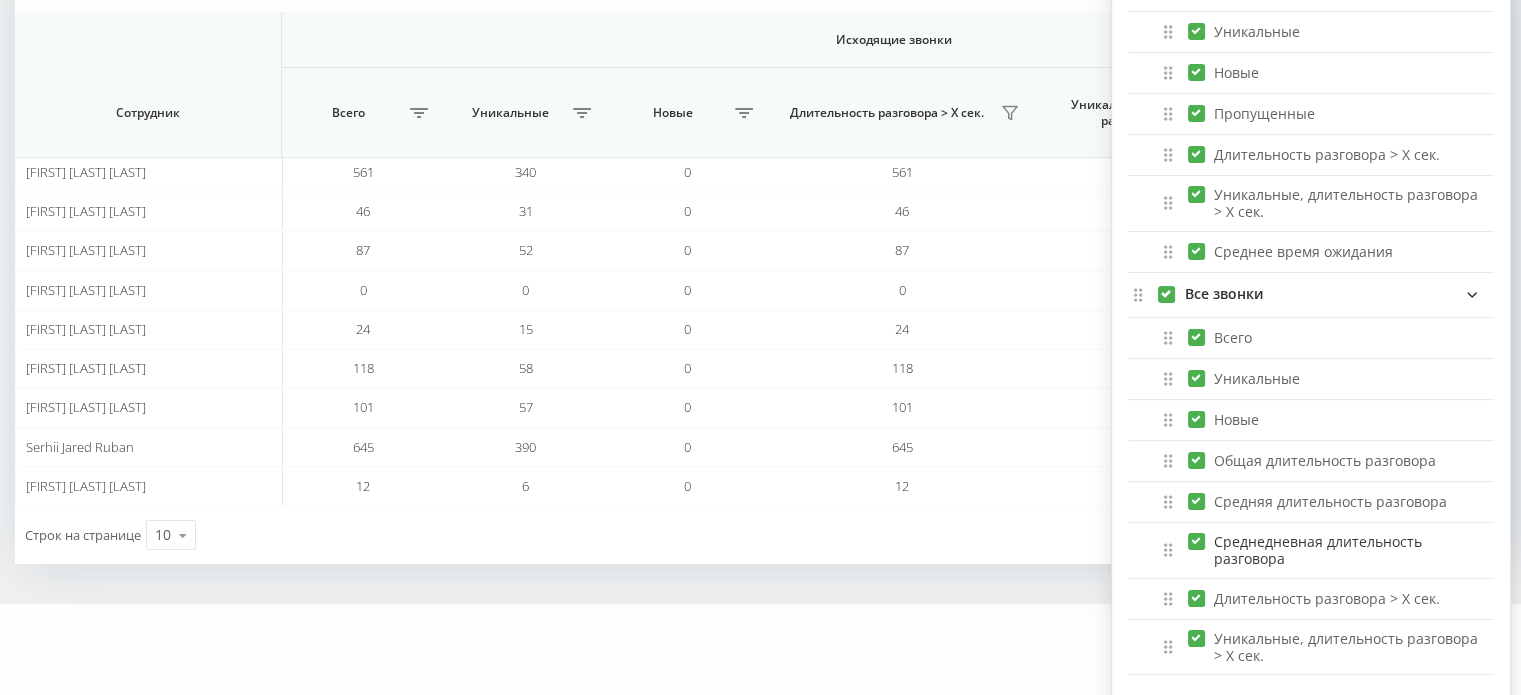 scroll, scrollTop: 340, scrollLeft: 0, axis: vertical 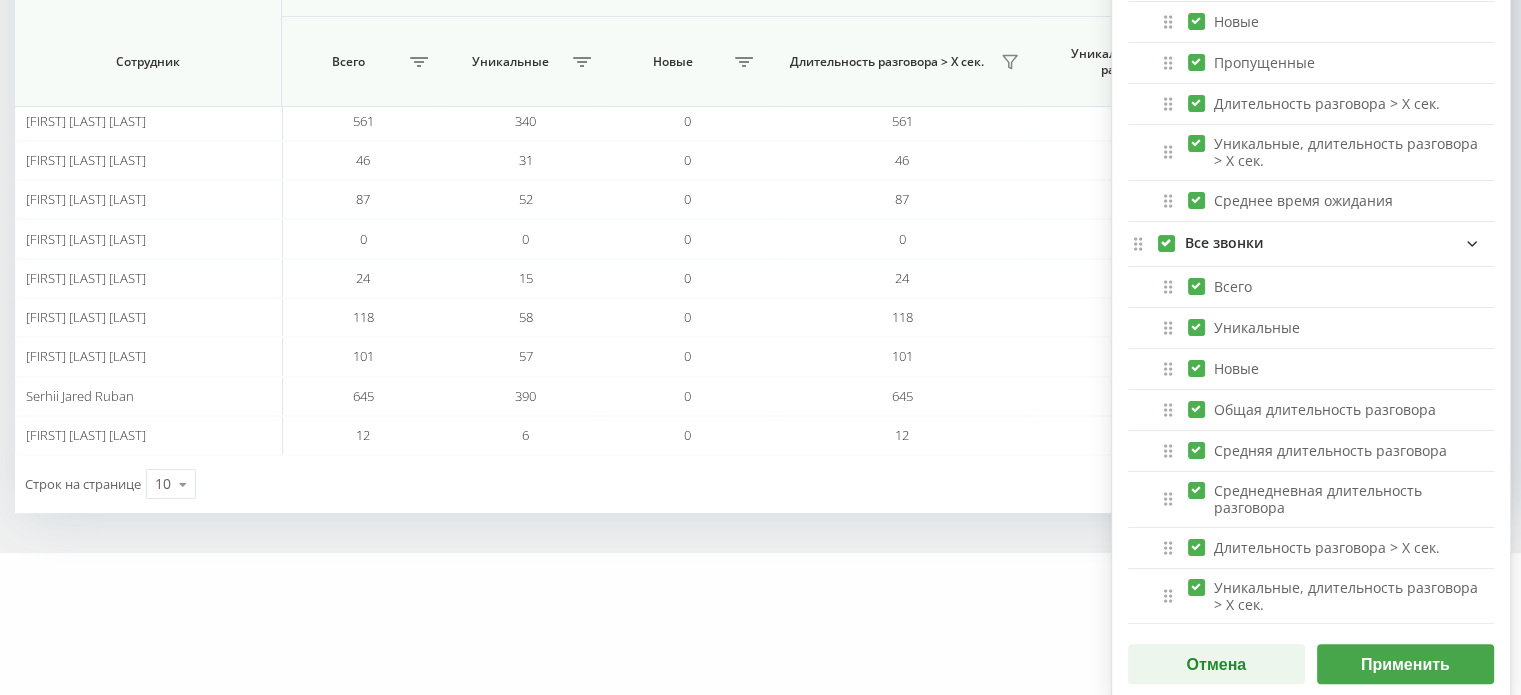 click on "Применить" at bounding box center [1405, 664] 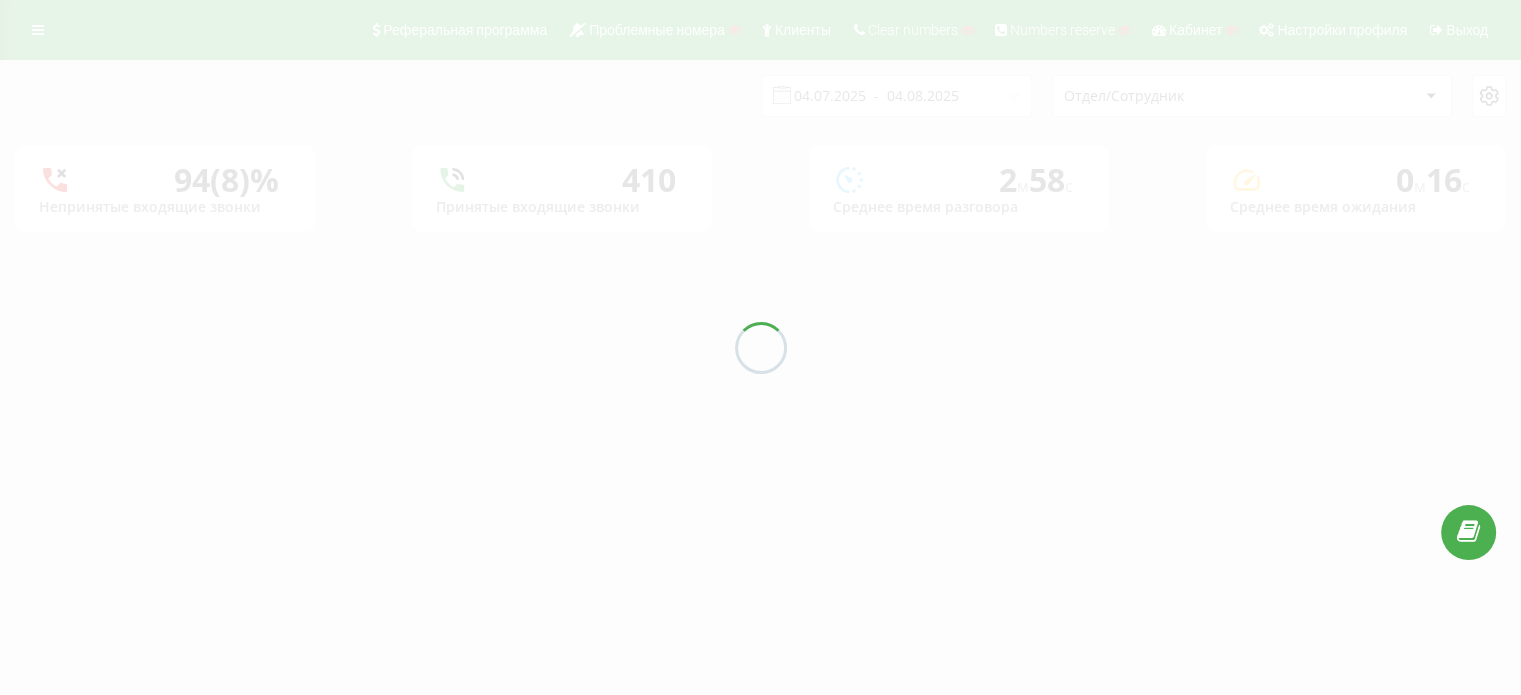scroll, scrollTop: 0, scrollLeft: 0, axis: both 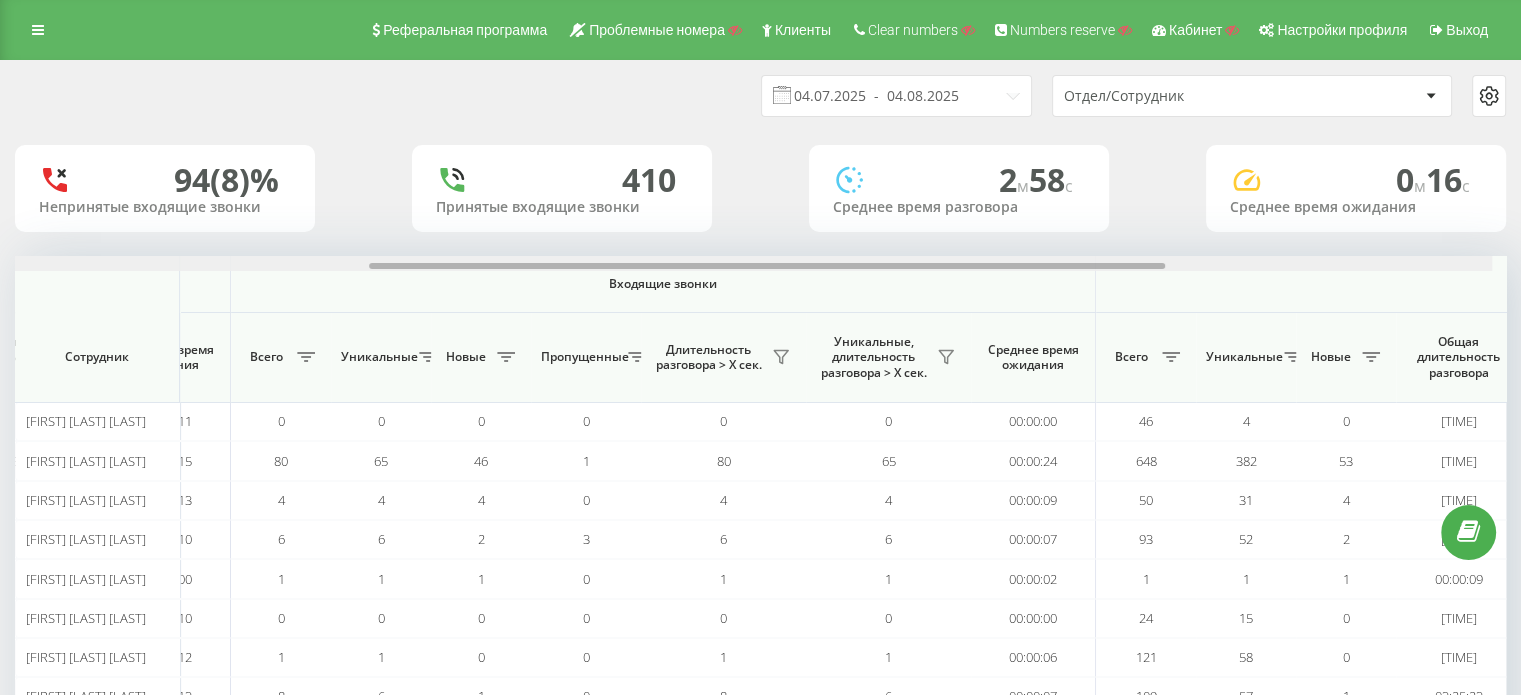 drag, startPoint x: 643, startPoint y: 263, endPoint x: 975, endPoint y: 237, distance: 333.0165 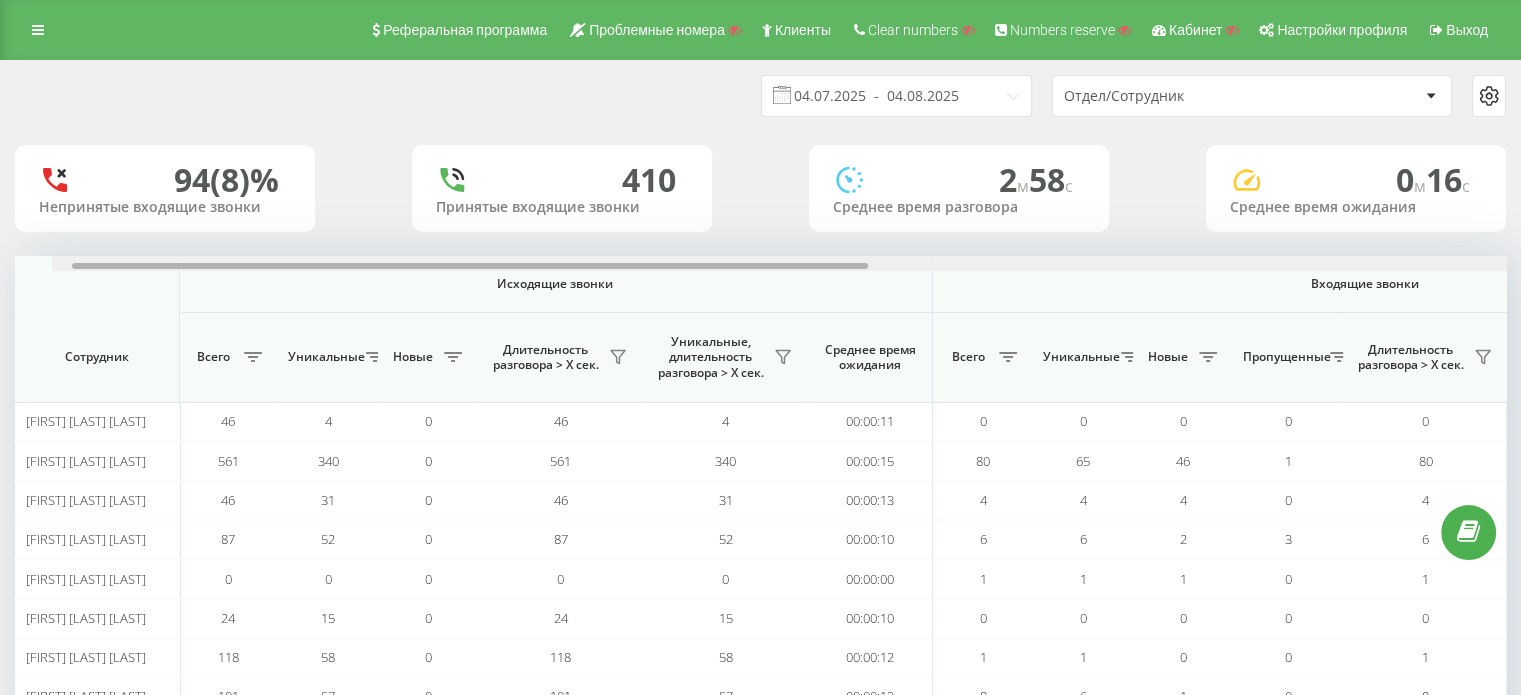 scroll, scrollTop: 0, scrollLeft: 0, axis: both 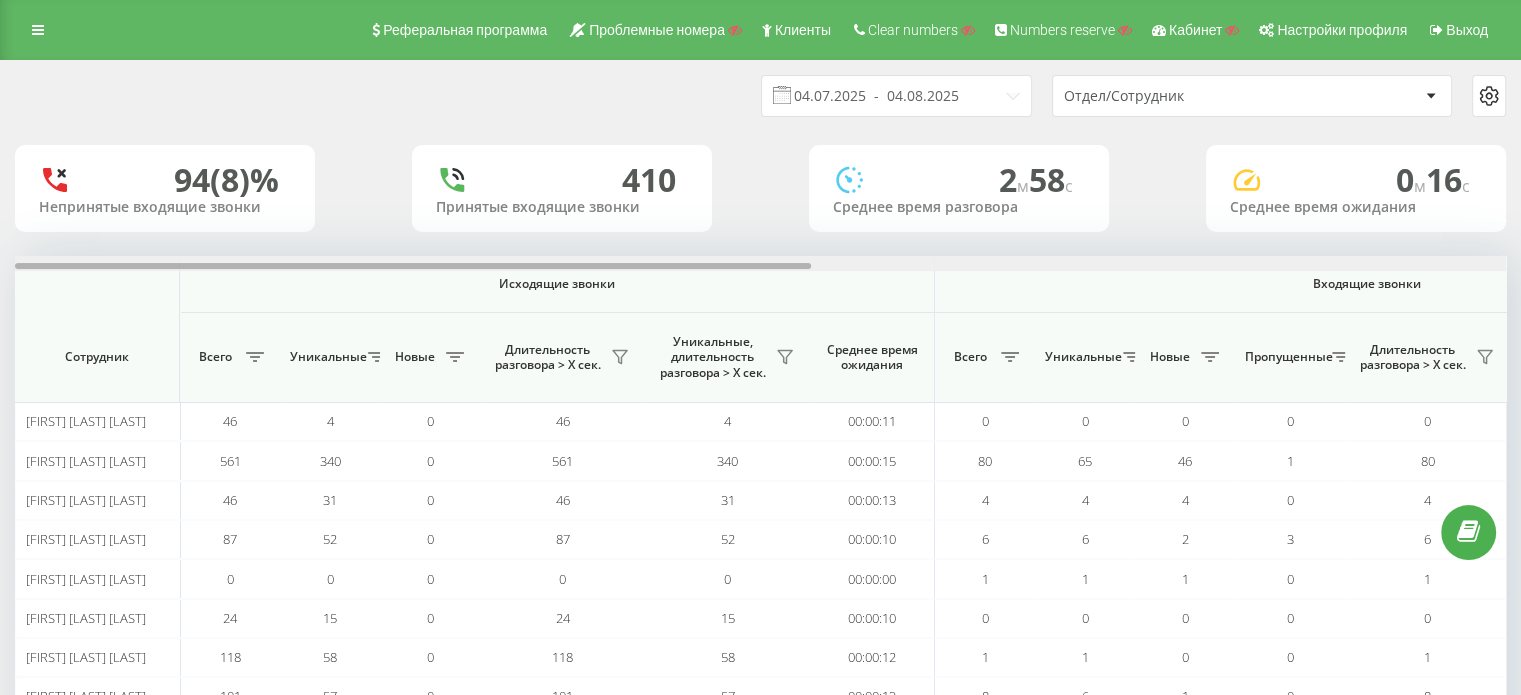 drag, startPoint x: 691, startPoint y: 264, endPoint x: 242, endPoint y: 298, distance: 450.28546 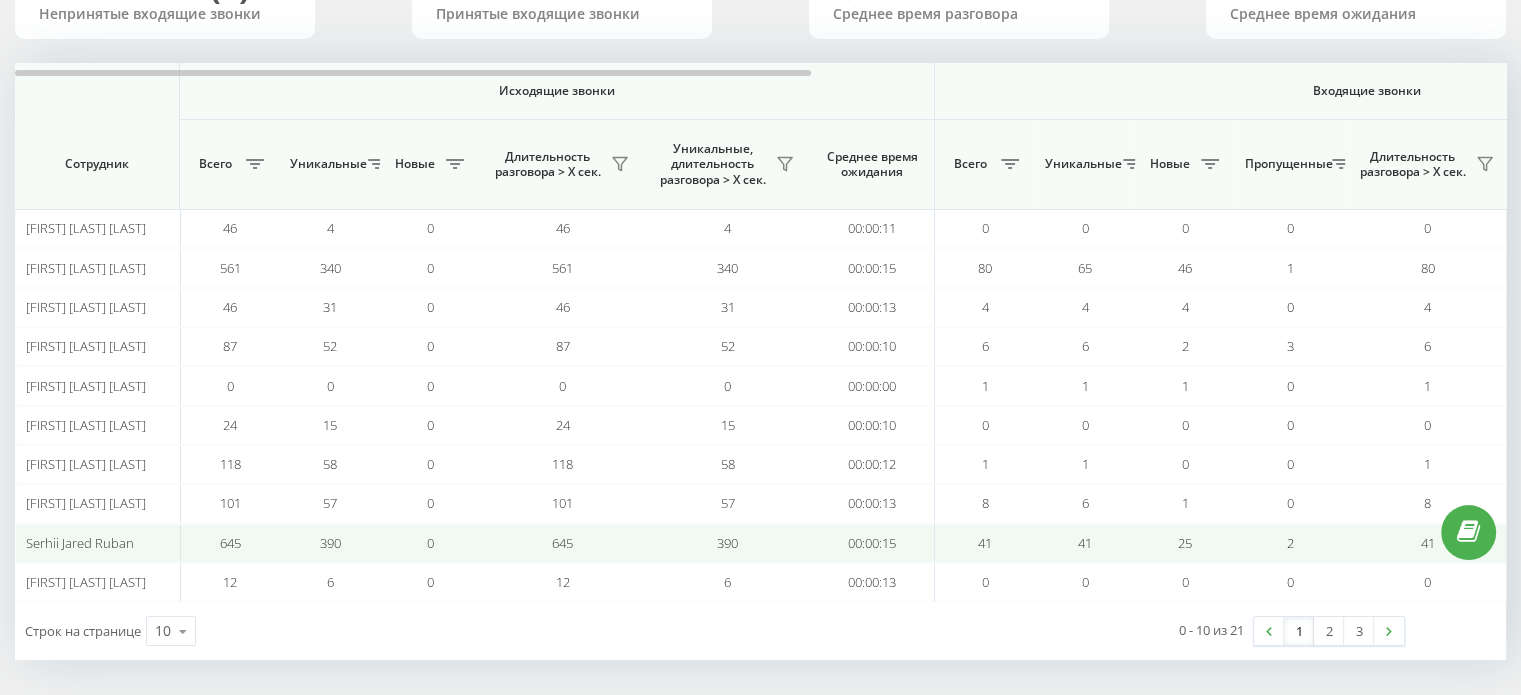 scroll, scrollTop: 0, scrollLeft: 0, axis: both 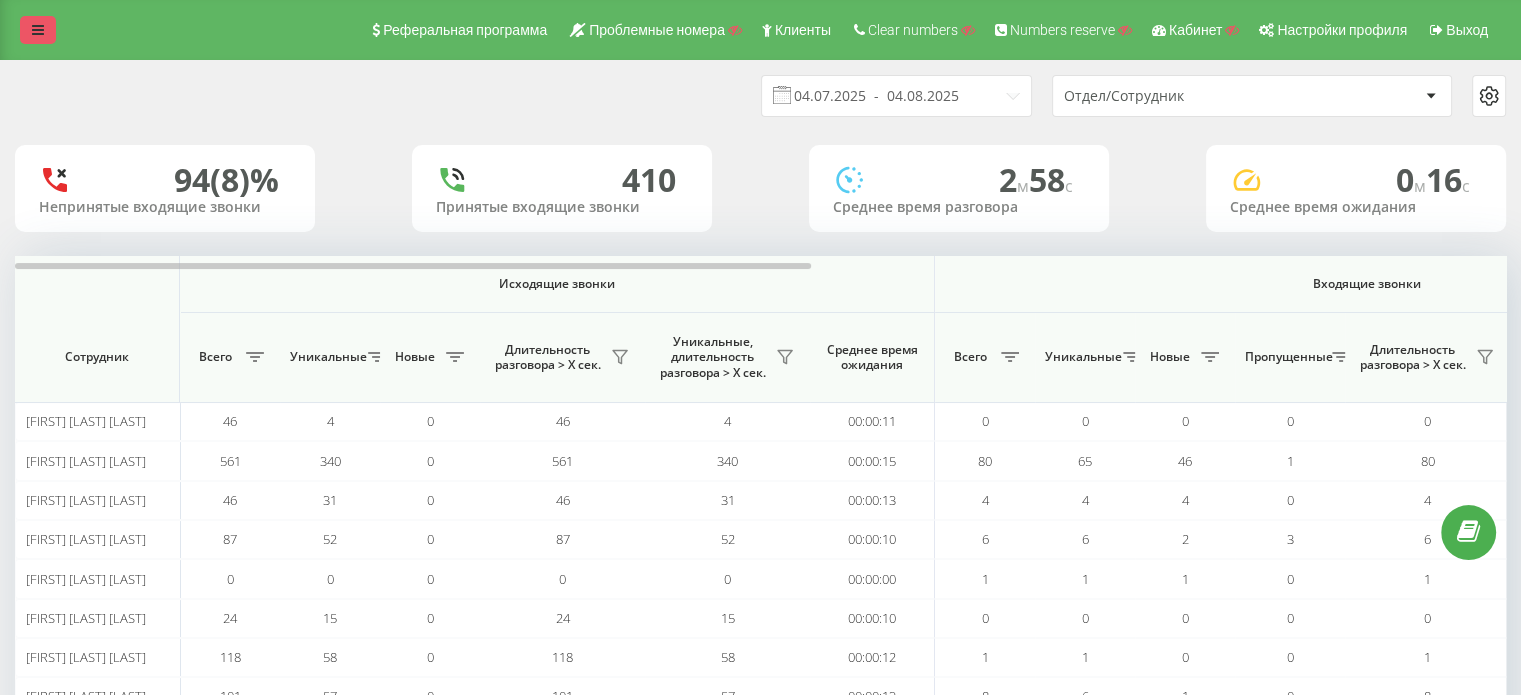 click at bounding box center [38, 30] 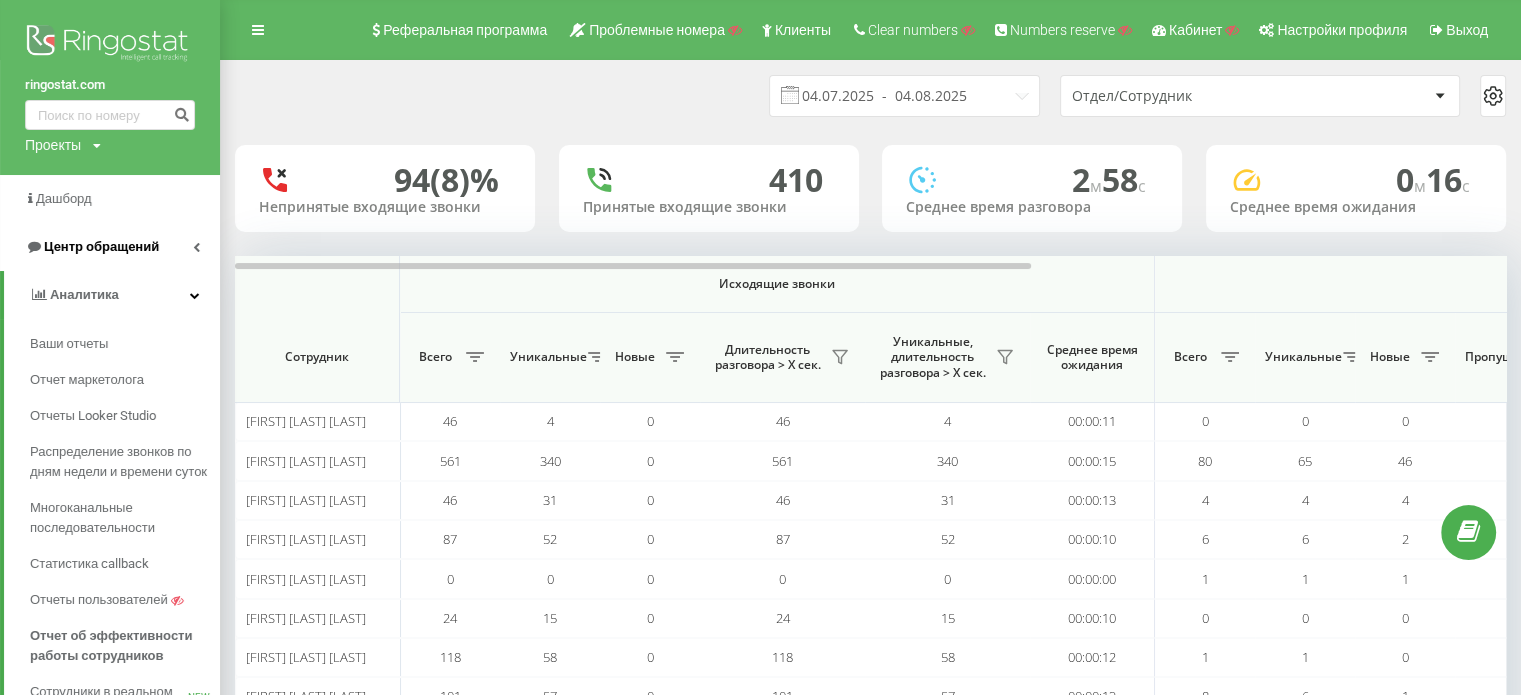 click on "Центр обращений" at bounding box center (101, 246) 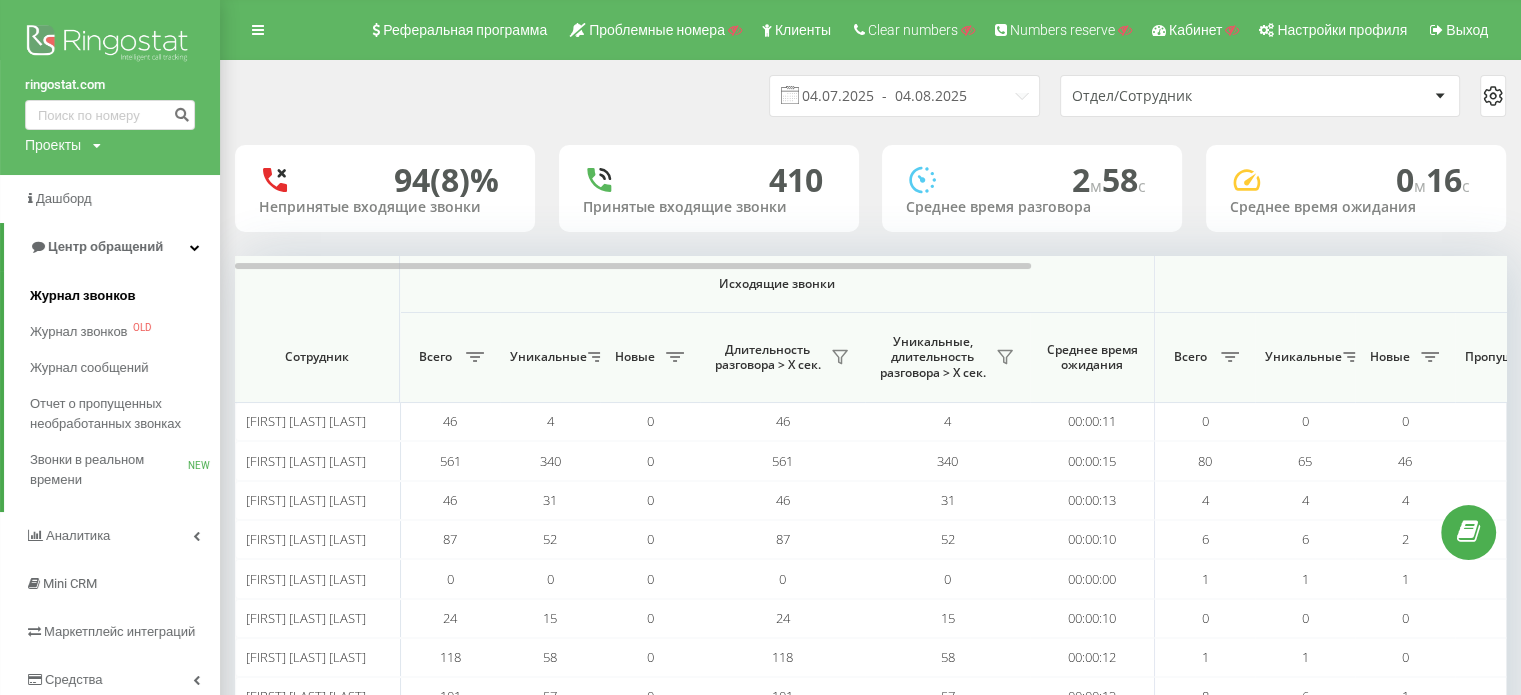 click on "Журнал звонков" at bounding box center (82, 296) 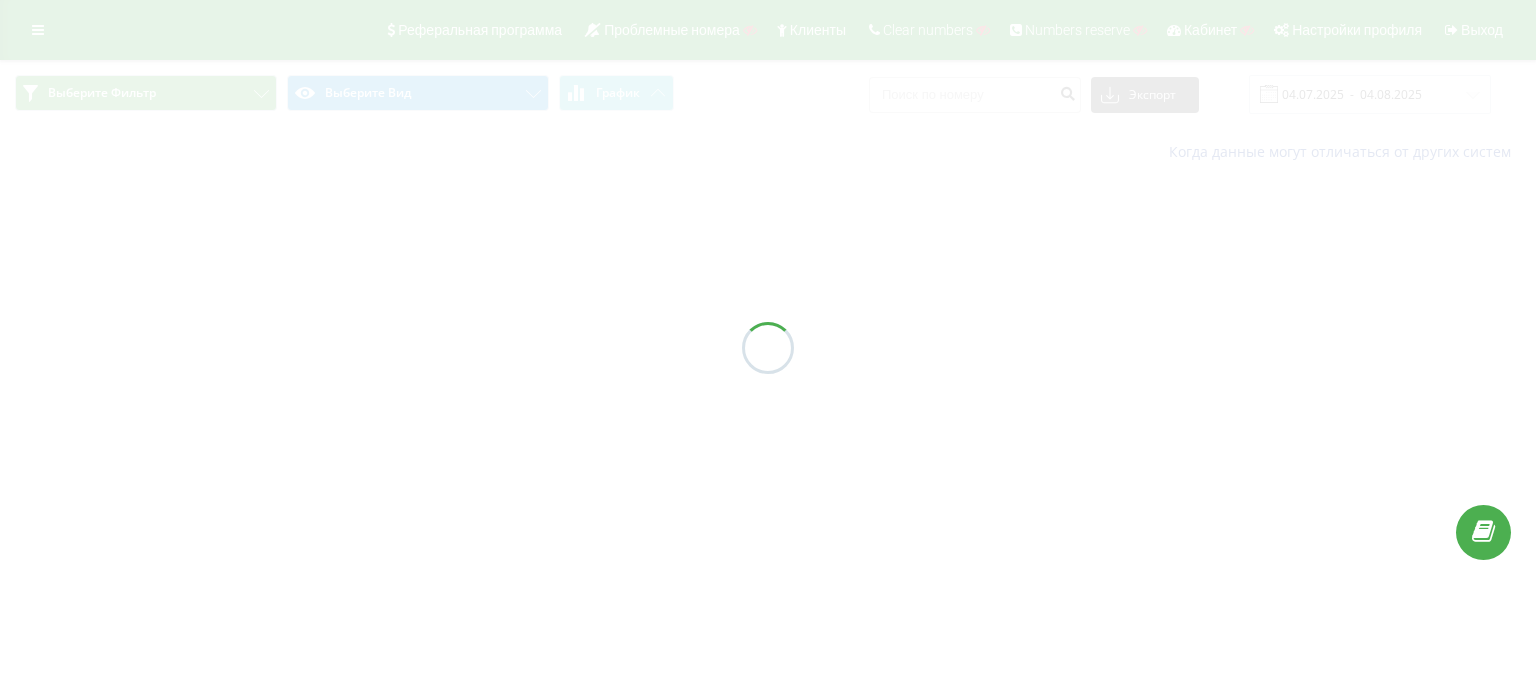 scroll, scrollTop: 0, scrollLeft: 0, axis: both 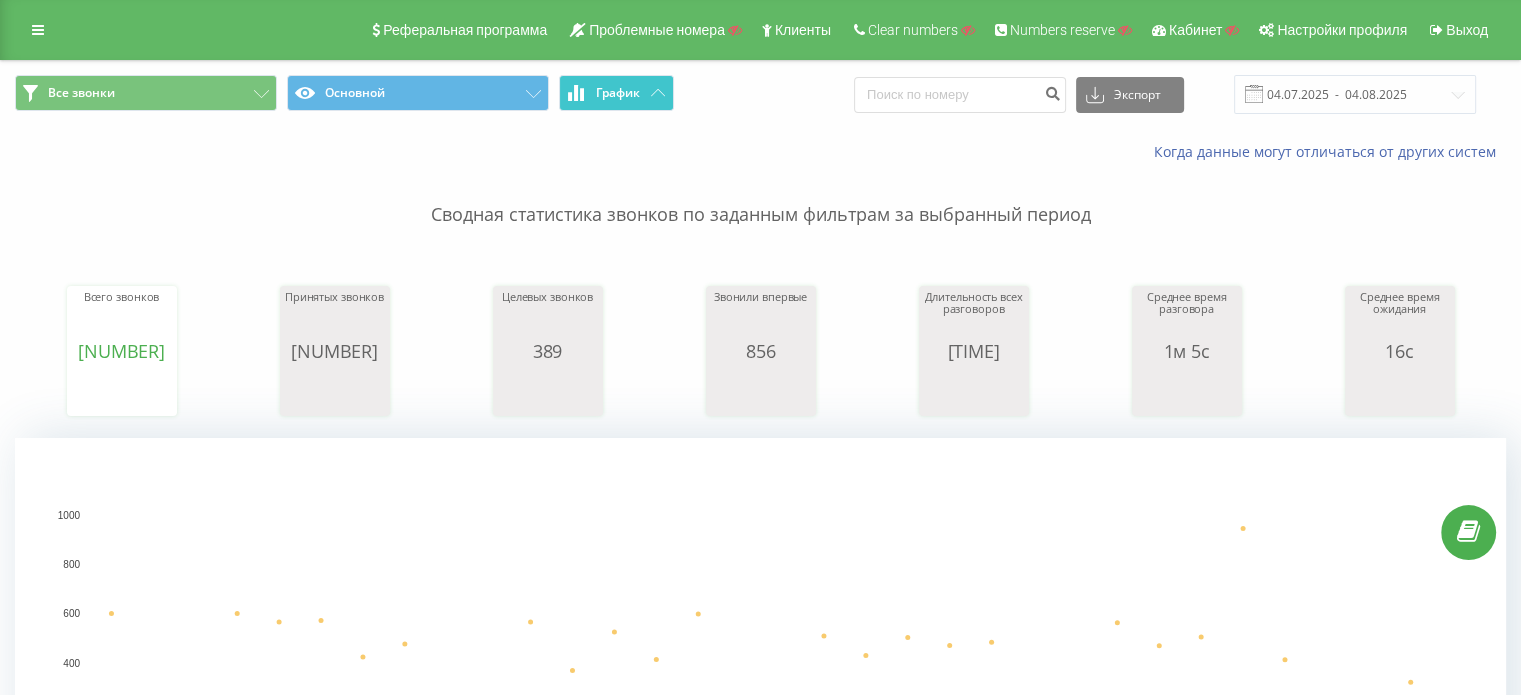 click on "График" at bounding box center (616, 93) 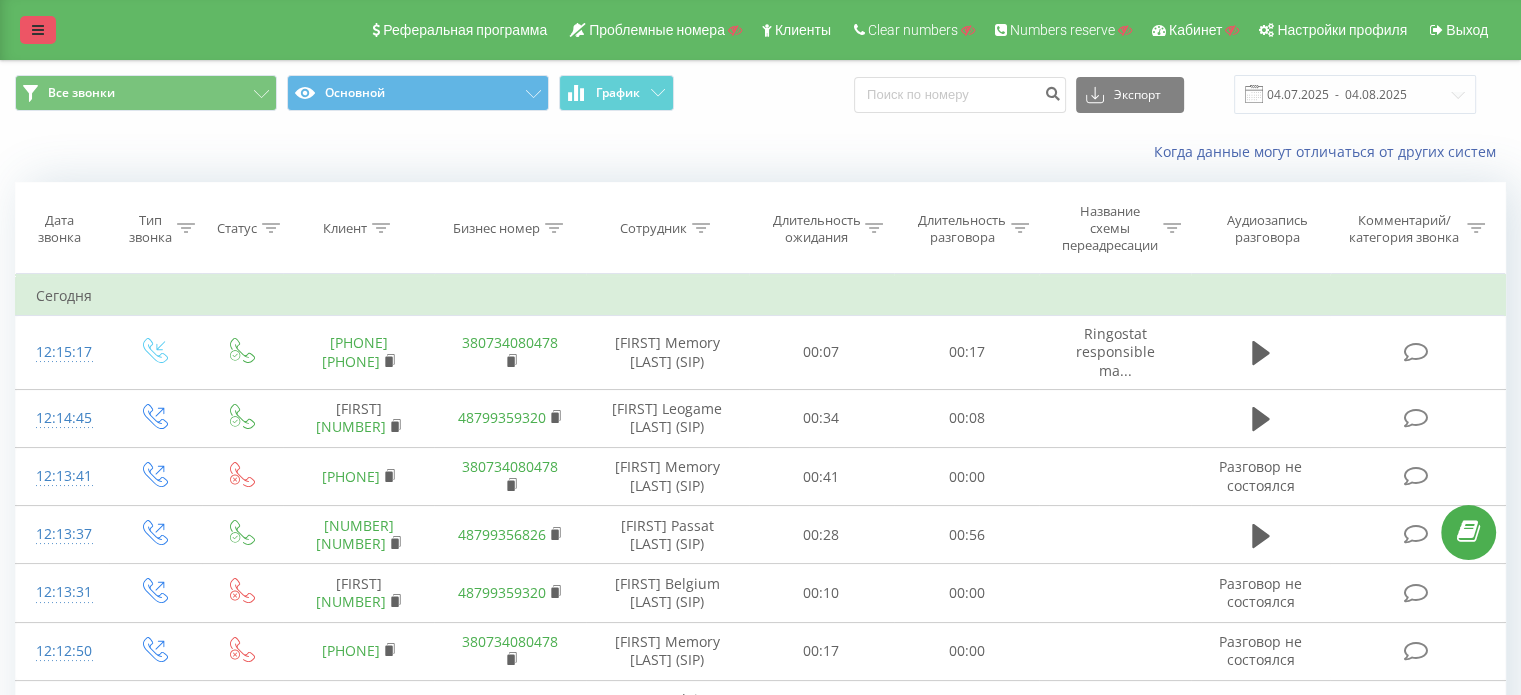 click at bounding box center (38, 30) 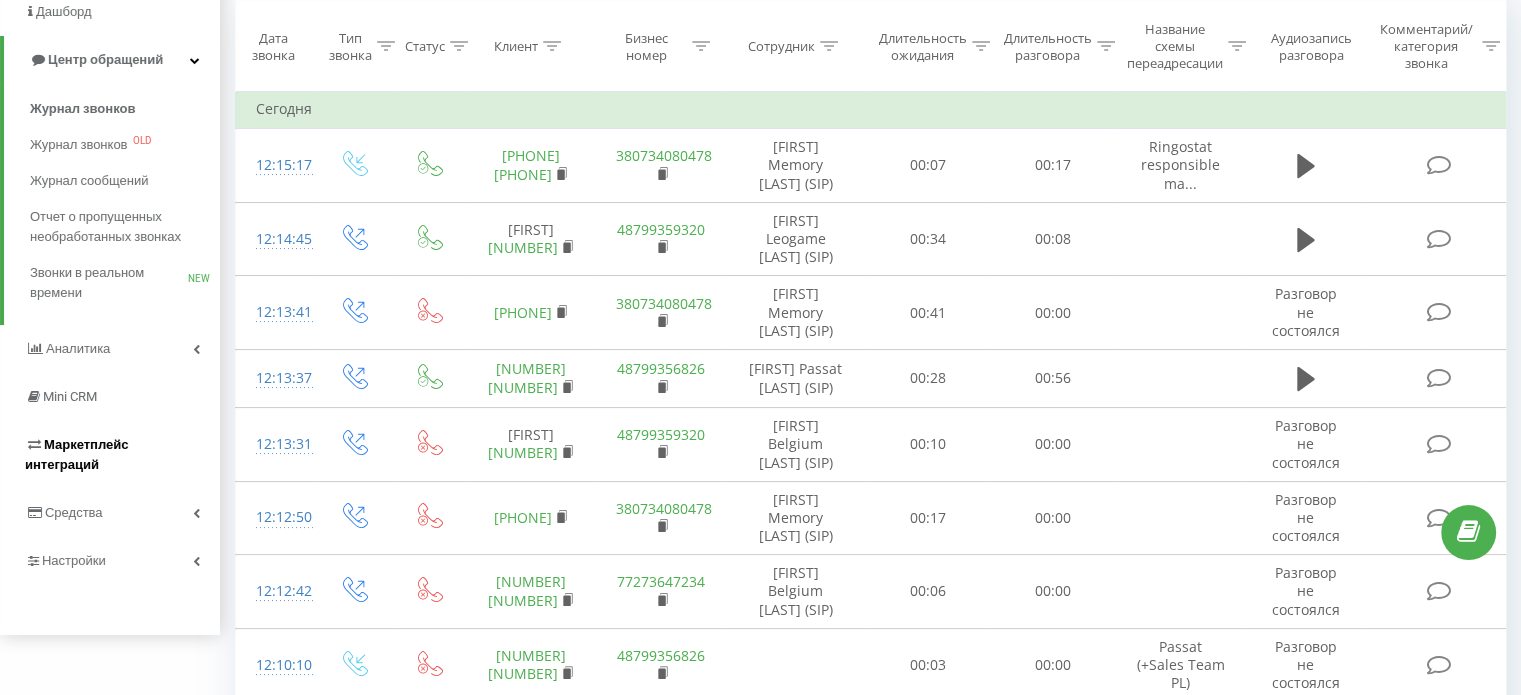 scroll, scrollTop: 200, scrollLeft: 0, axis: vertical 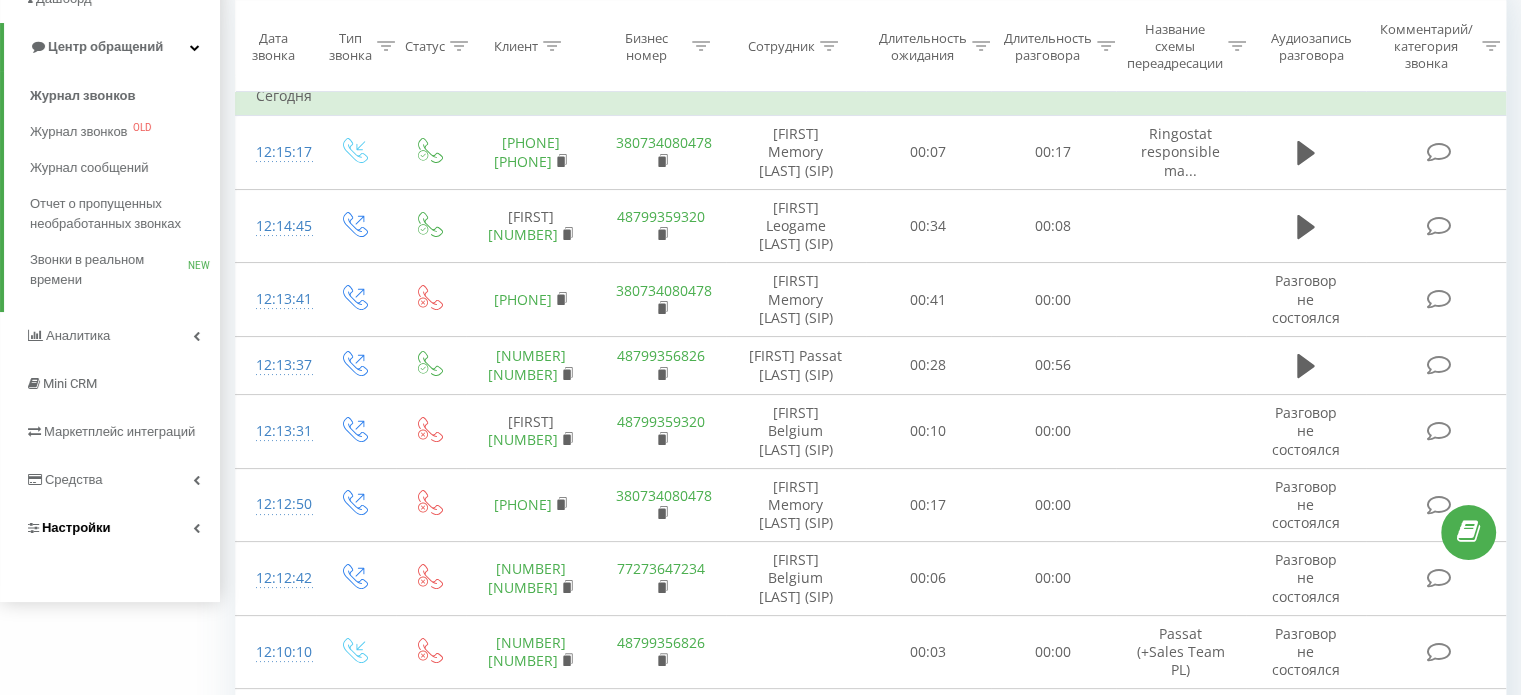 click on "Настройки" at bounding box center (76, 527) 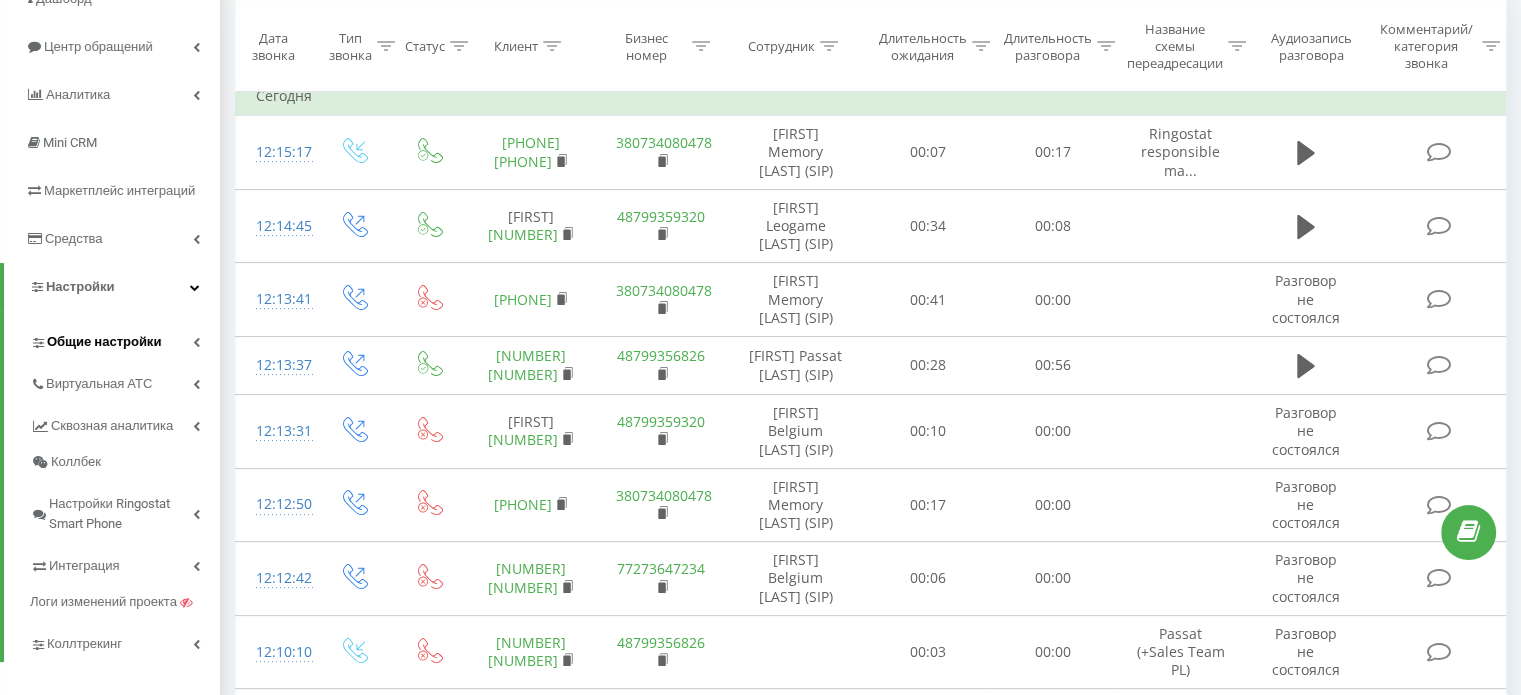 click on "Общие настройки" at bounding box center [104, 342] 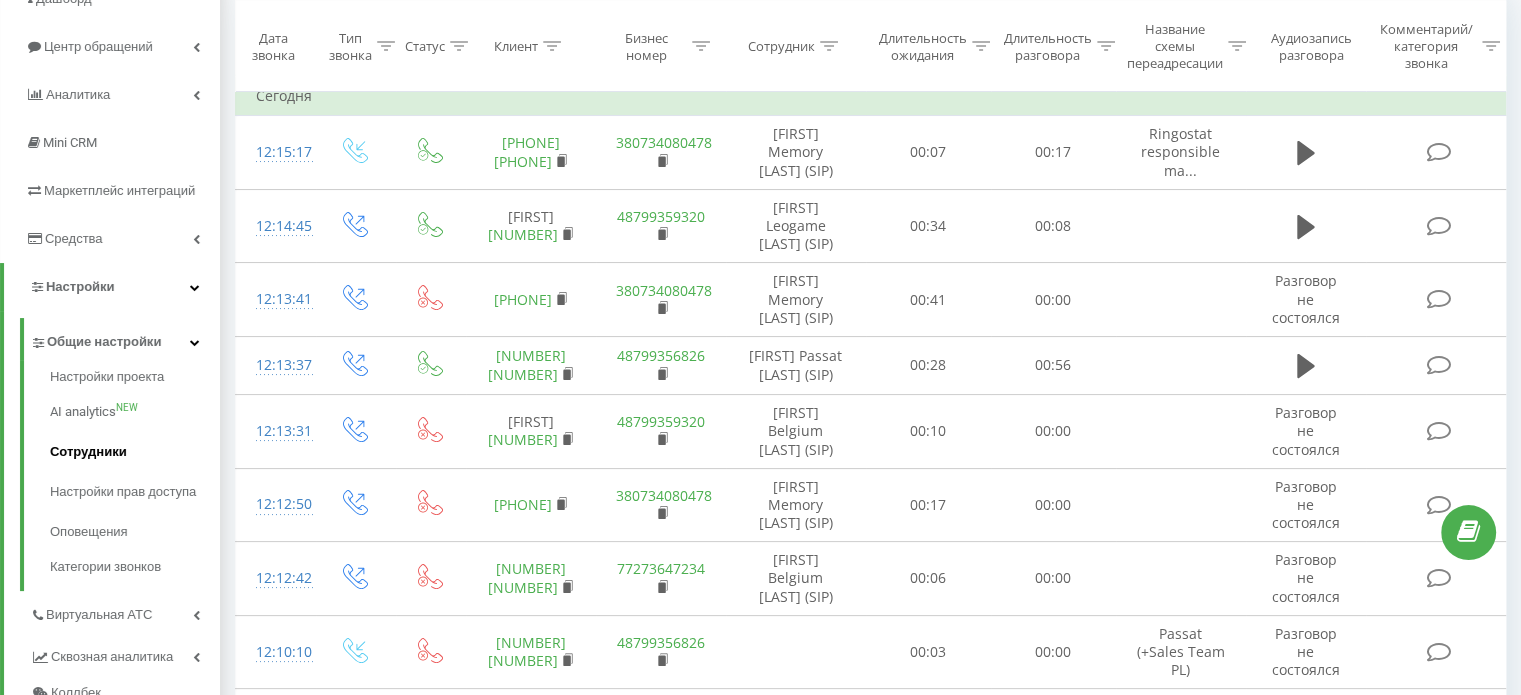 click on "Сотрудники" at bounding box center [135, 452] 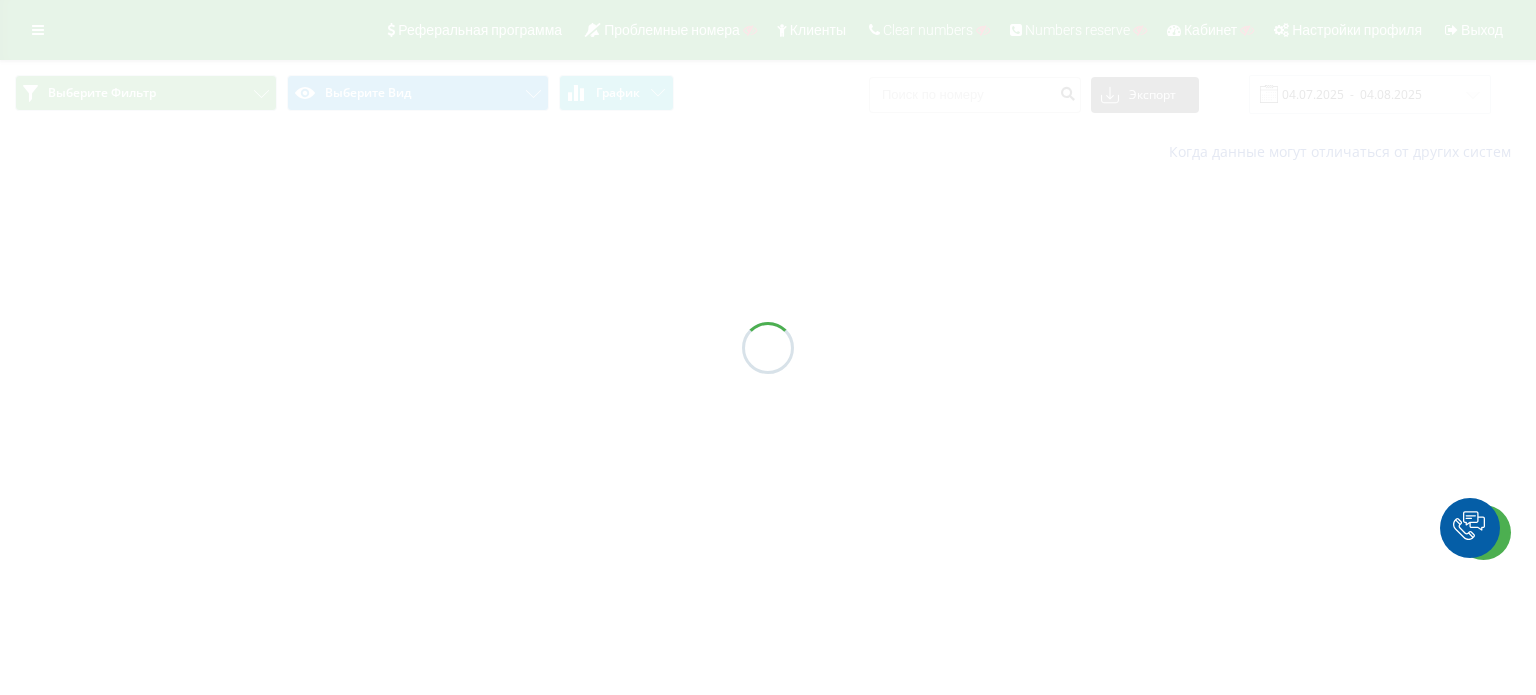 scroll, scrollTop: 0, scrollLeft: 0, axis: both 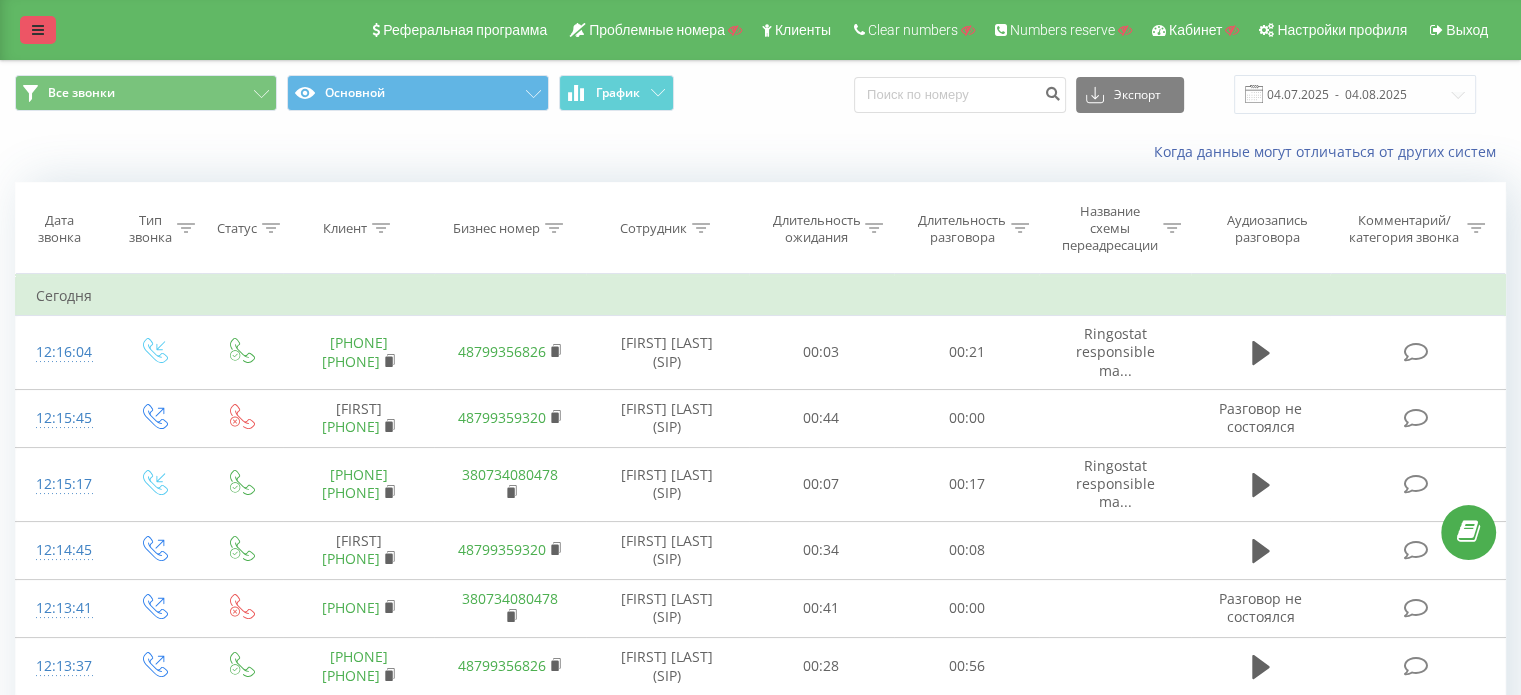 click at bounding box center [38, 30] 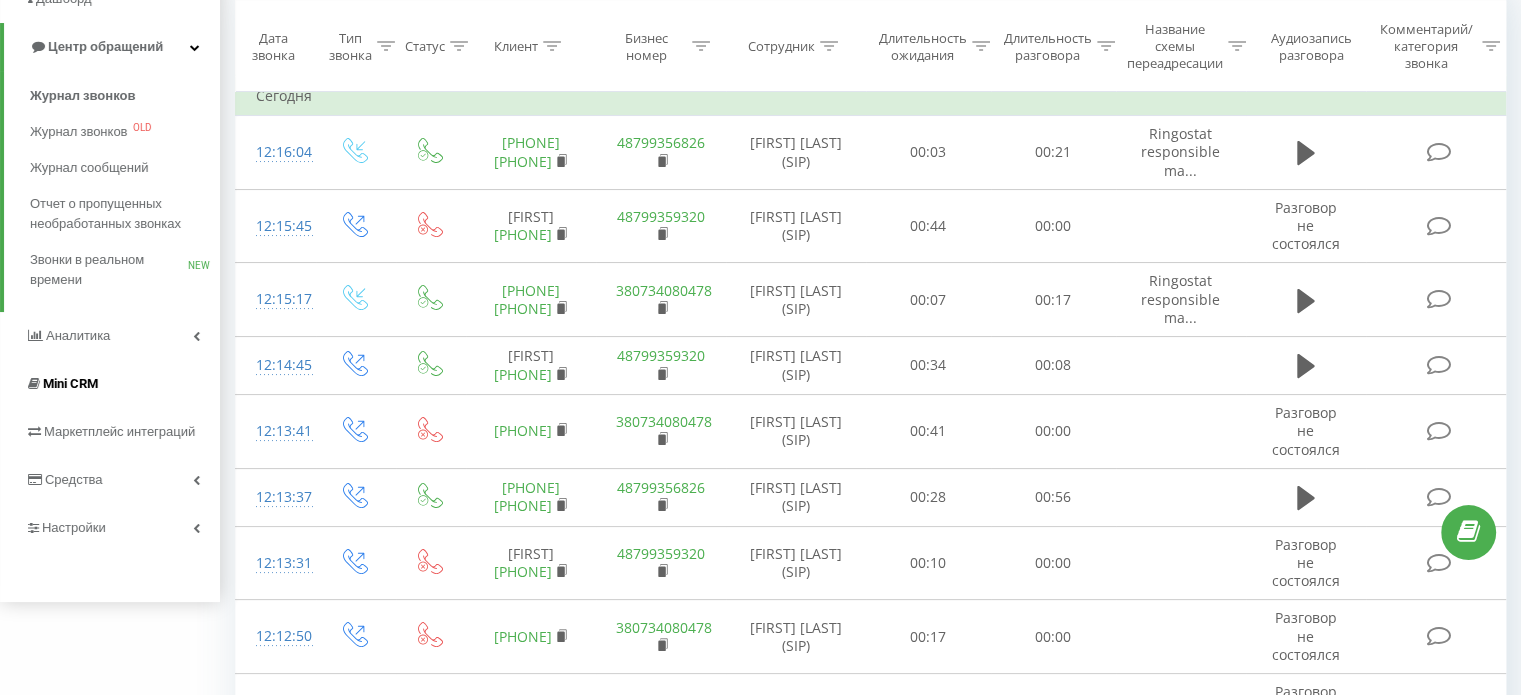 scroll, scrollTop: 100, scrollLeft: 0, axis: vertical 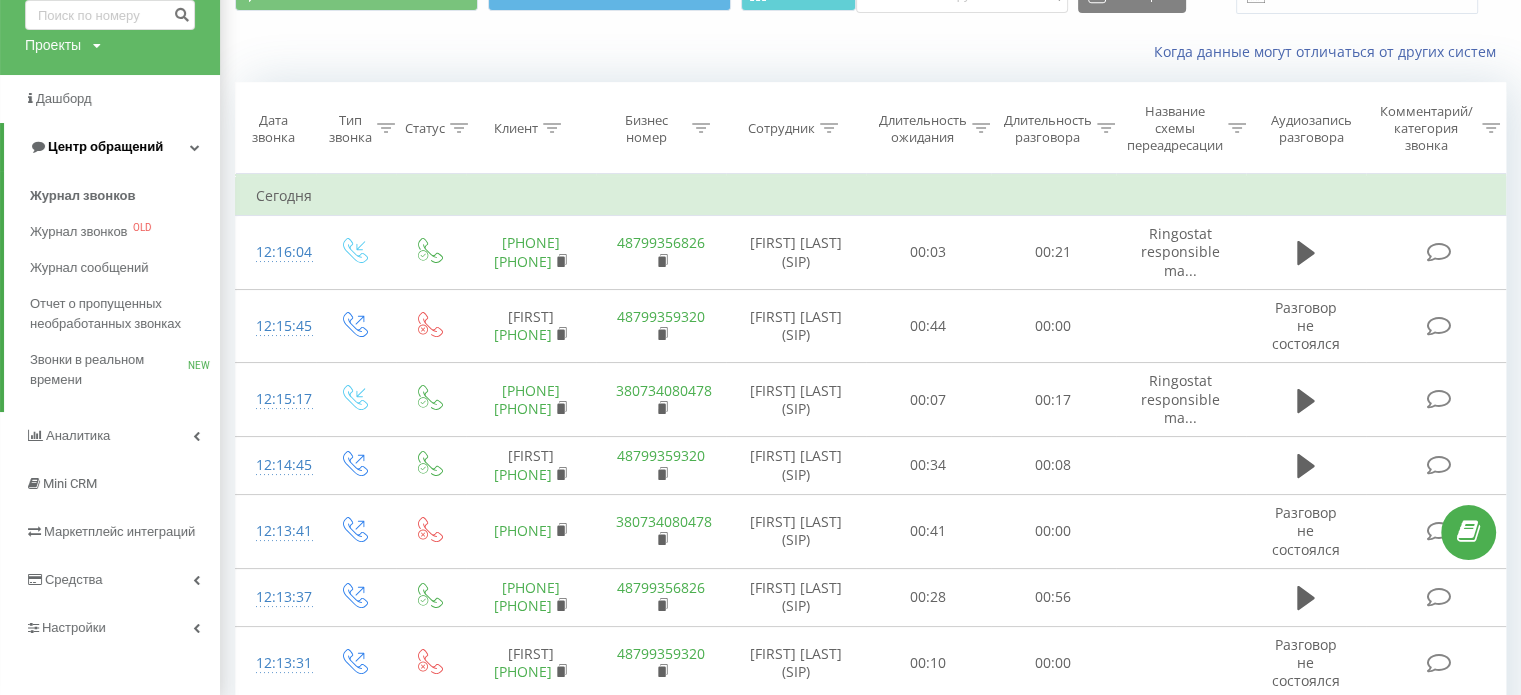 click on "Центр обращений" at bounding box center [112, 147] 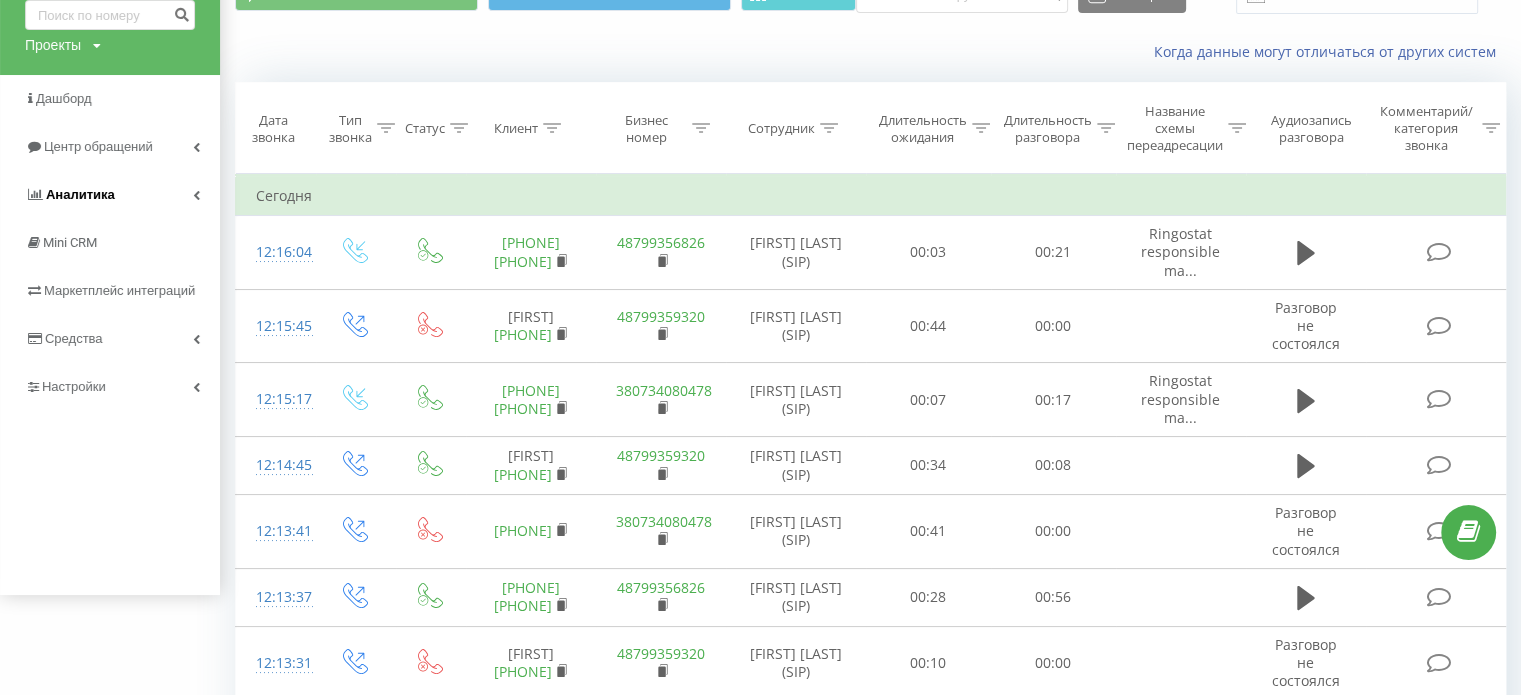 click on "Аналитика" at bounding box center (110, 195) 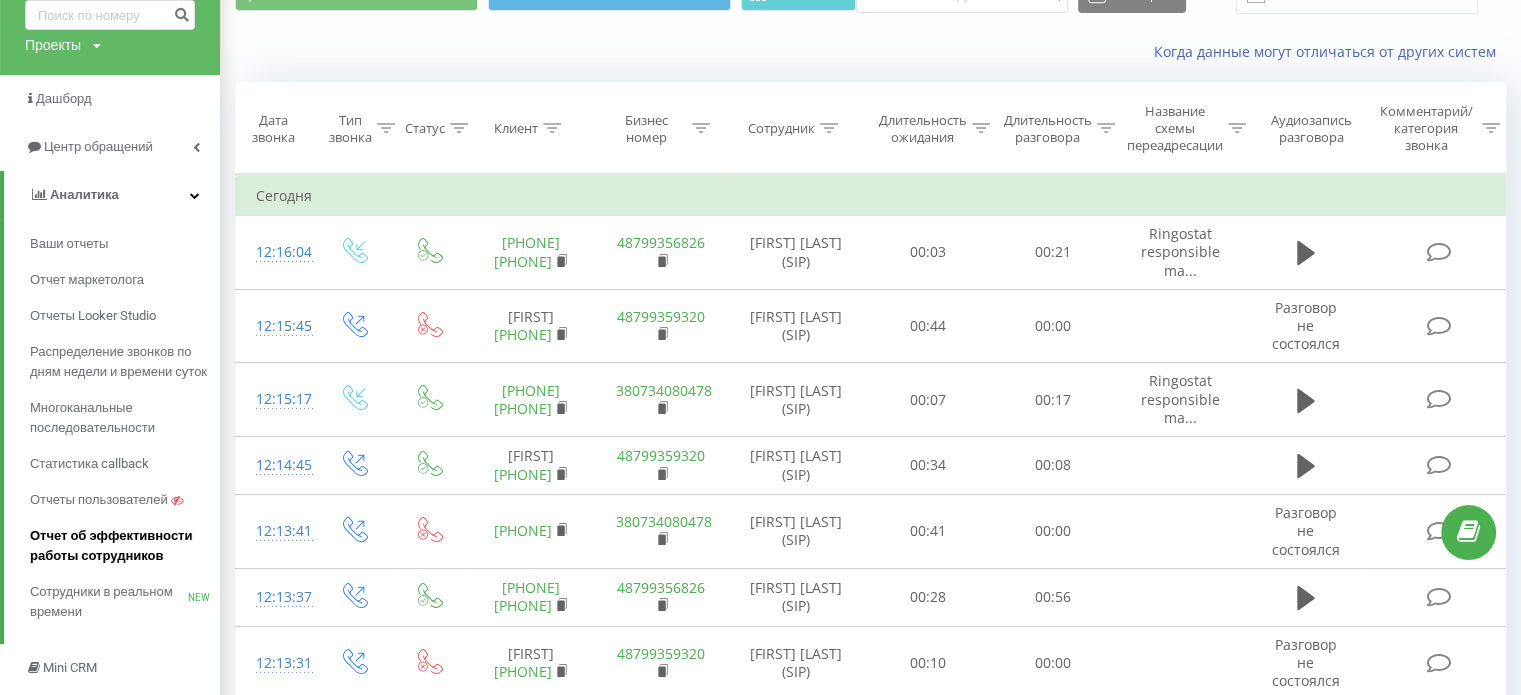 scroll, scrollTop: 200, scrollLeft: 0, axis: vertical 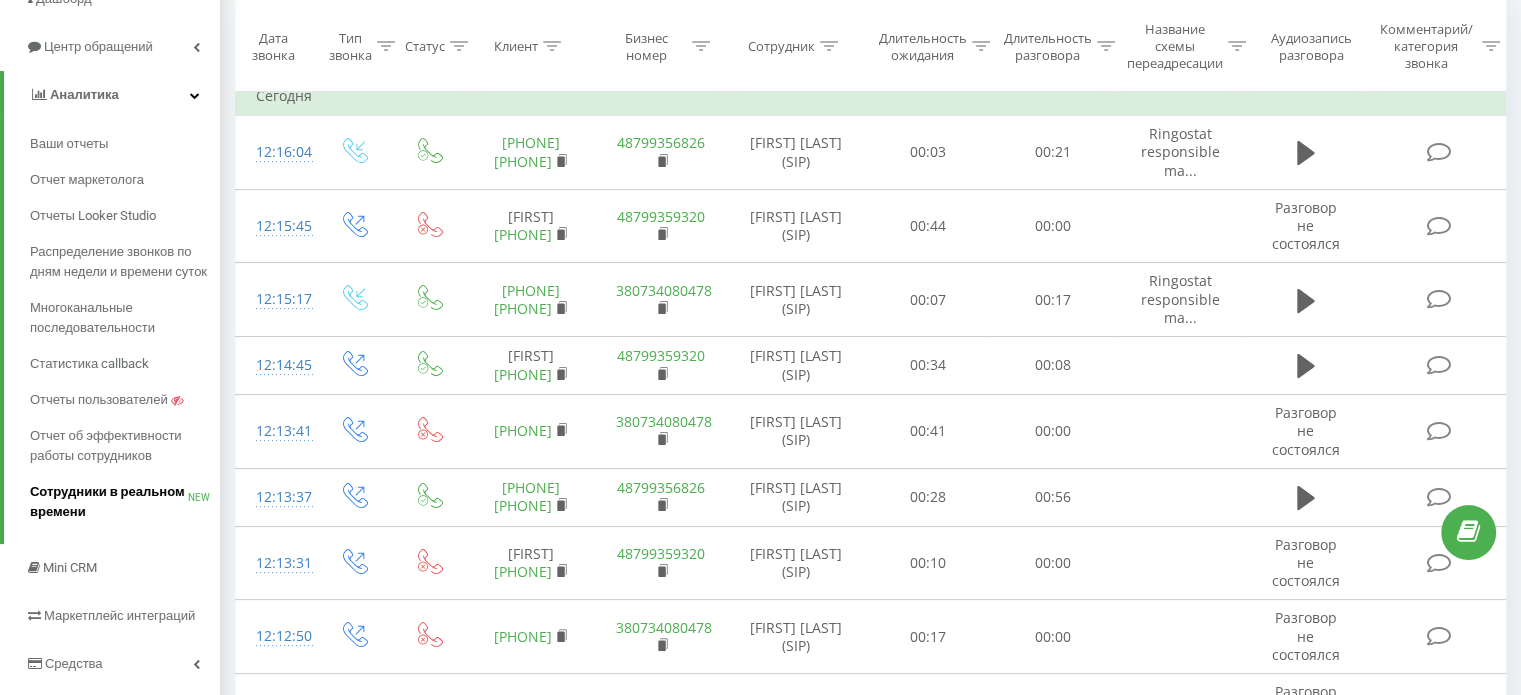 click on "Сотрудники в реальном времени" at bounding box center (109, 502) 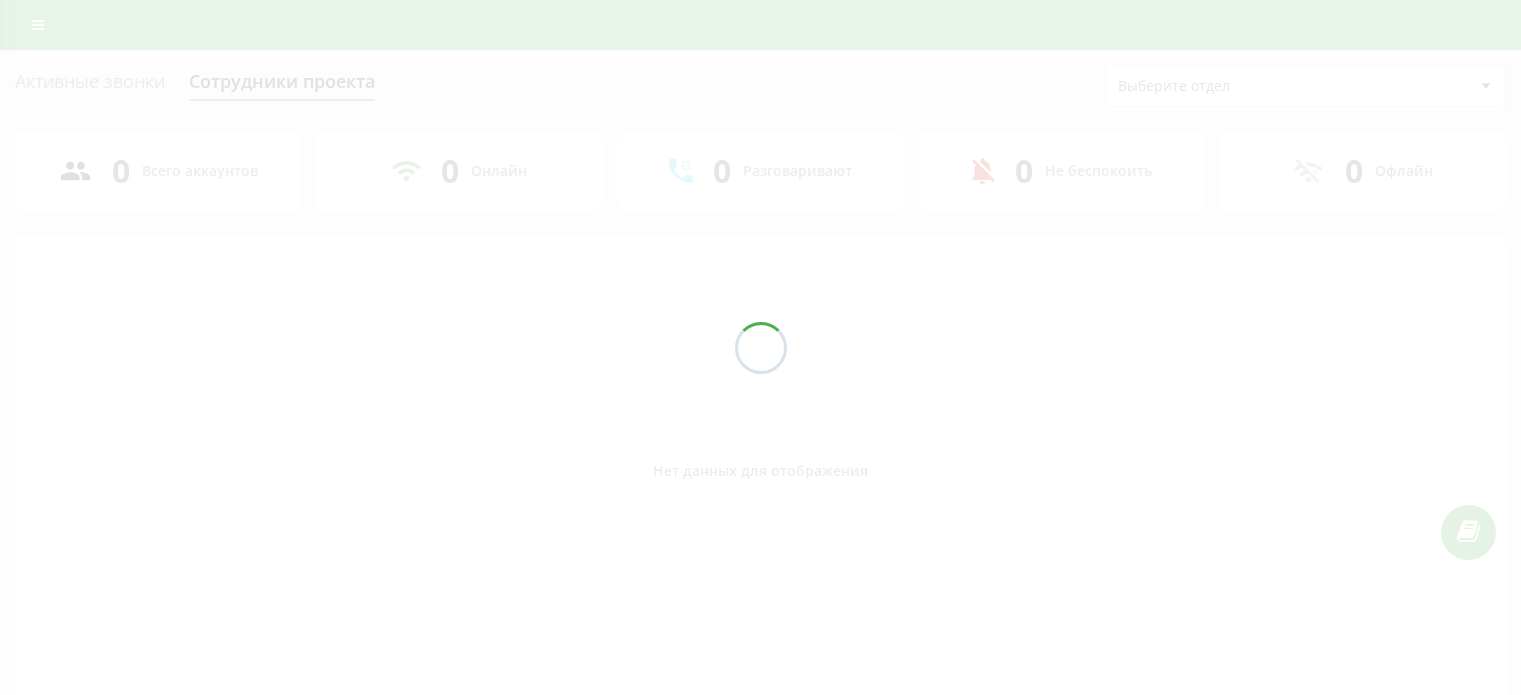 scroll, scrollTop: 0, scrollLeft: 0, axis: both 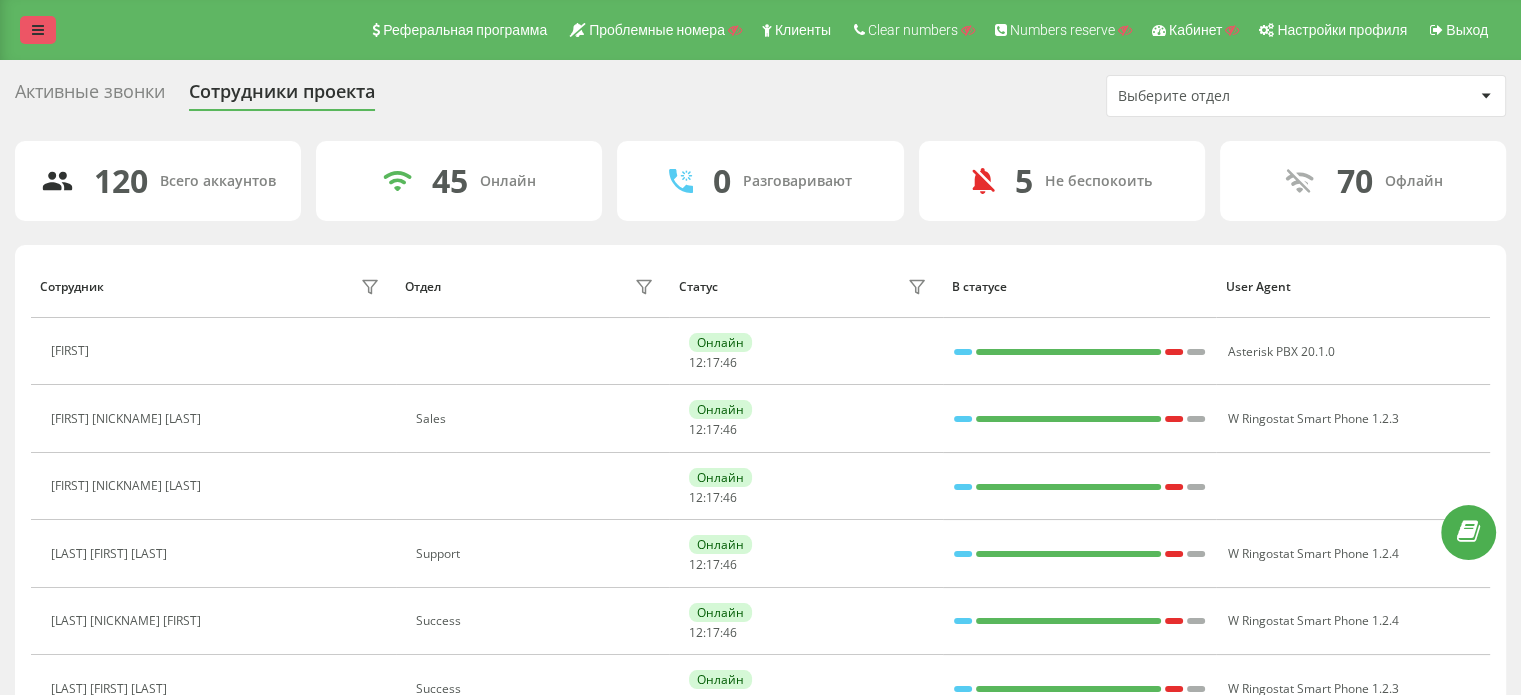 click at bounding box center (38, 30) 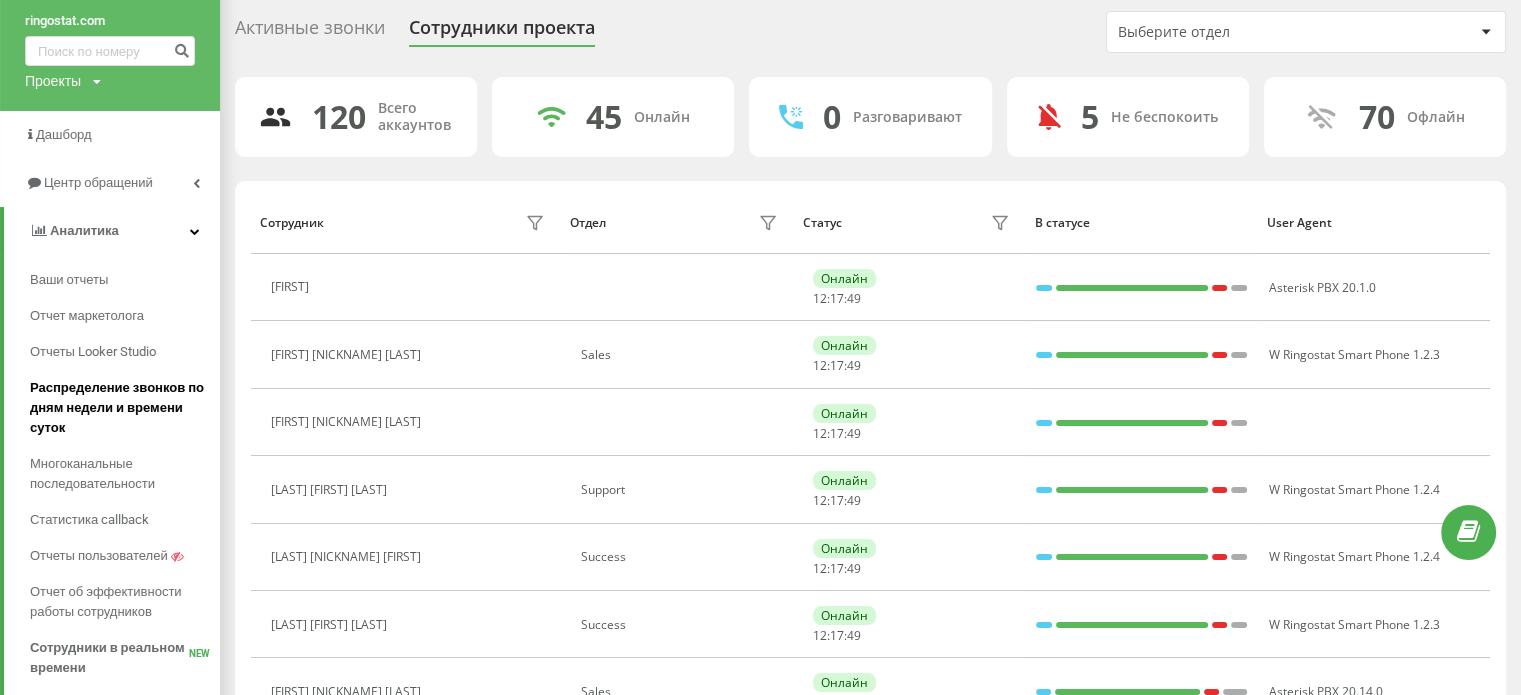 scroll, scrollTop: 100, scrollLeft: 0, axis: vertical 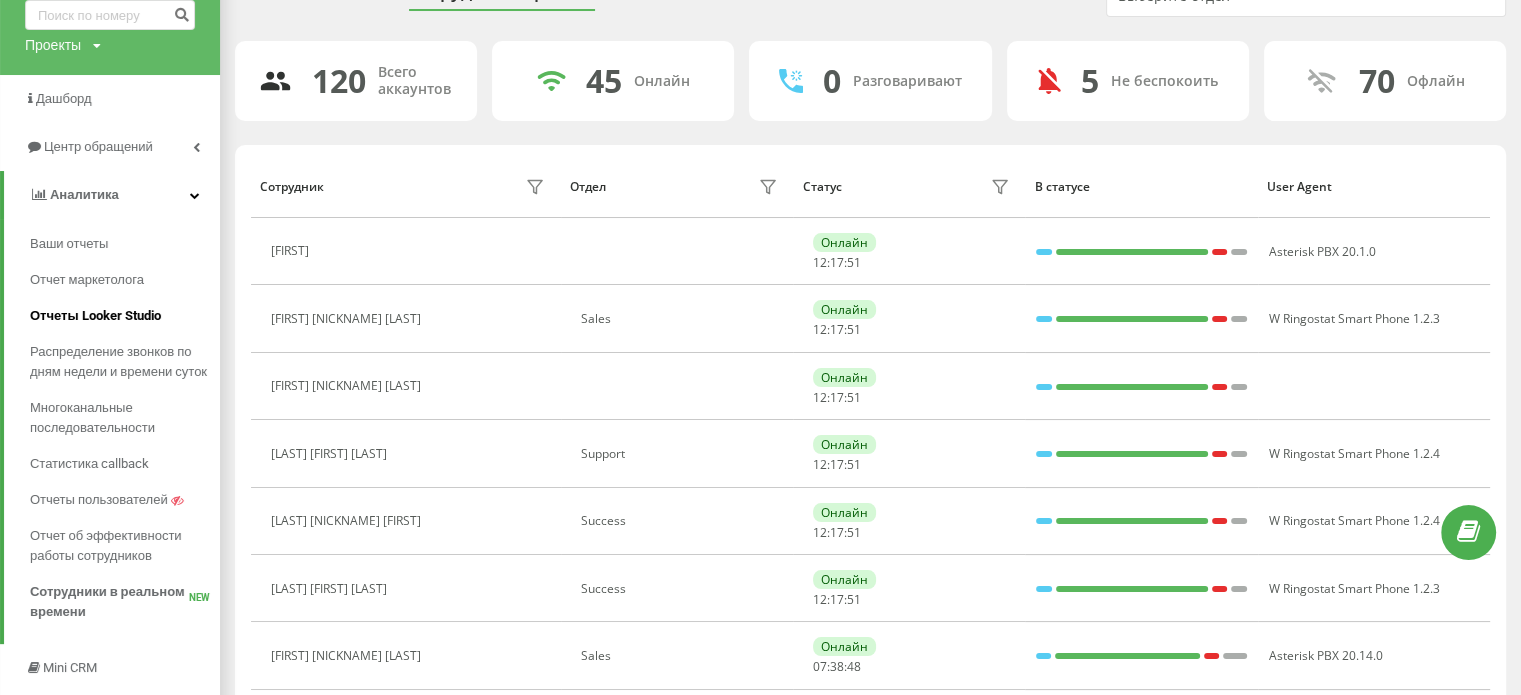 click on "Отчеты Looker Studio" at bounding box center [95, 316] 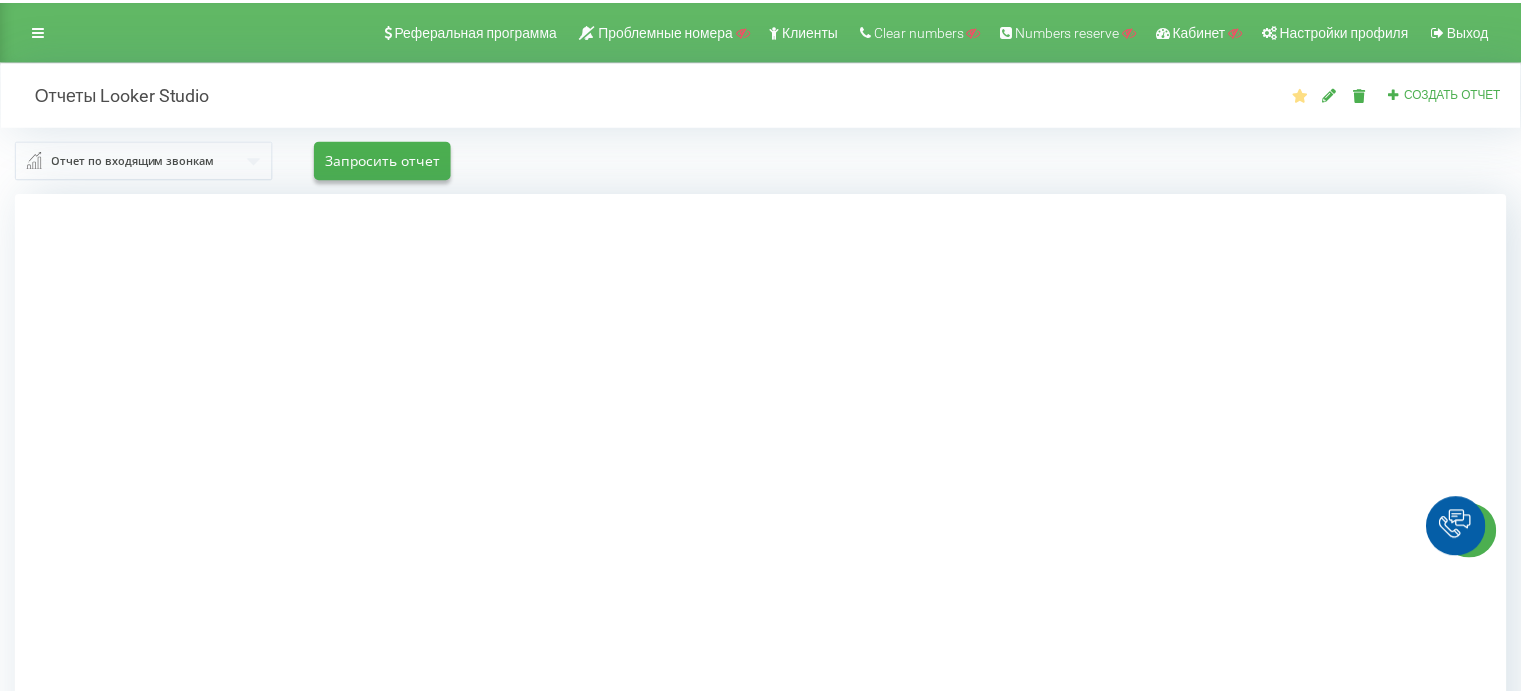 scroll, scrollTop: 0, scrollLeft: 0, axis: both 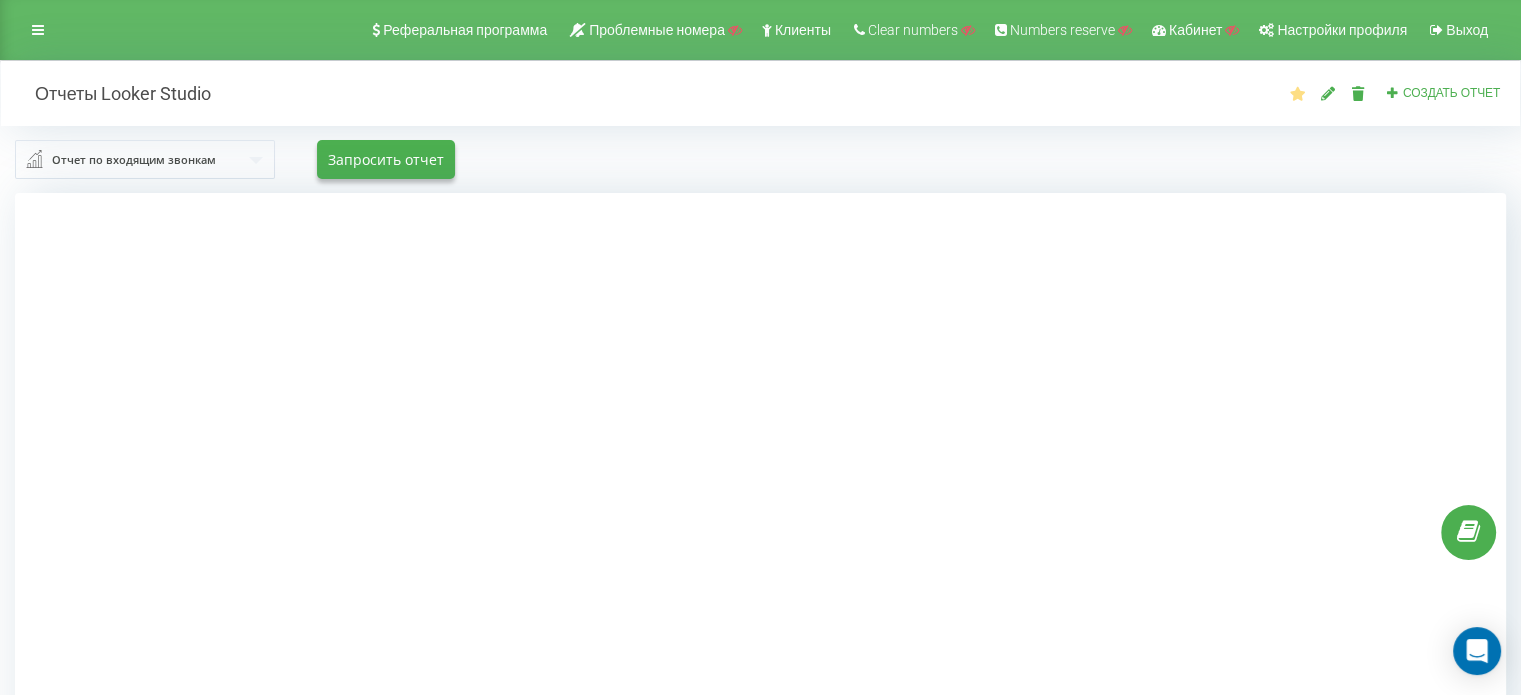 click at bounding box center [146, 159] 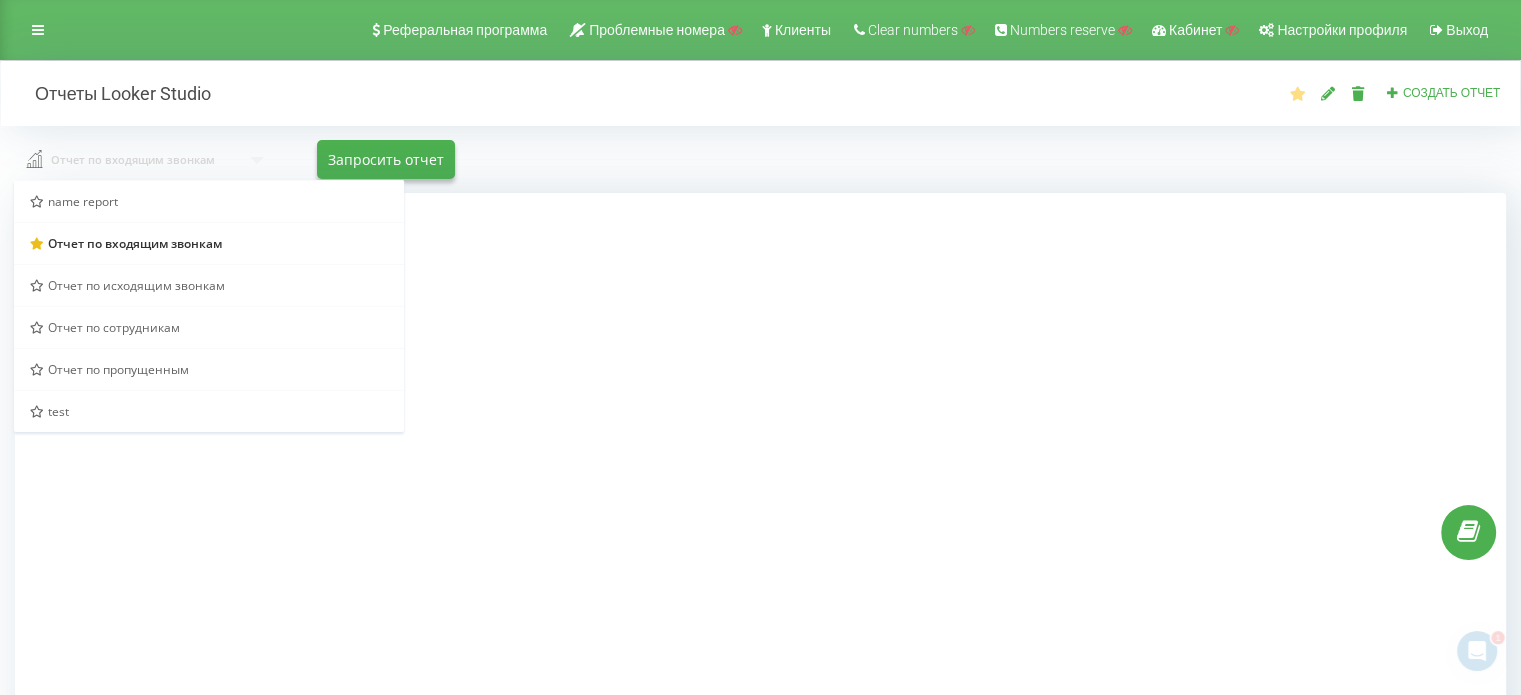 scroll, scrollTop: 0, scrollLeft: 0, axis: both 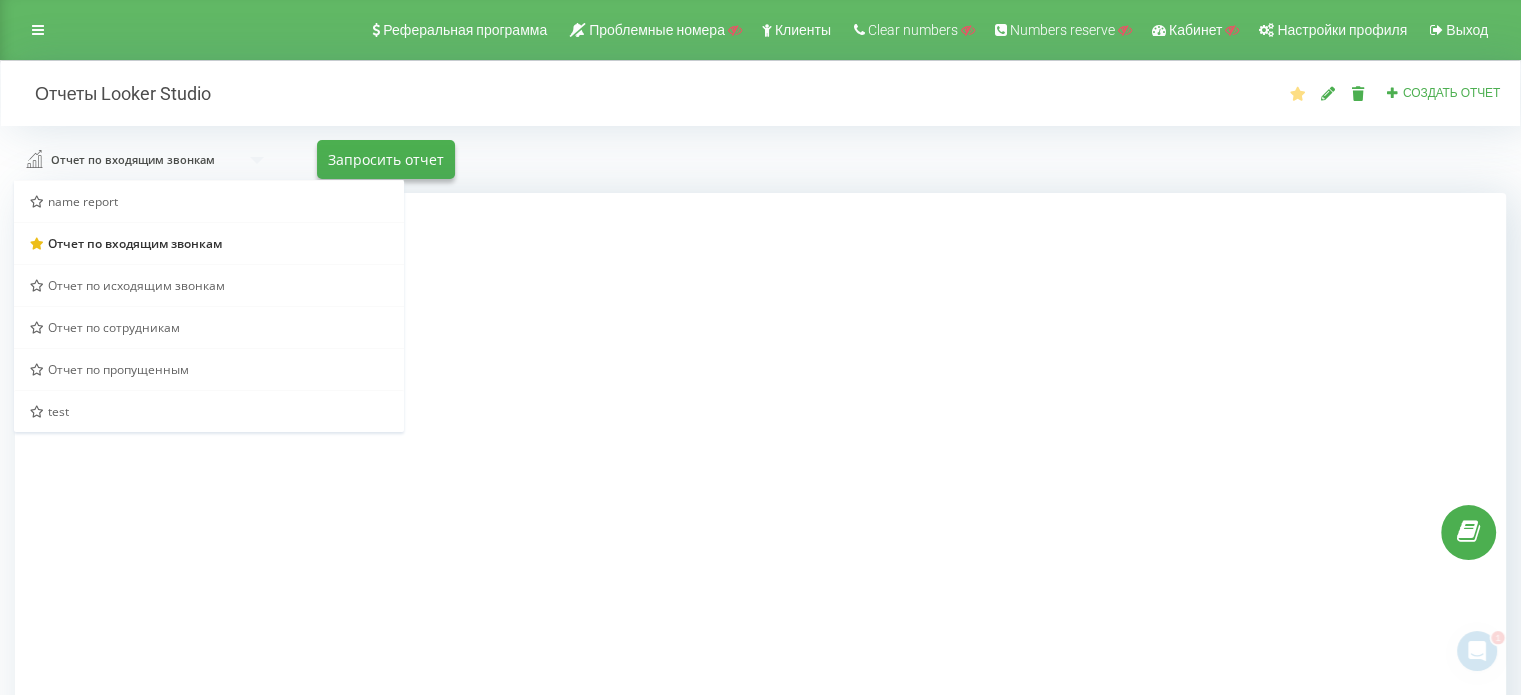click on "Отчеты Looker Studio Создать отчет" at bounding box center [760, 93] 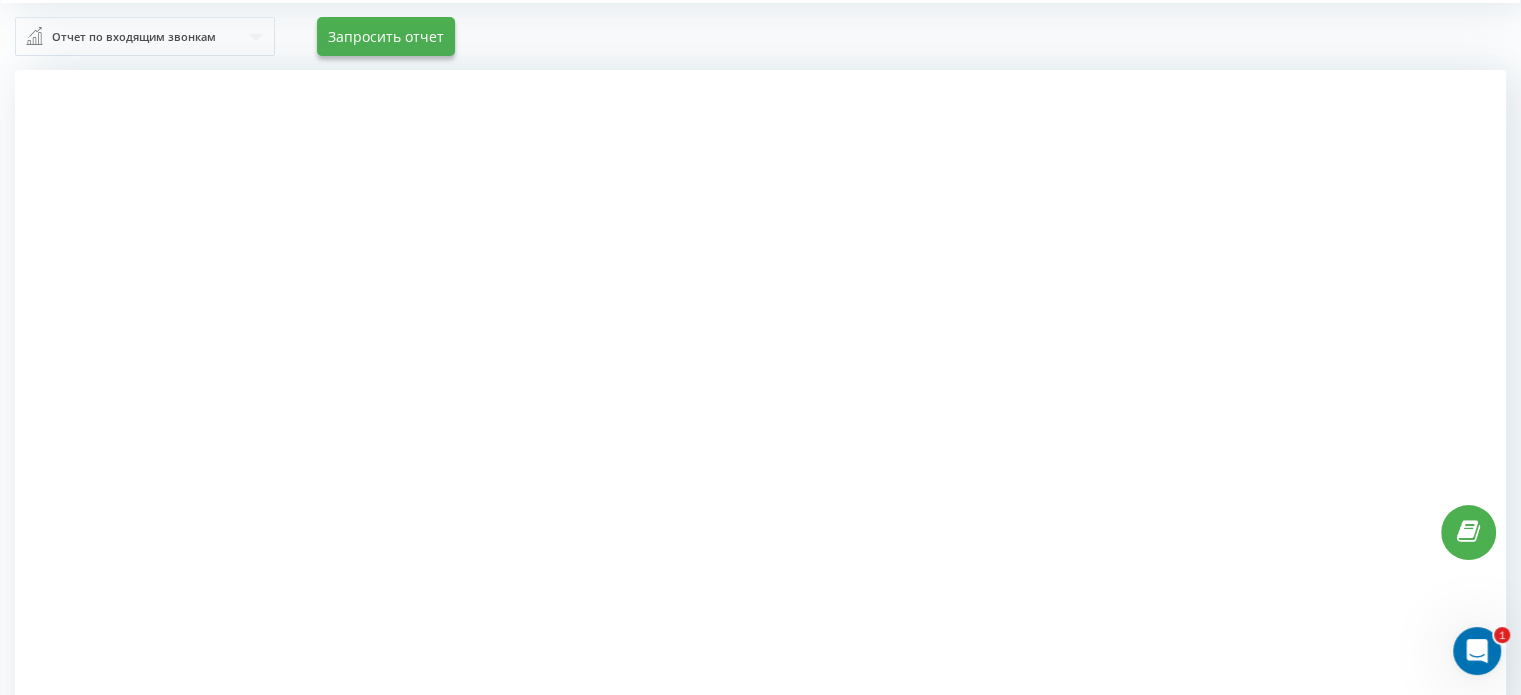 scroll, scrollTop: 8, scrollLeft: 0, axis: vertical 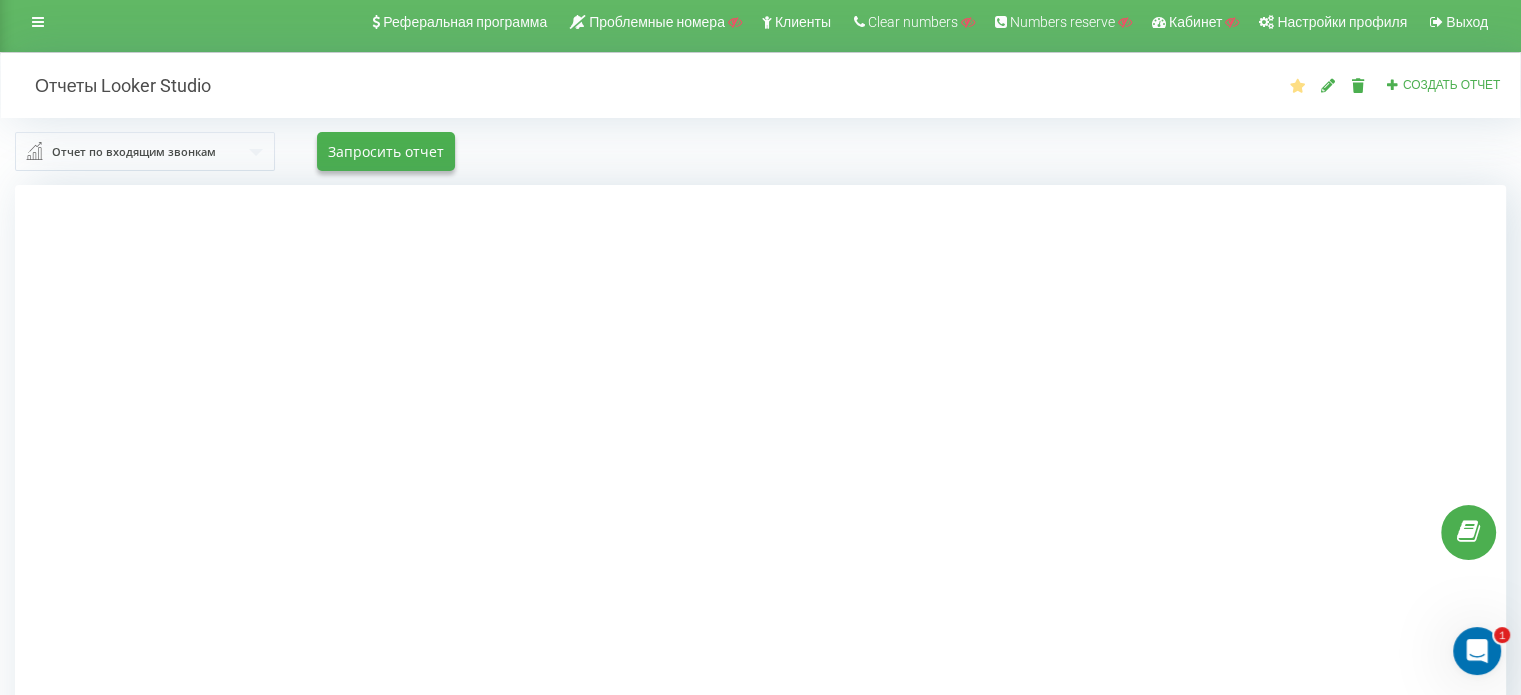 click at bounding box center [760, 532] 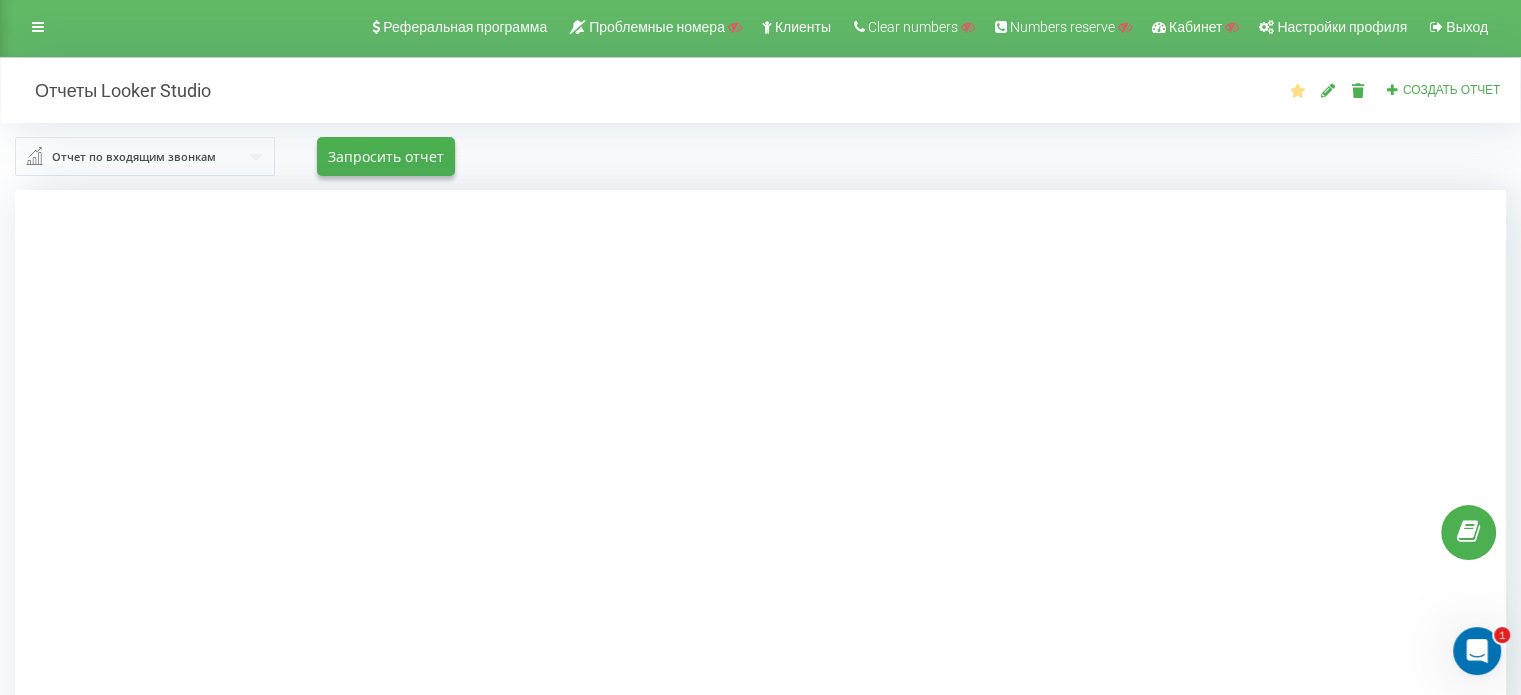 scroll, scrollTop: 0, scrollLeft: 0, axis: both 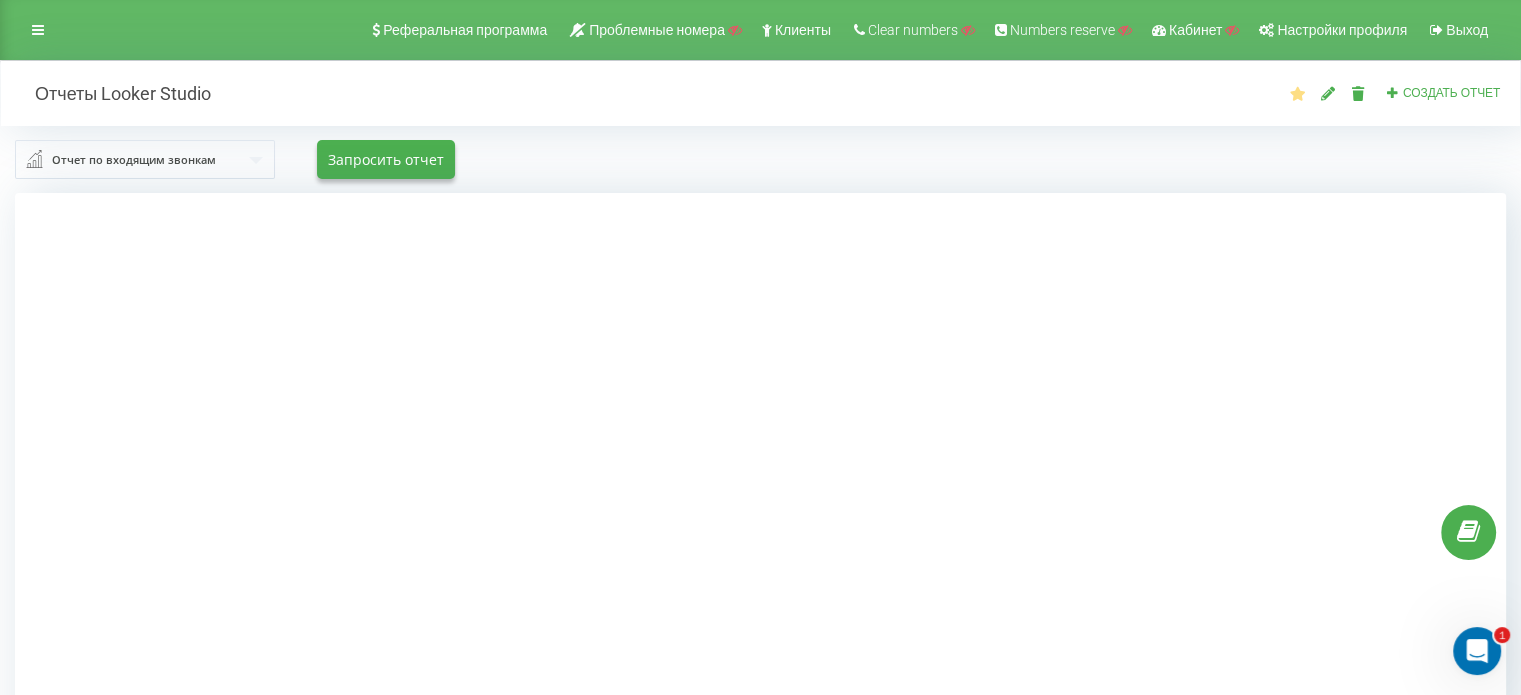 click on "Реферальная программа Проблемные номера Клиенты Clear numbers Numbers reserve Кабинет Настройки профиля Выход" at bounding box center [760, 30] 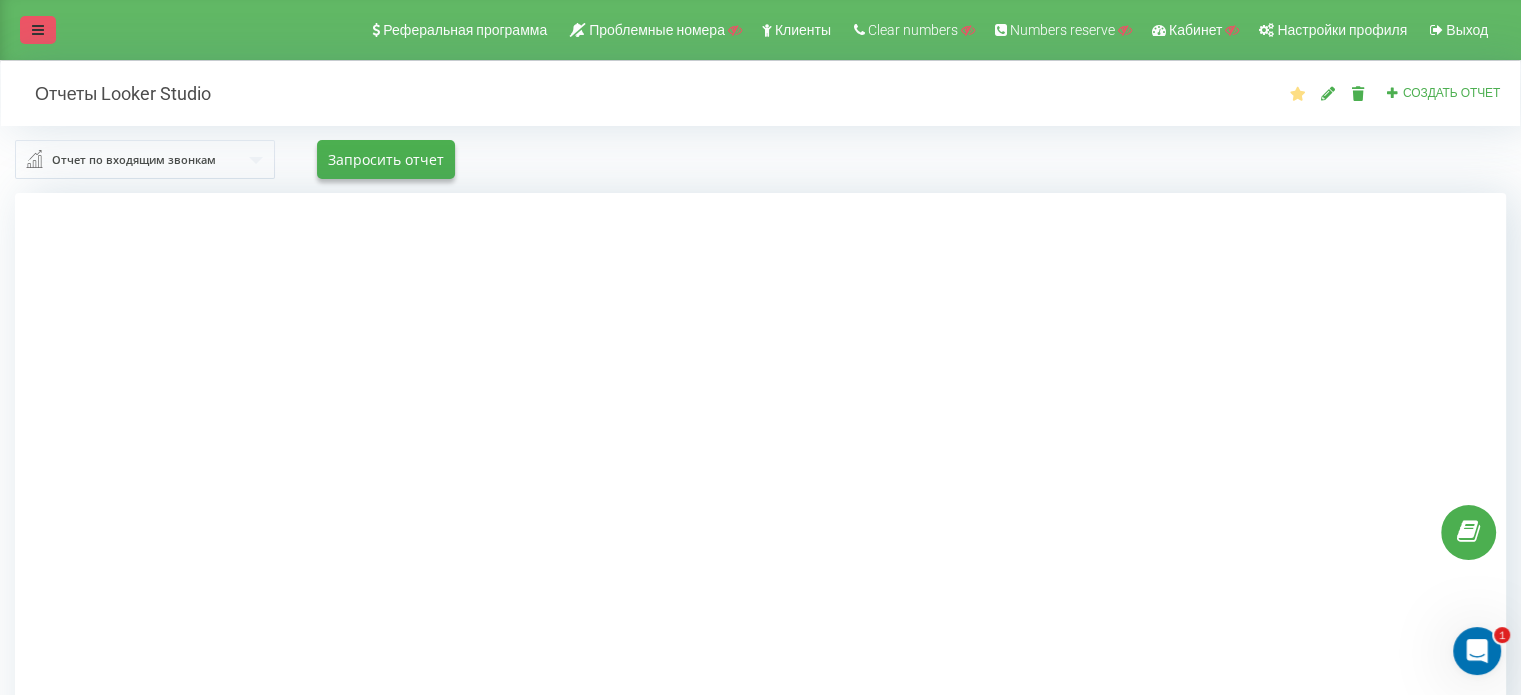 click at bounding box center (38, 30) 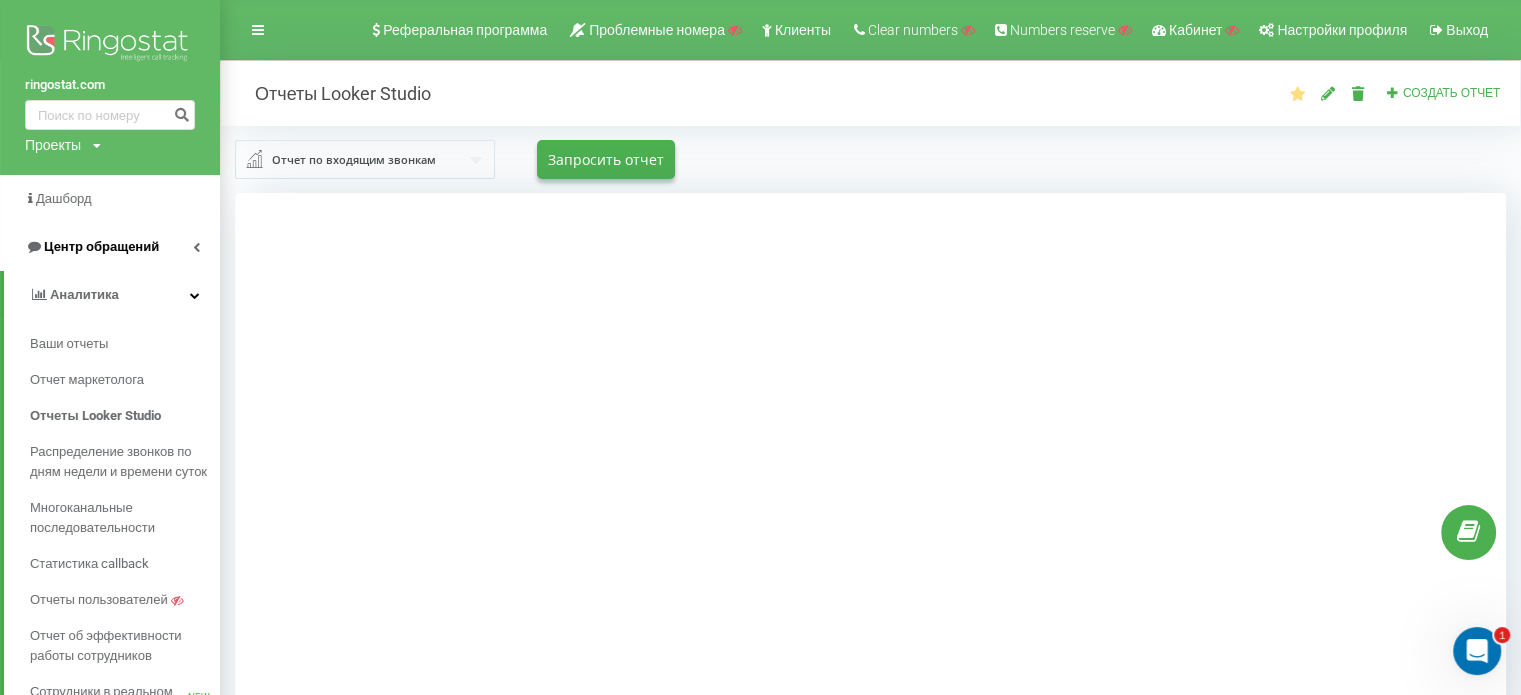 click on "Центр обращений" at bounding box center [101, 246] 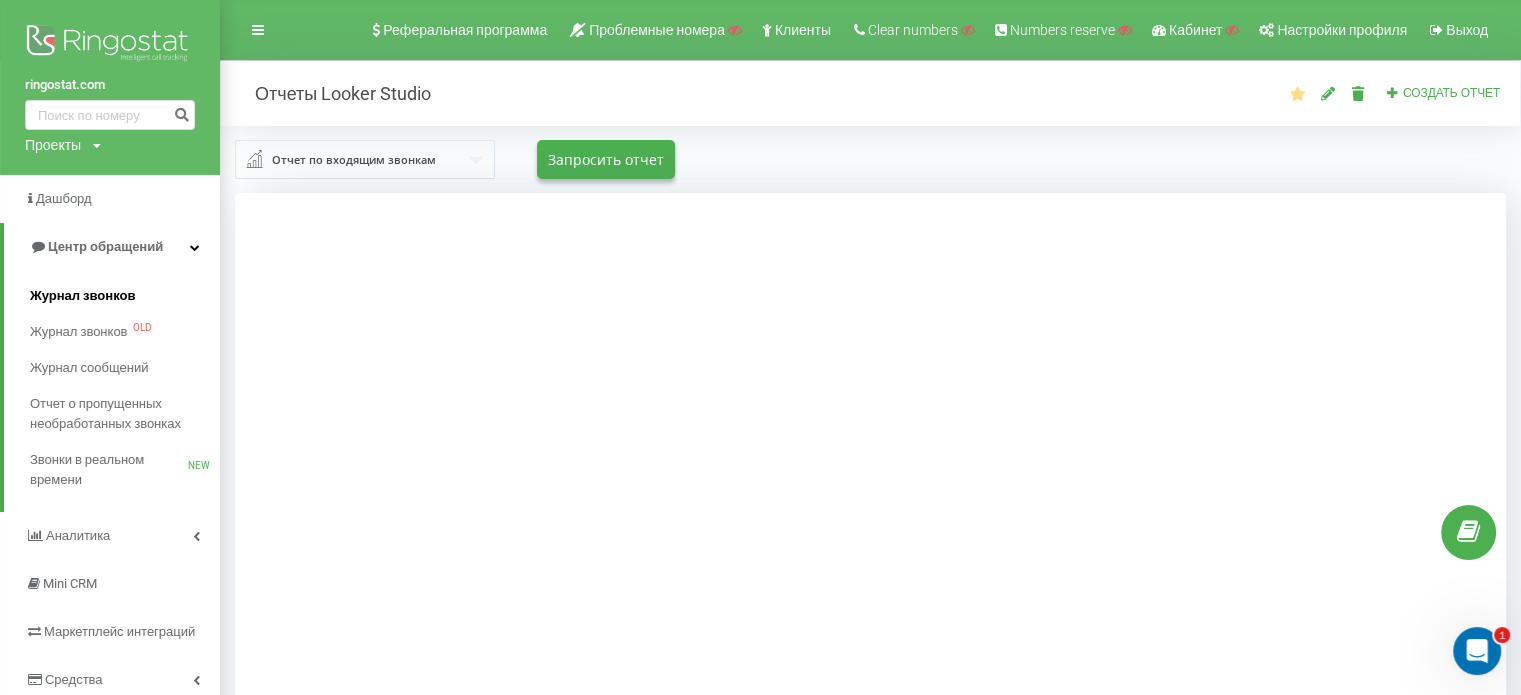 click on "Журнал звонков" at bounding box center (82, 296) 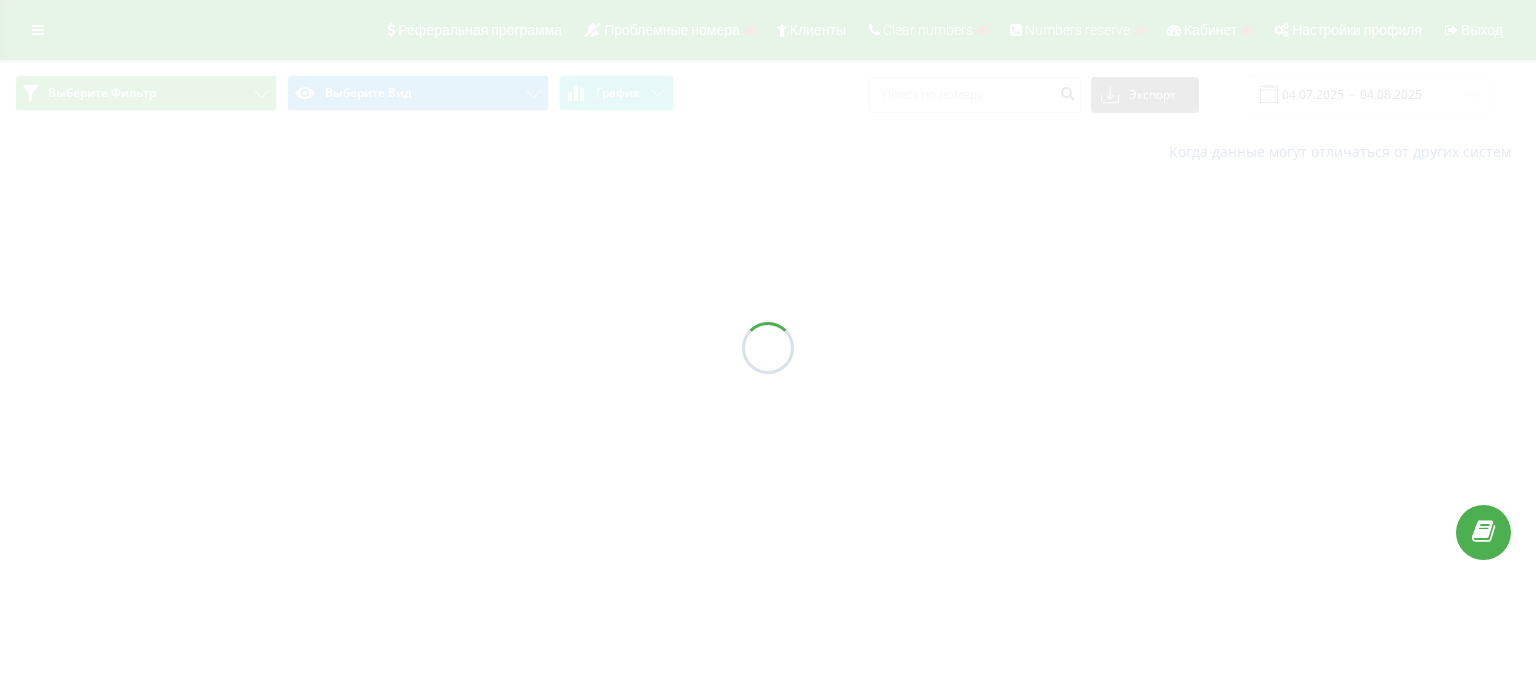 scroll, scrollTop: 0, scrollLeft: 0, axis: both 